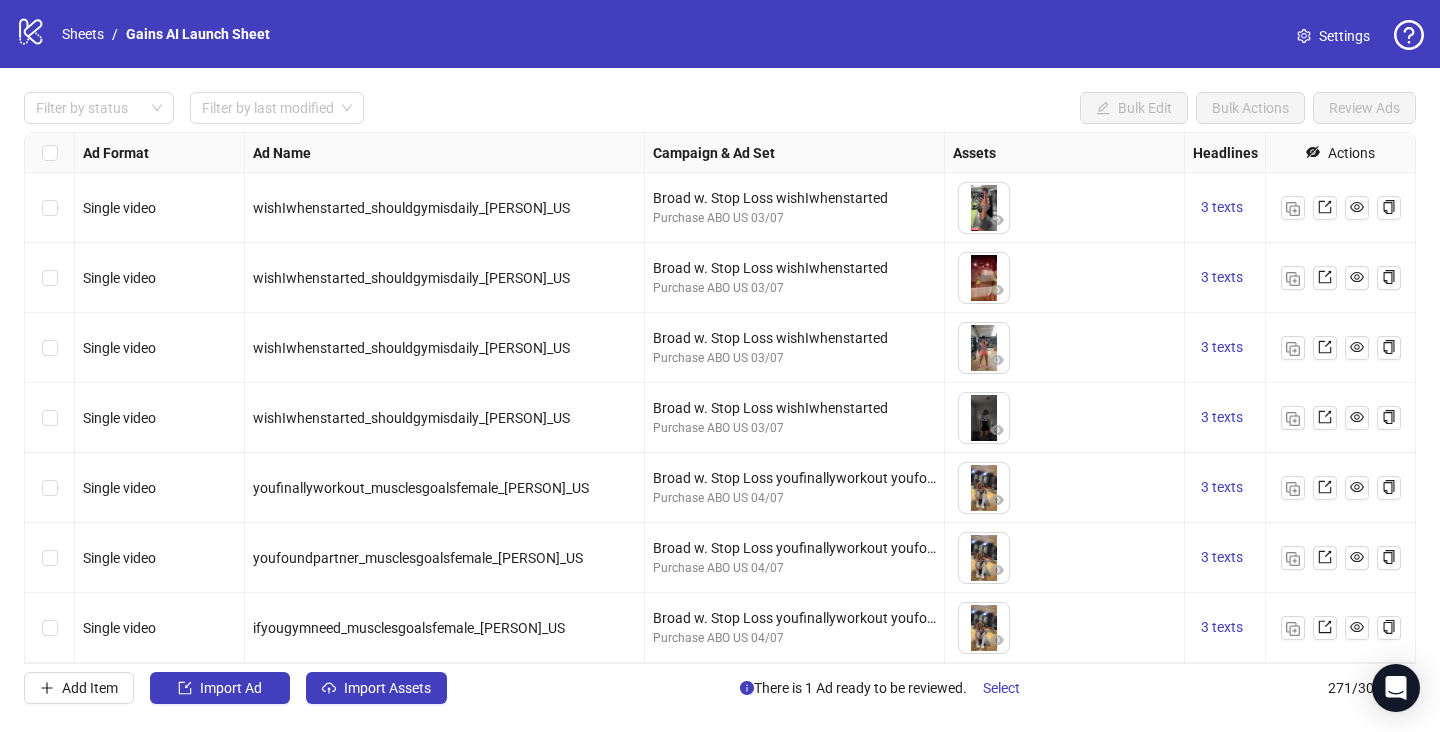 scroll, scrollTop: 0, scrollLeft: 0, axis: both 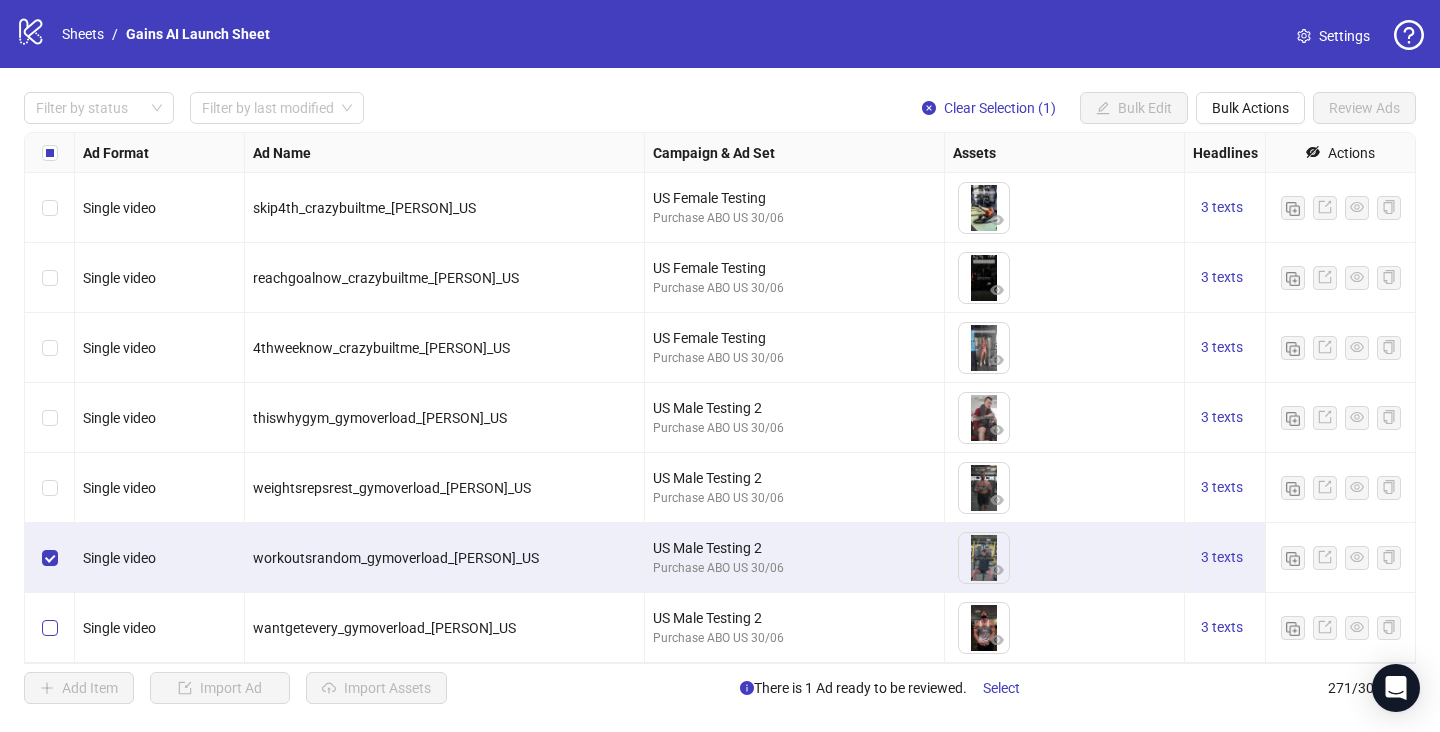 click at bounding box center [50, 628] 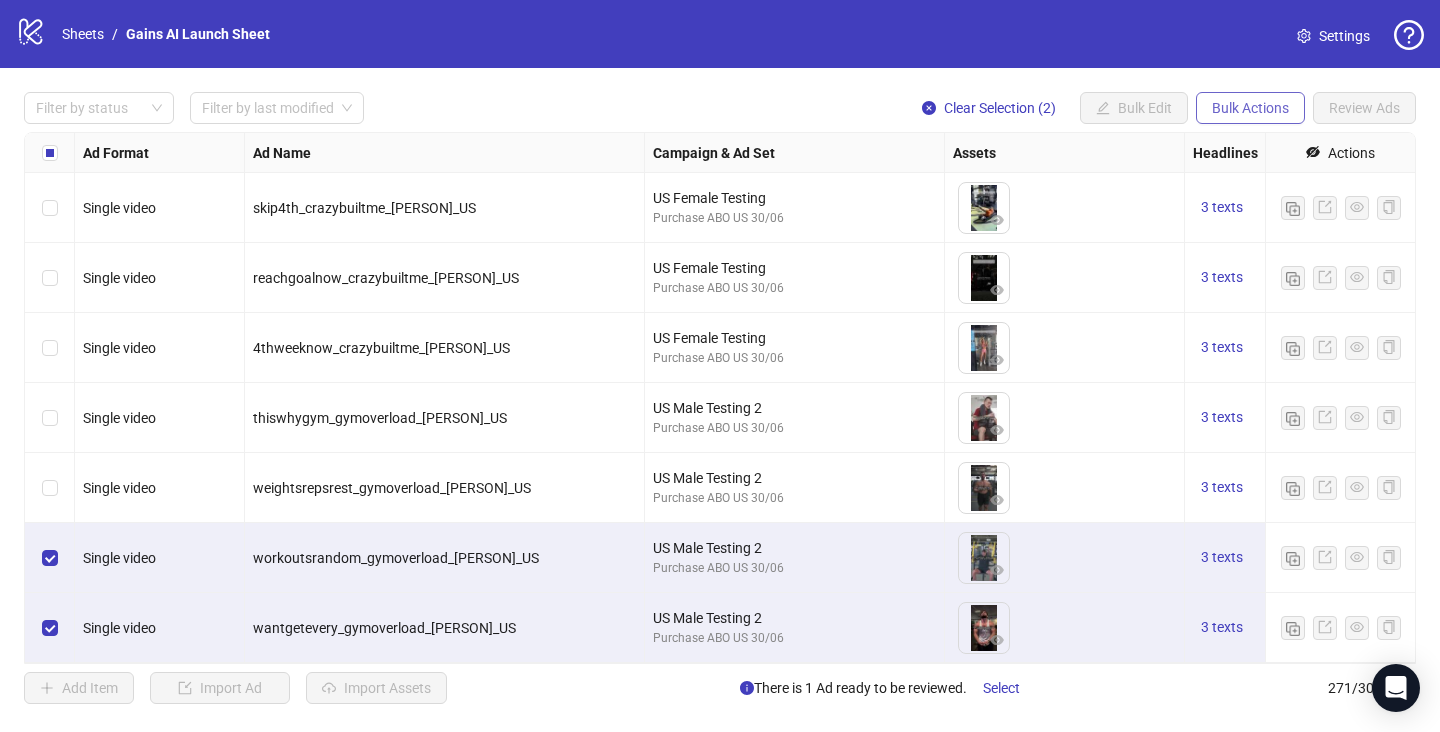 click on "Bulk Actions" at bounding box center [1250, 108] 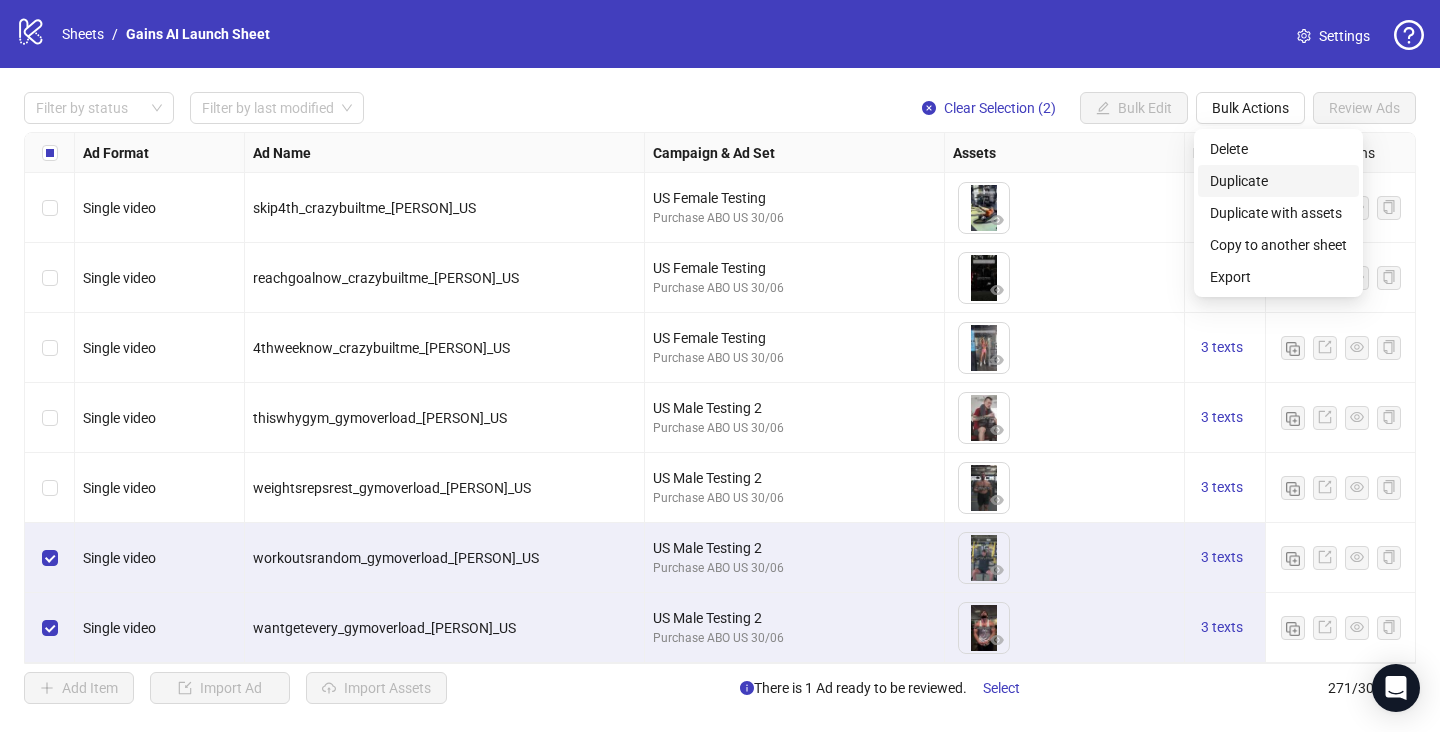 click on "Duplicate" at bounding box center (1278, 181) 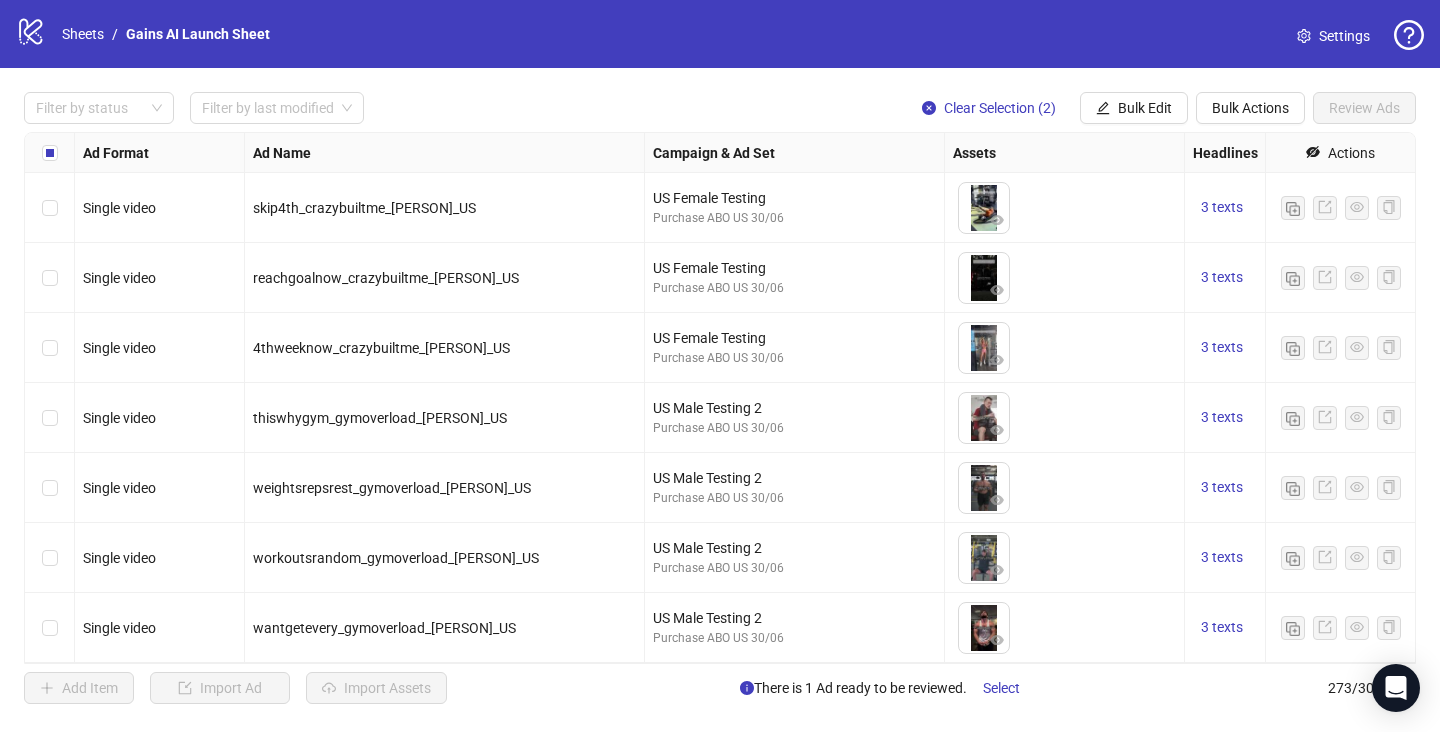 scroll, scrollTop: 18620, scrollLeft: 0, axis: vertical 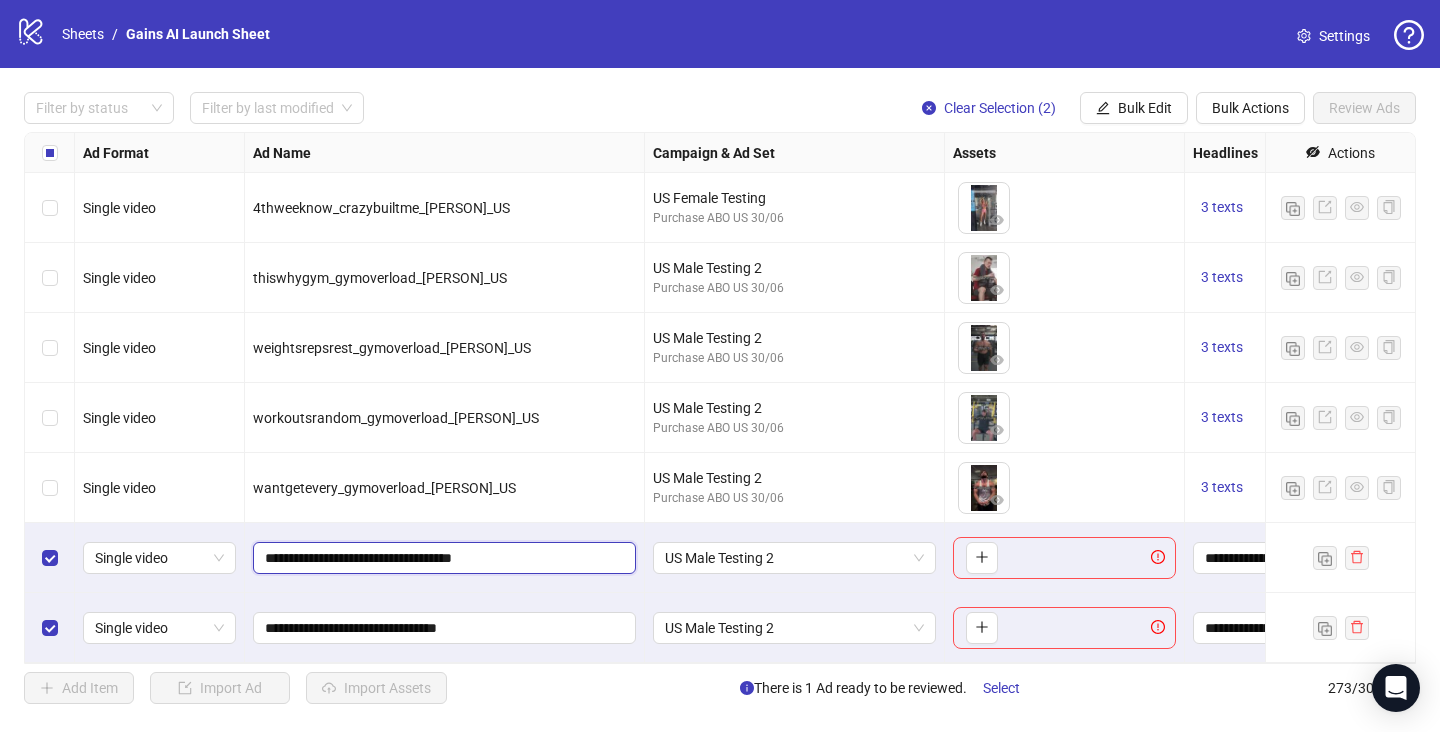 click on "**********" at bounding box center (442, 558) 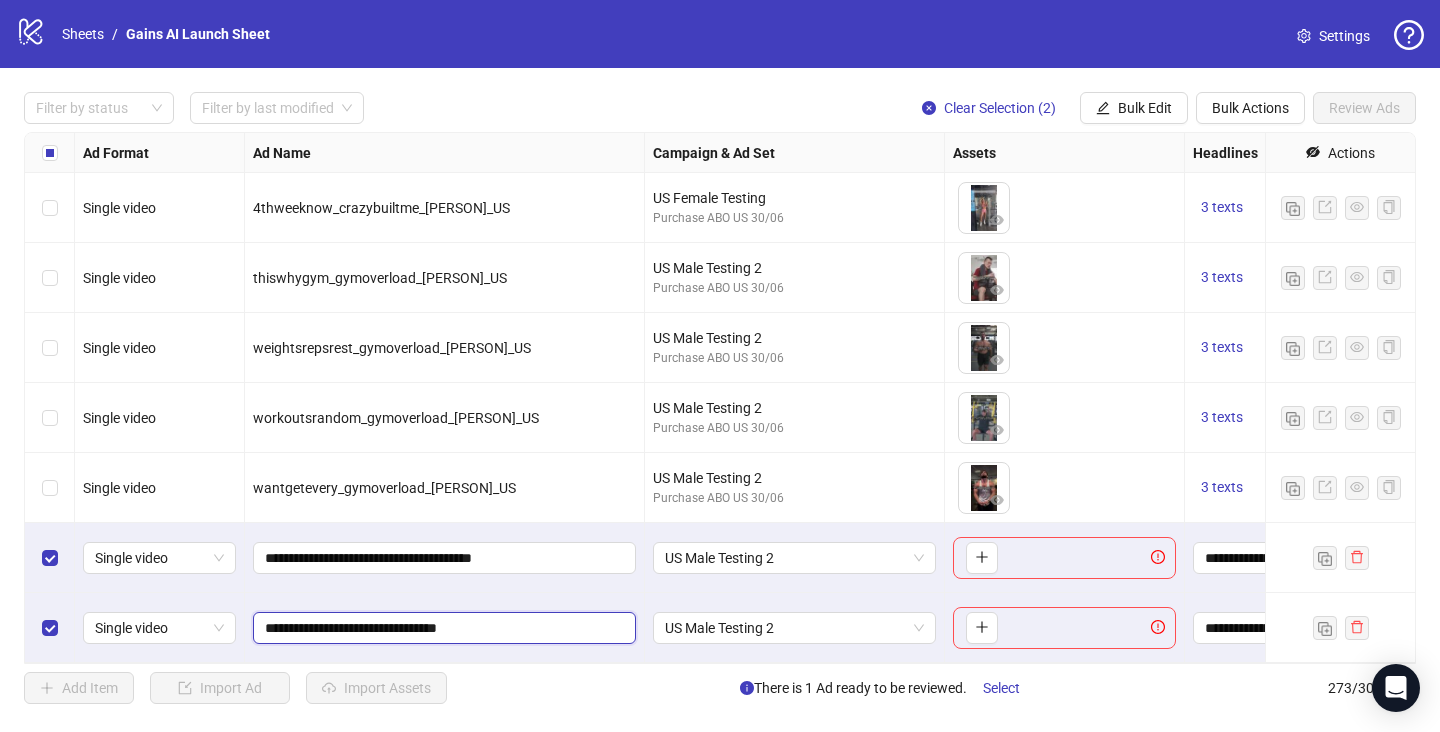 click on "**********" at bounding box center [442, 628] 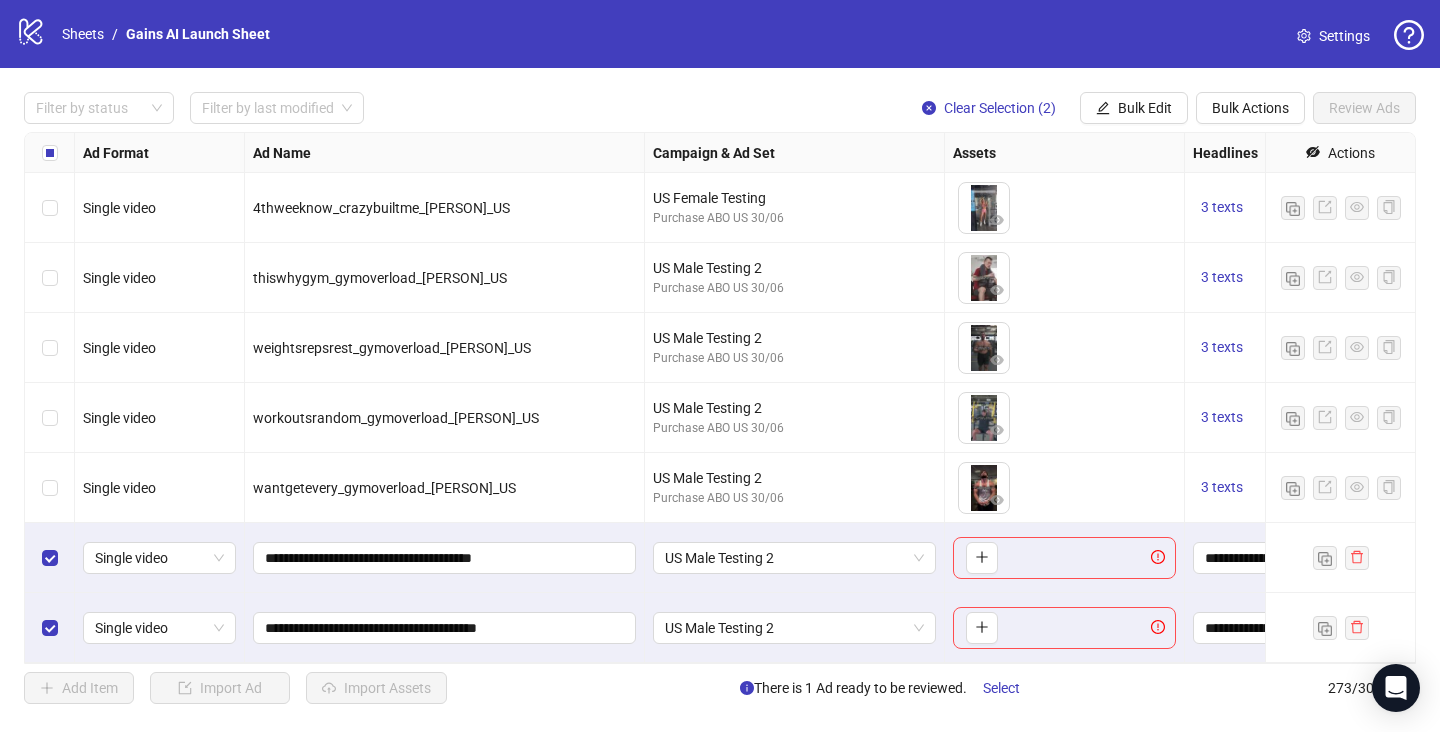 click on "**********" at bounding box center [445, 628] 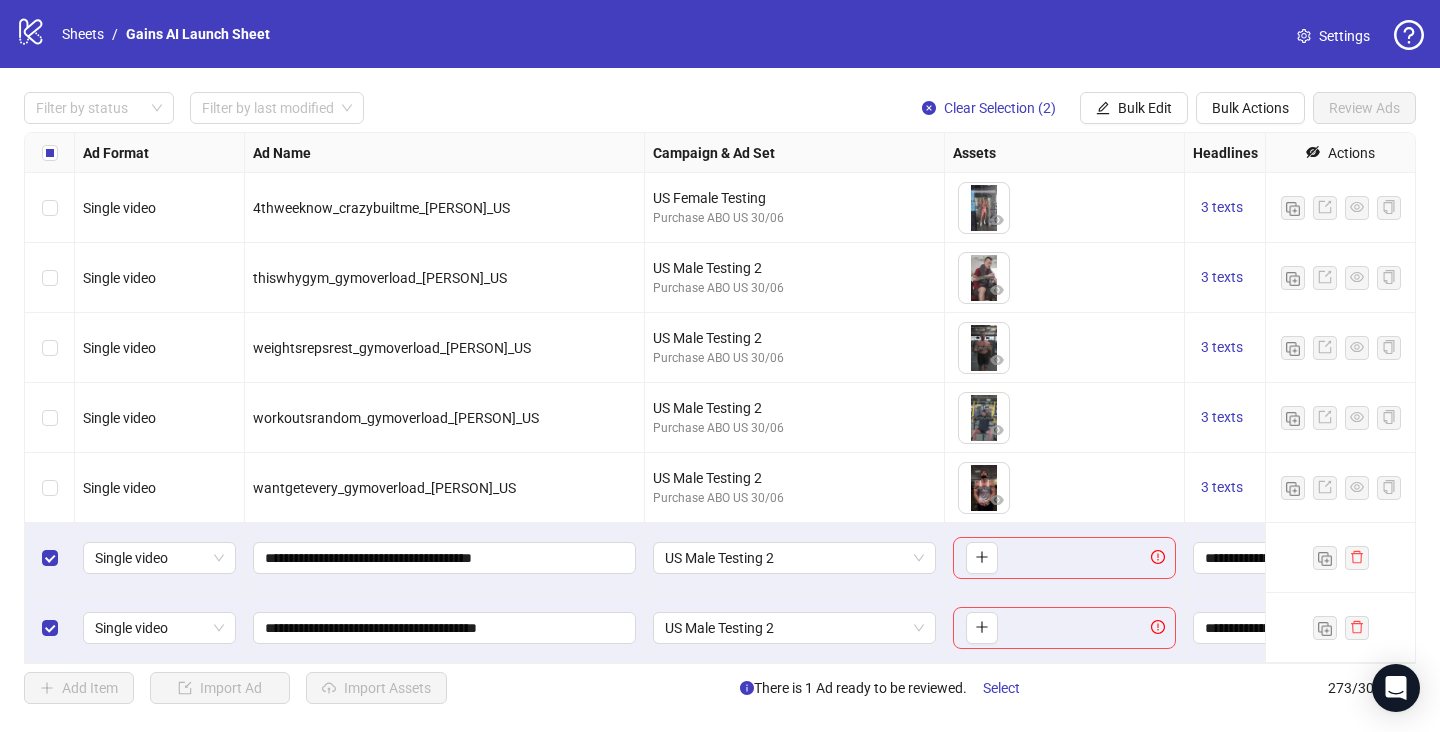 click on "**********" at bounding box center (445, 558) 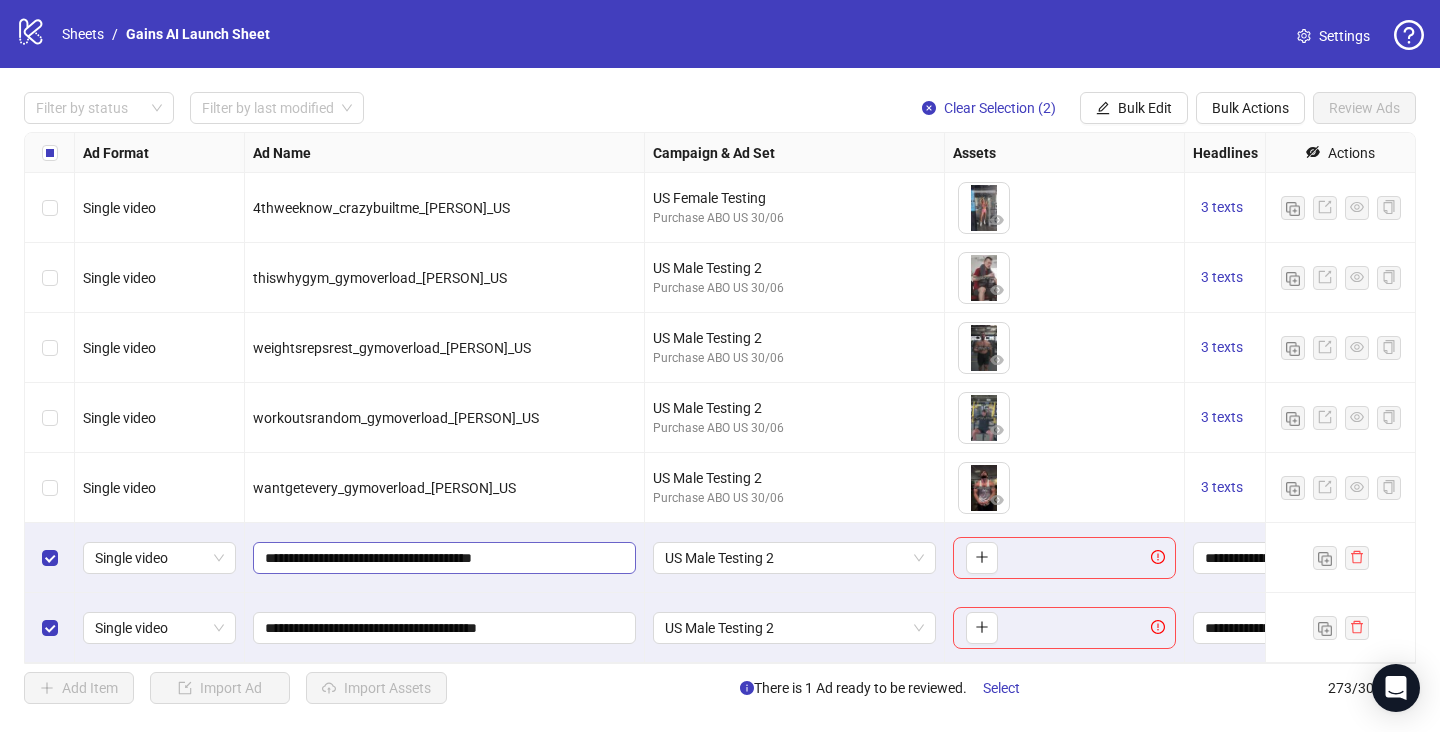 click on "**********" at bounding box center (444, 558) 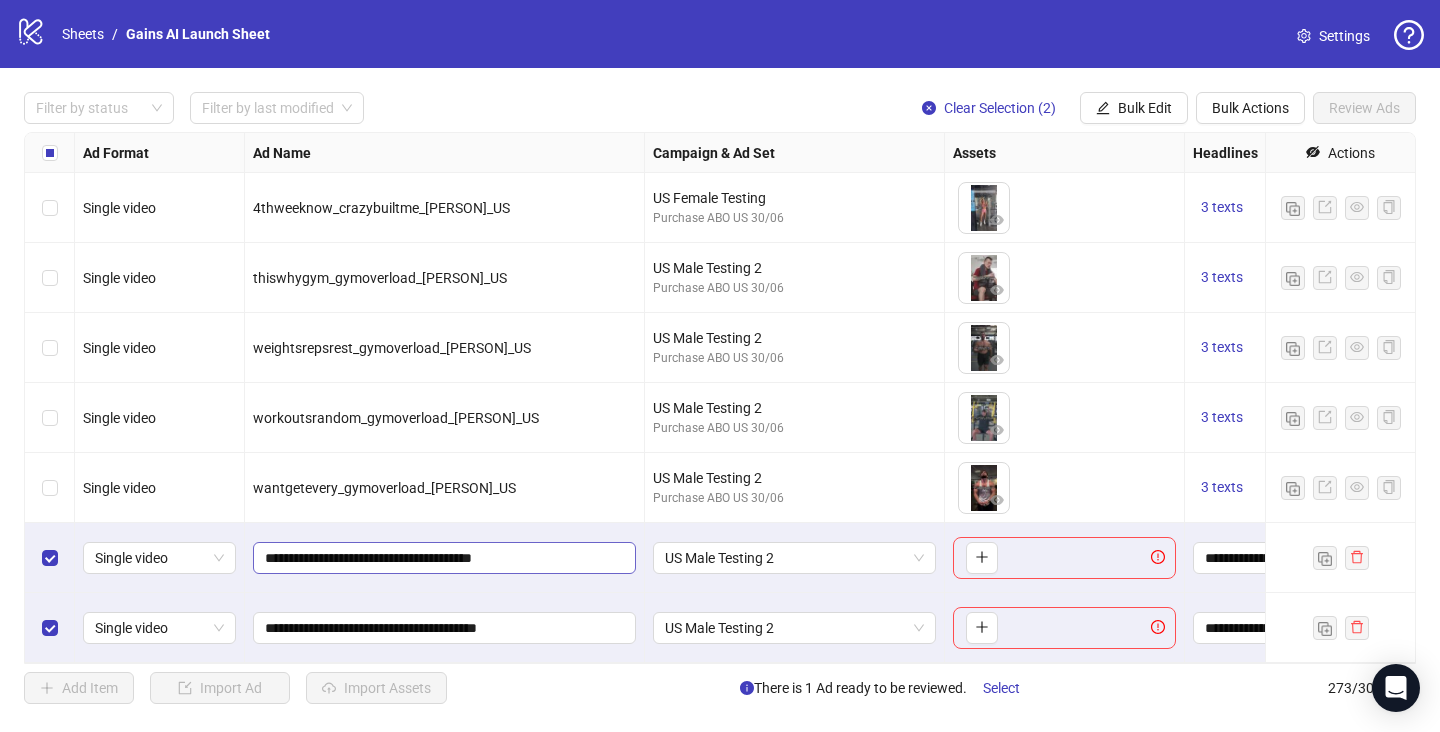 click on "**********" at bounding box center [444, 558] 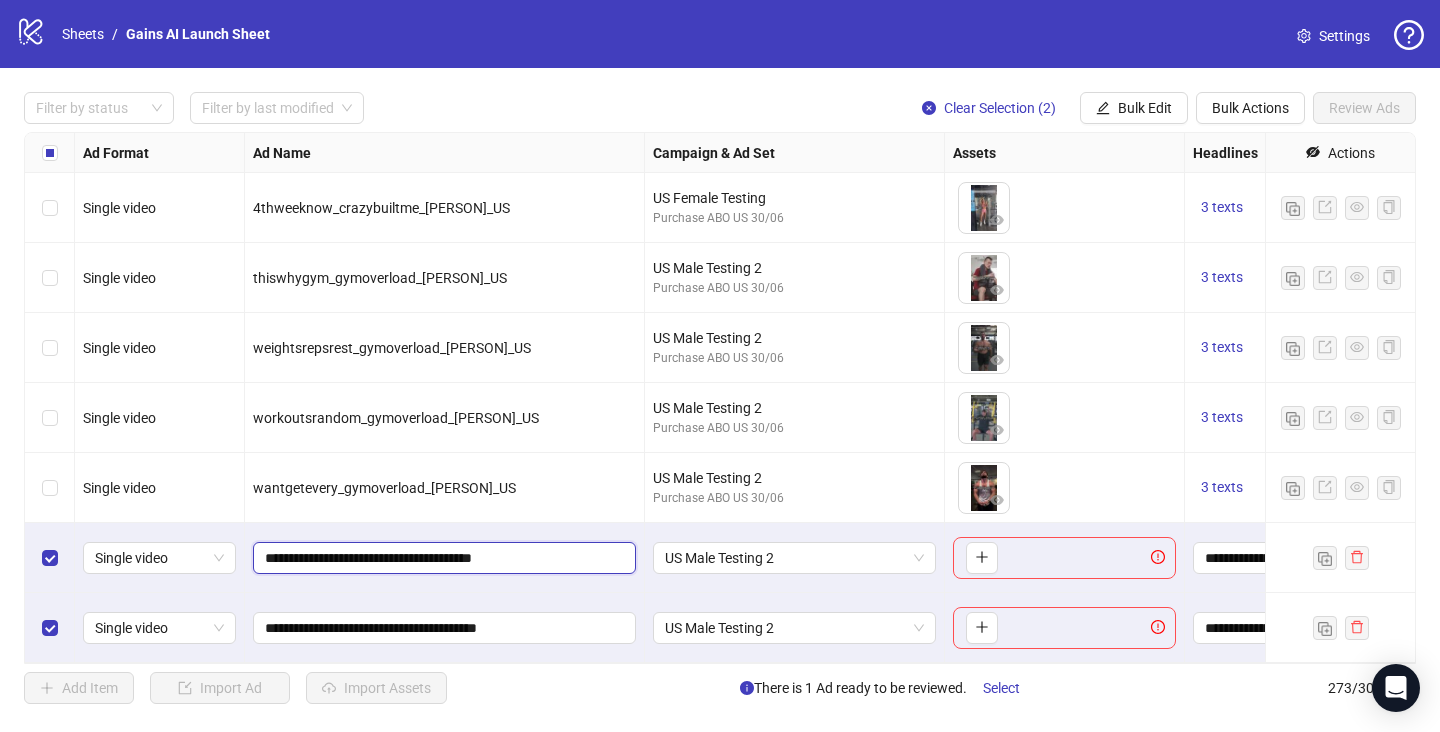 click on "**********" at bounding box center (442, 558) 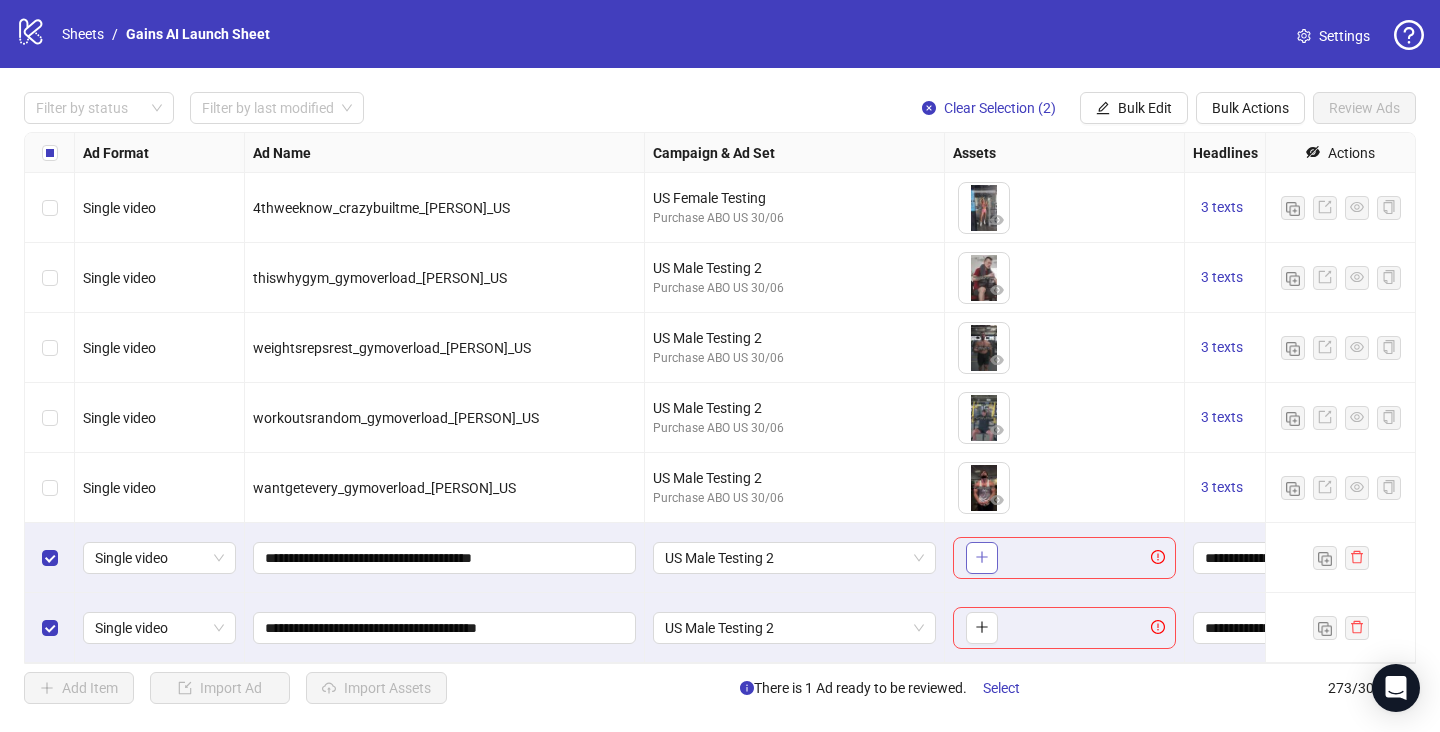 click at bounding box center [982, 558] 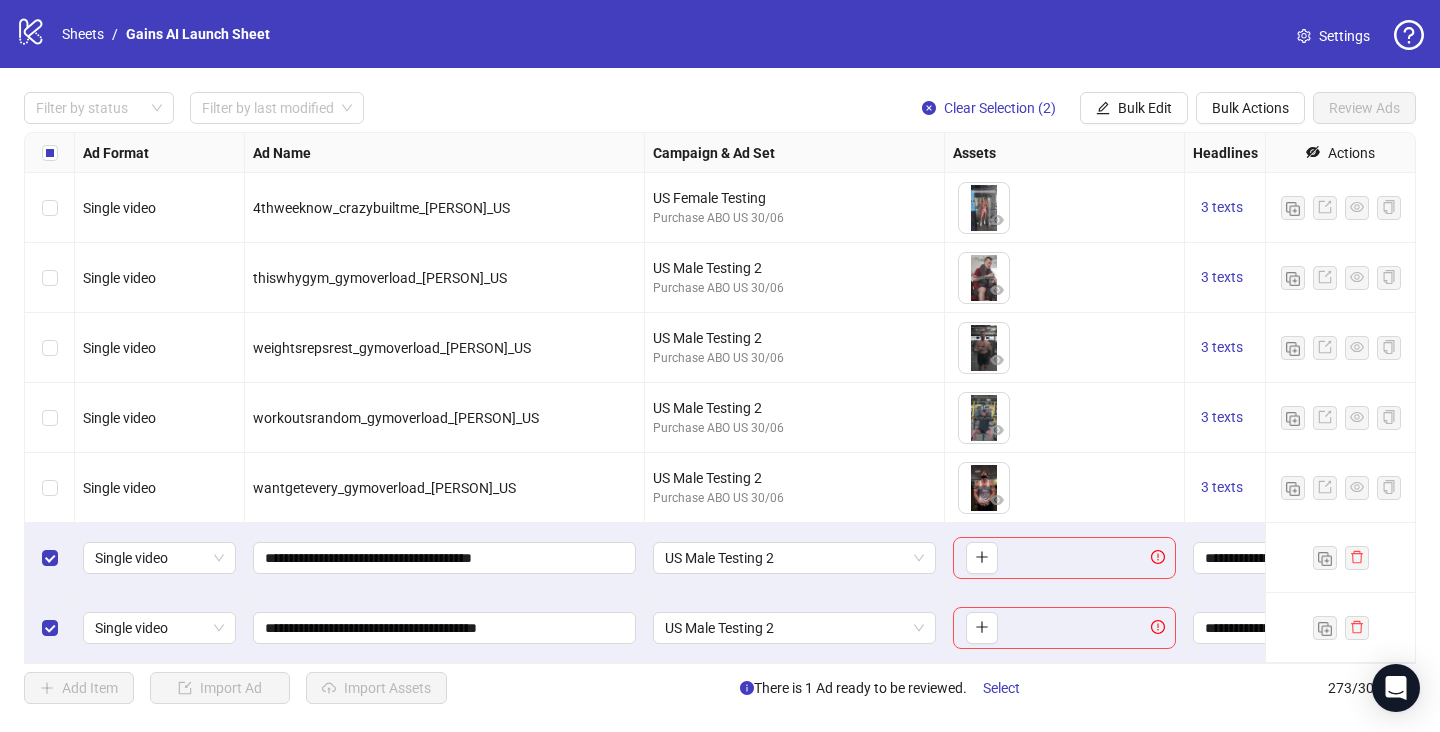 click on "US Male Testing 2" at bounding box center (795, 558) 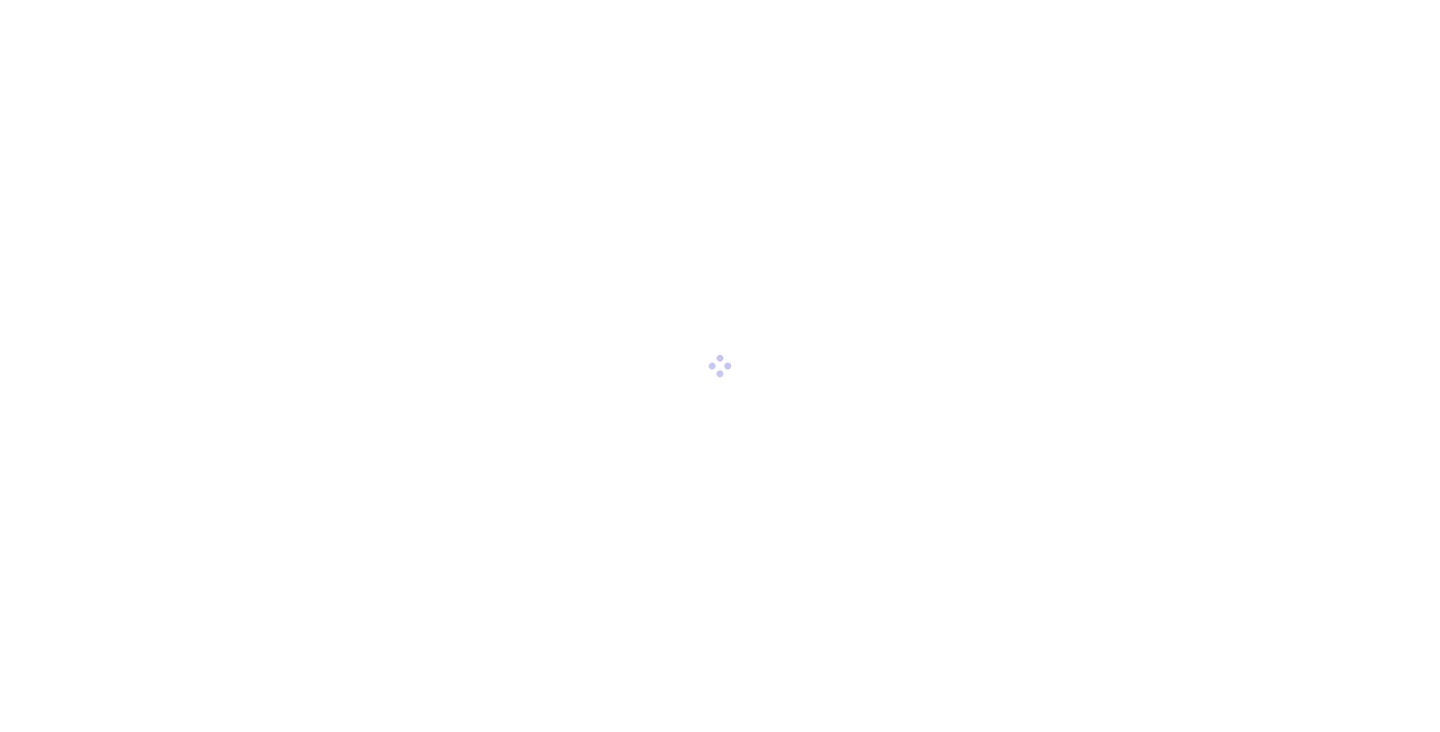 scroll, scrollTop: 0, scrollLeft: 0, axis: both 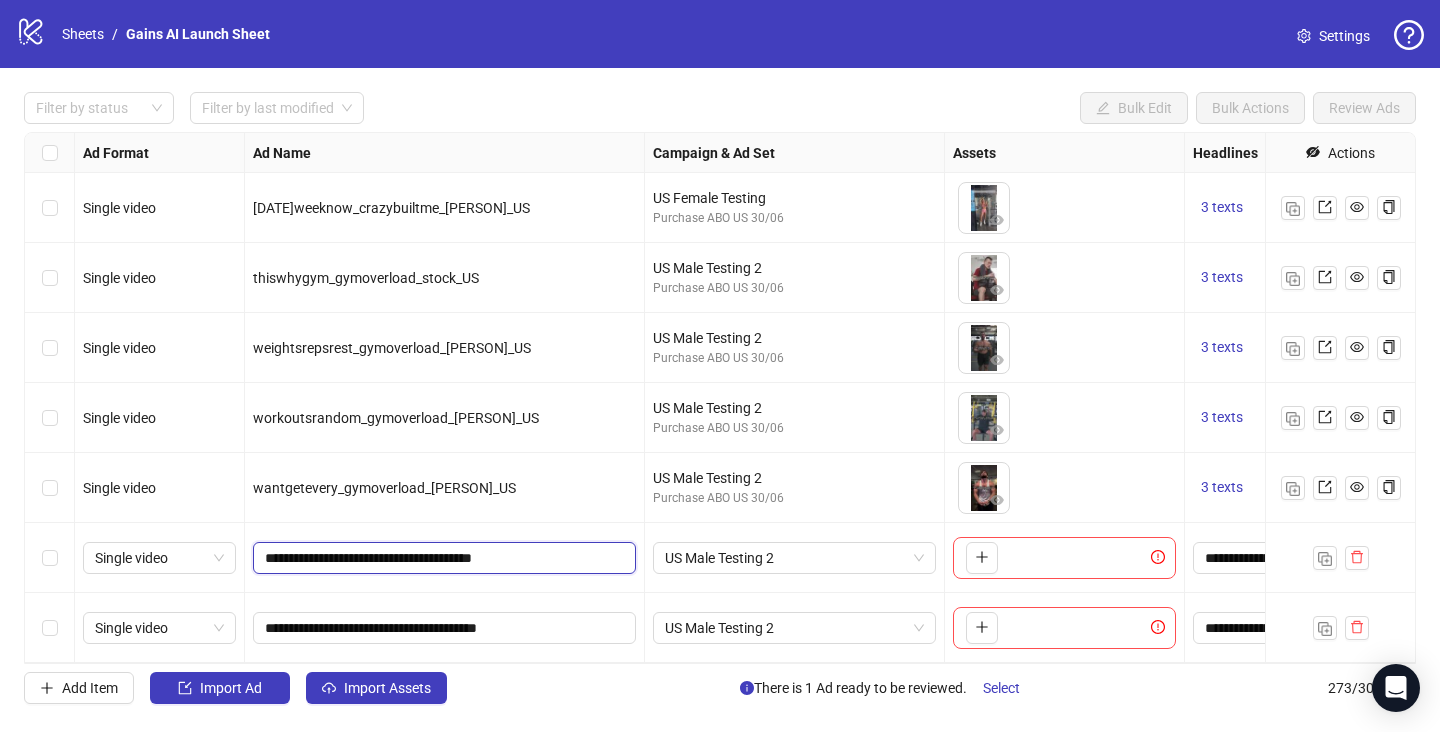 click on "**********" at bounding box center [442, 558] 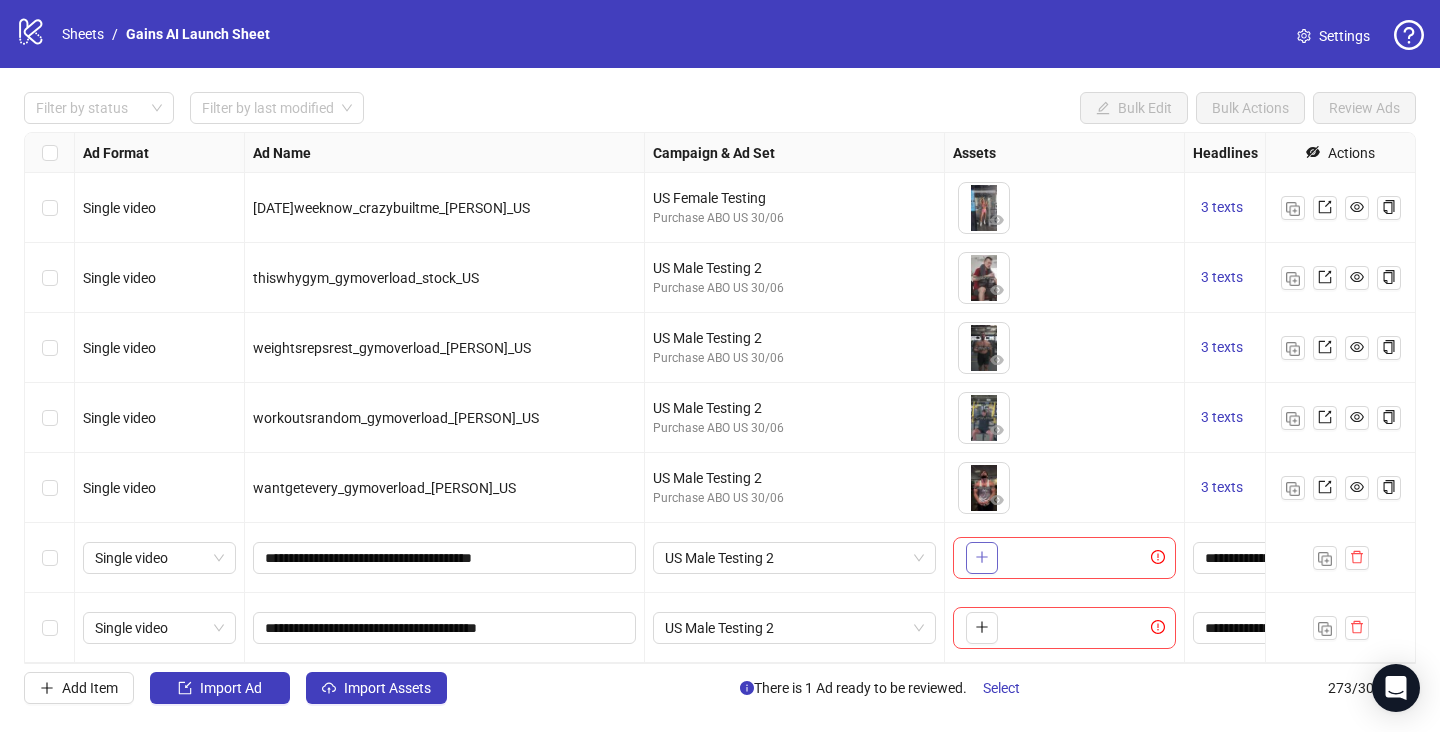 click at bounding box center (982, 558) 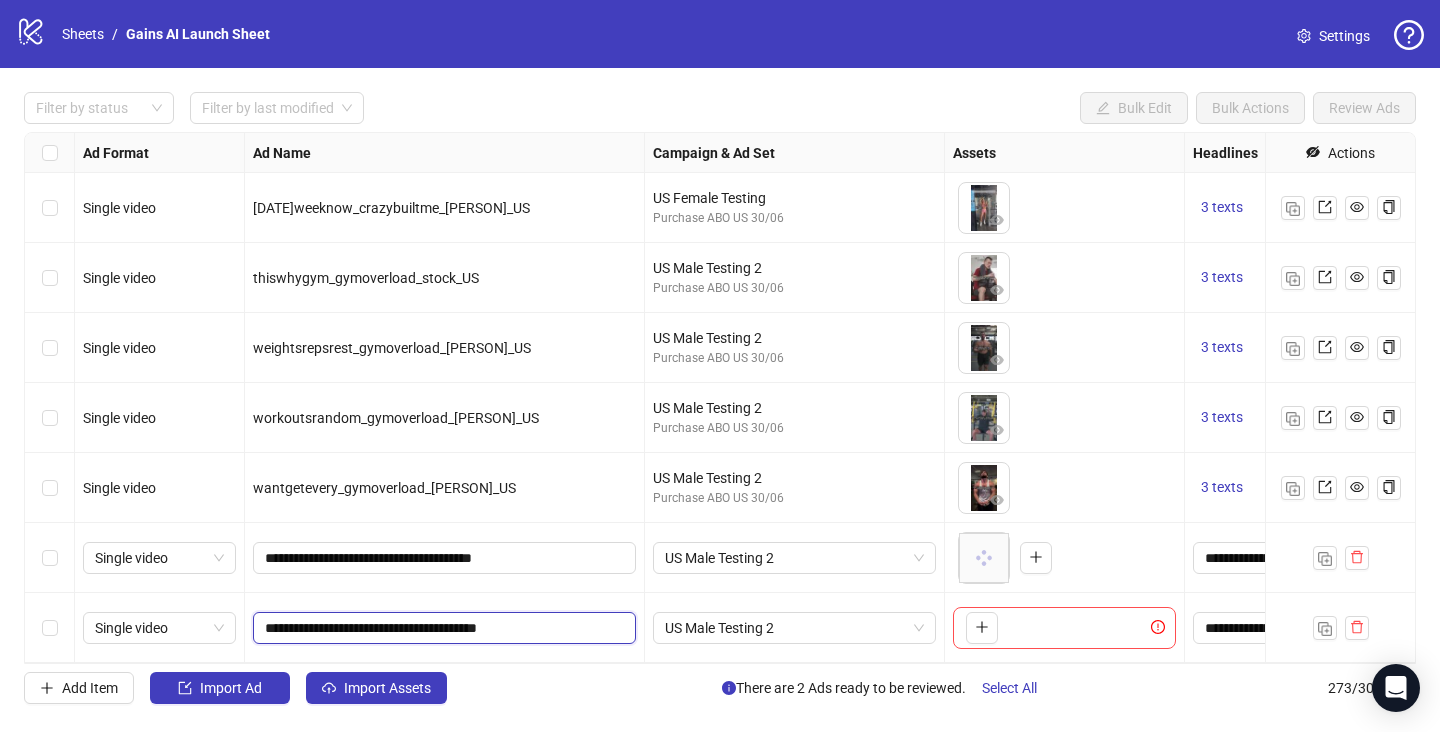 click on "**********" at bounding box center (442, 628) 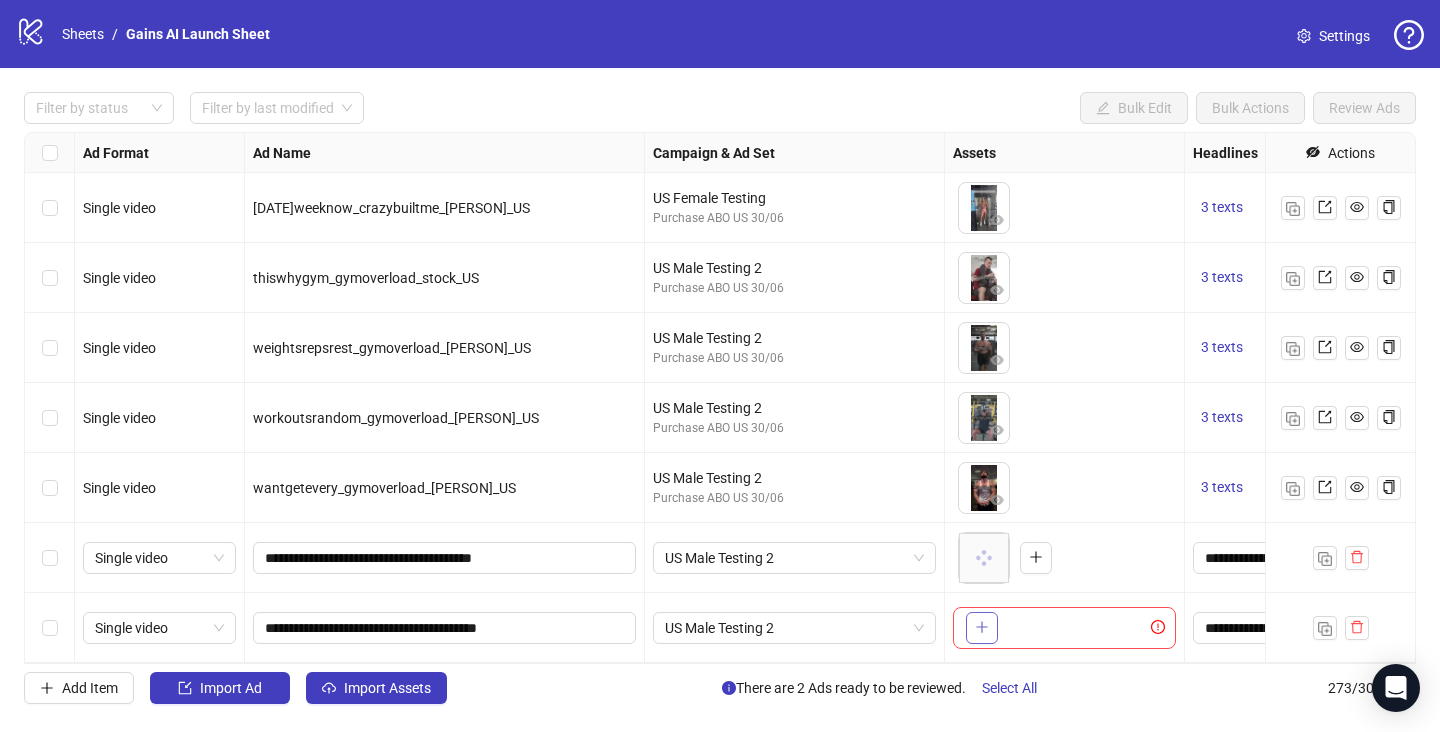 click at bounding box center (982, 628) 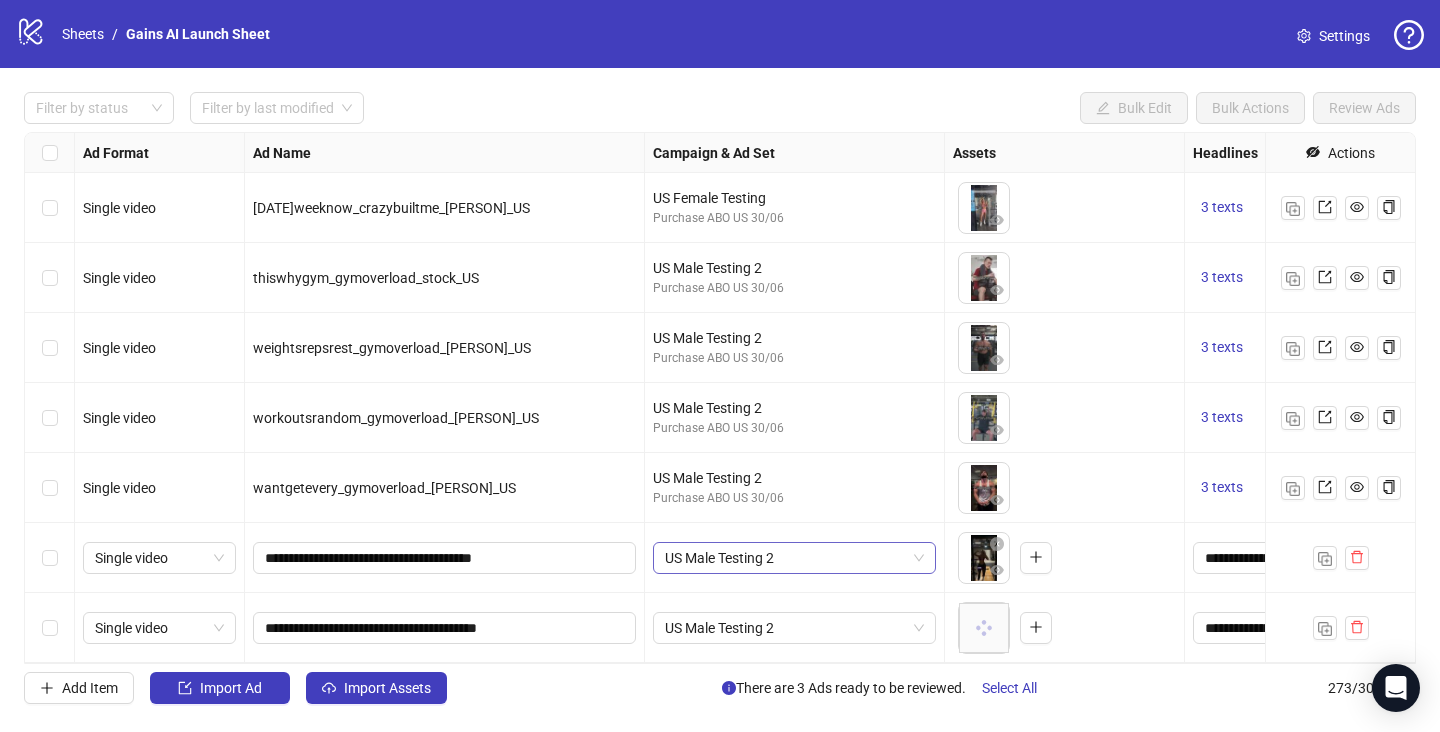 click on "US Male Testing 2" at bounding box center [794, 558] 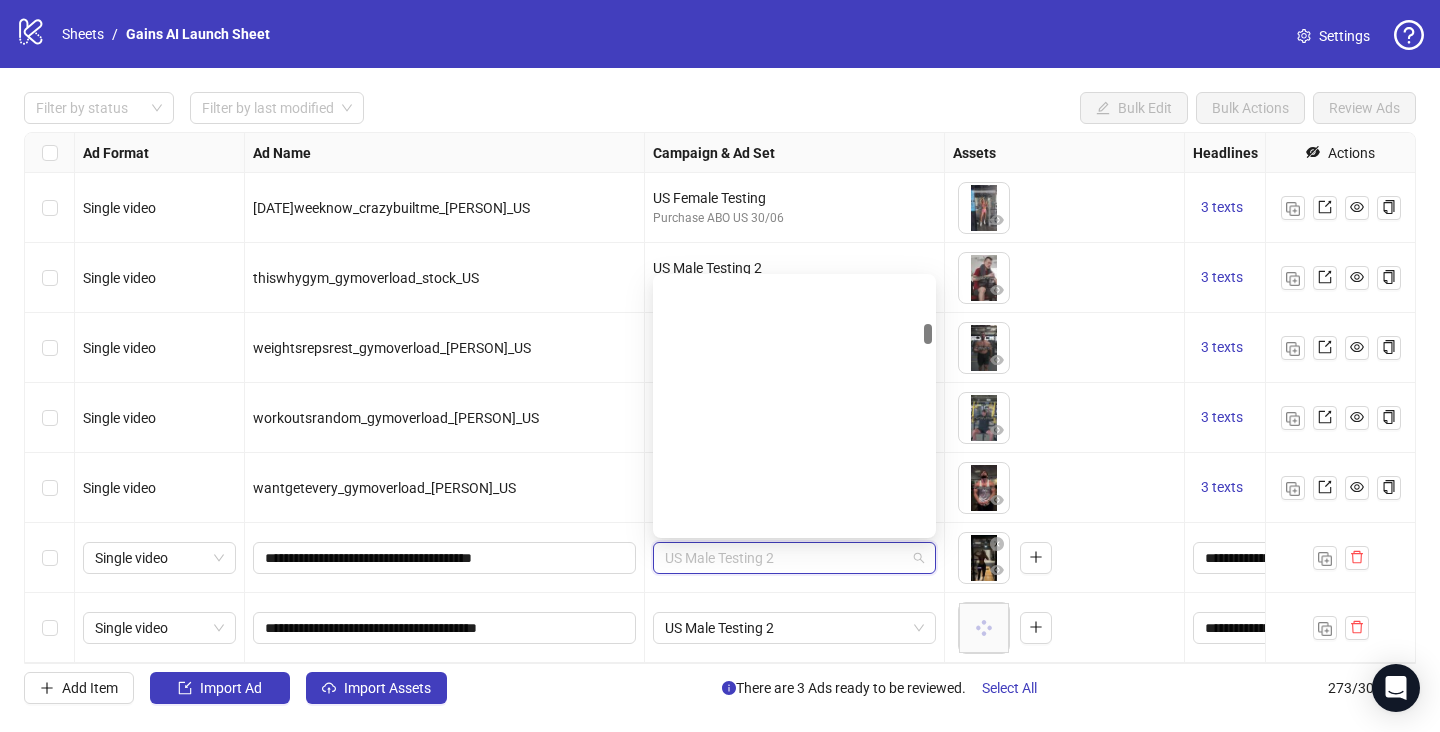 scroll, scrollTop: 2409, scrollLeft: 0, axis: vertical 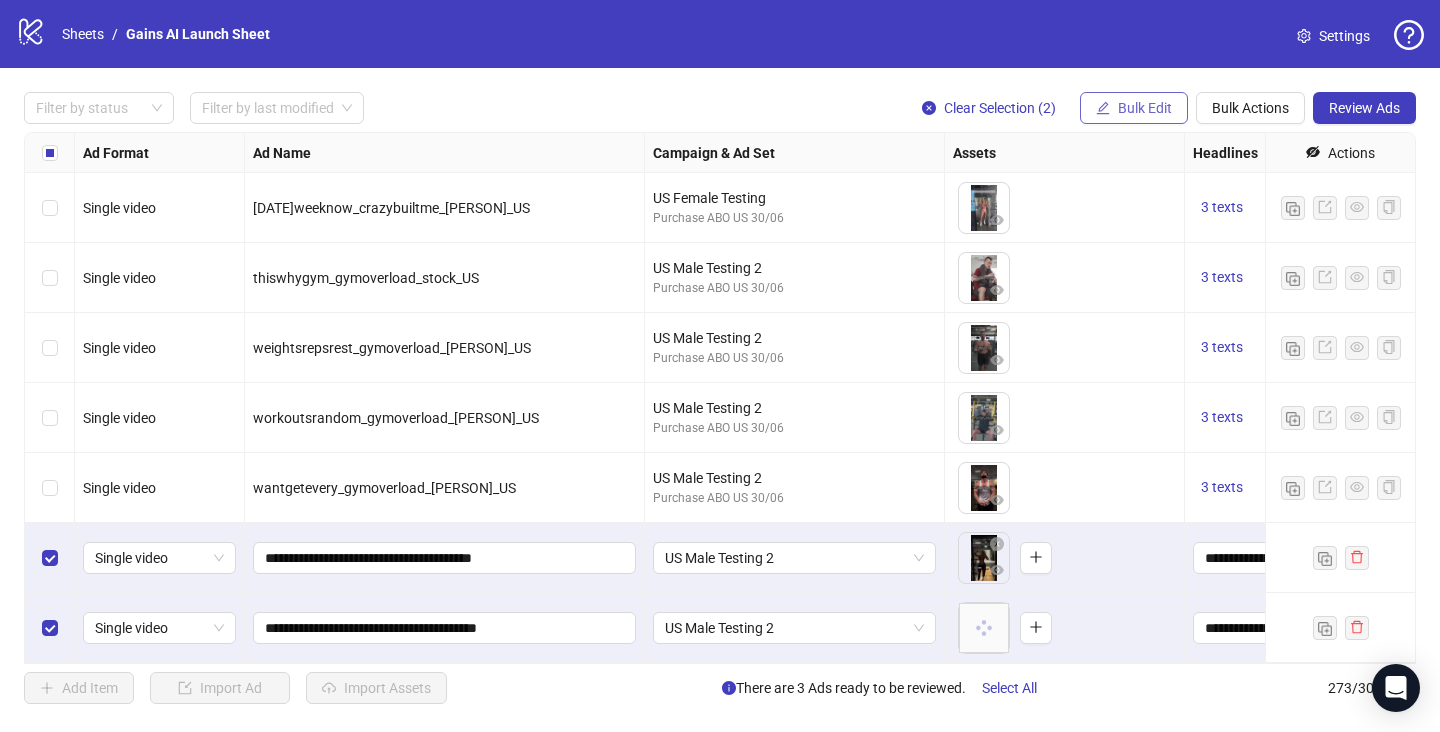 click on "Bulk Edit" at bounding box center (1145, 108) 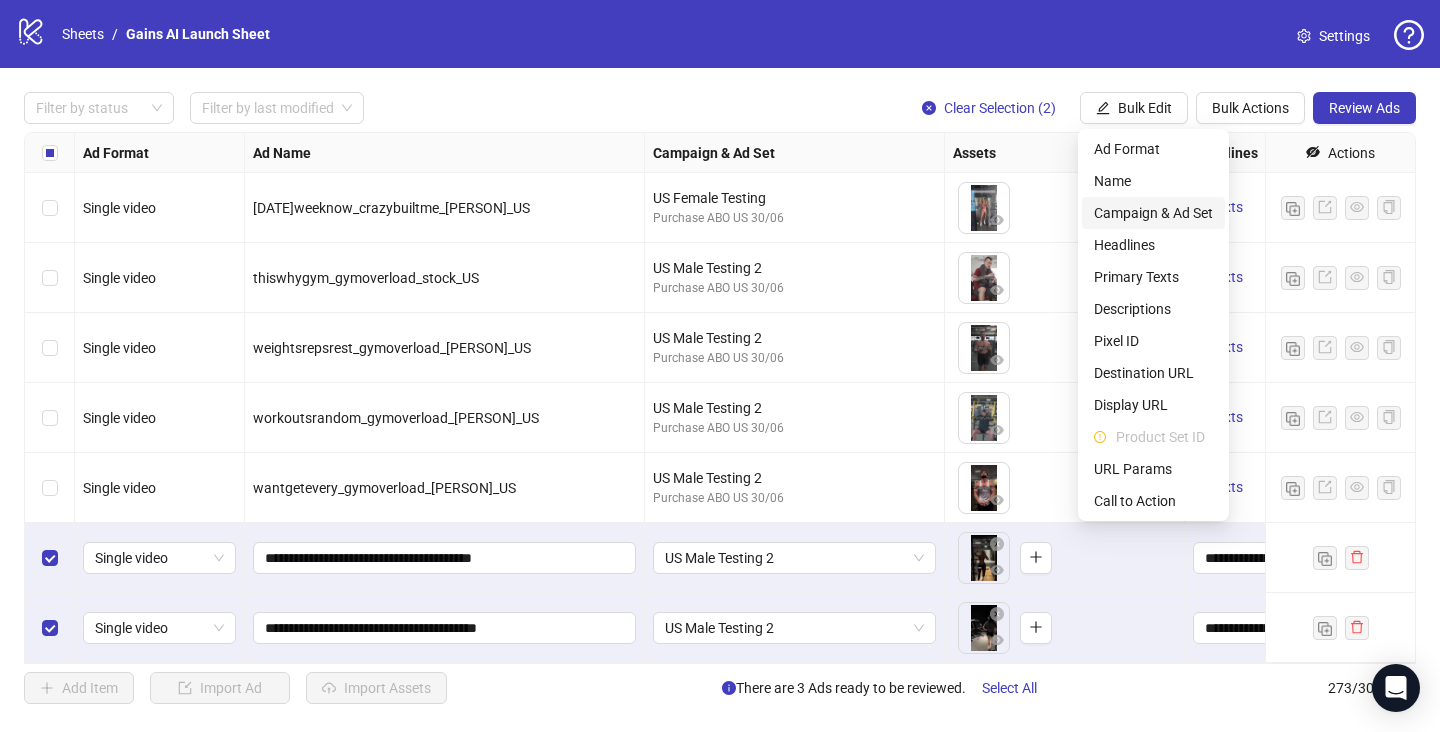 click on "Campaign & Ad Set" at bounding box center (1153, 213) 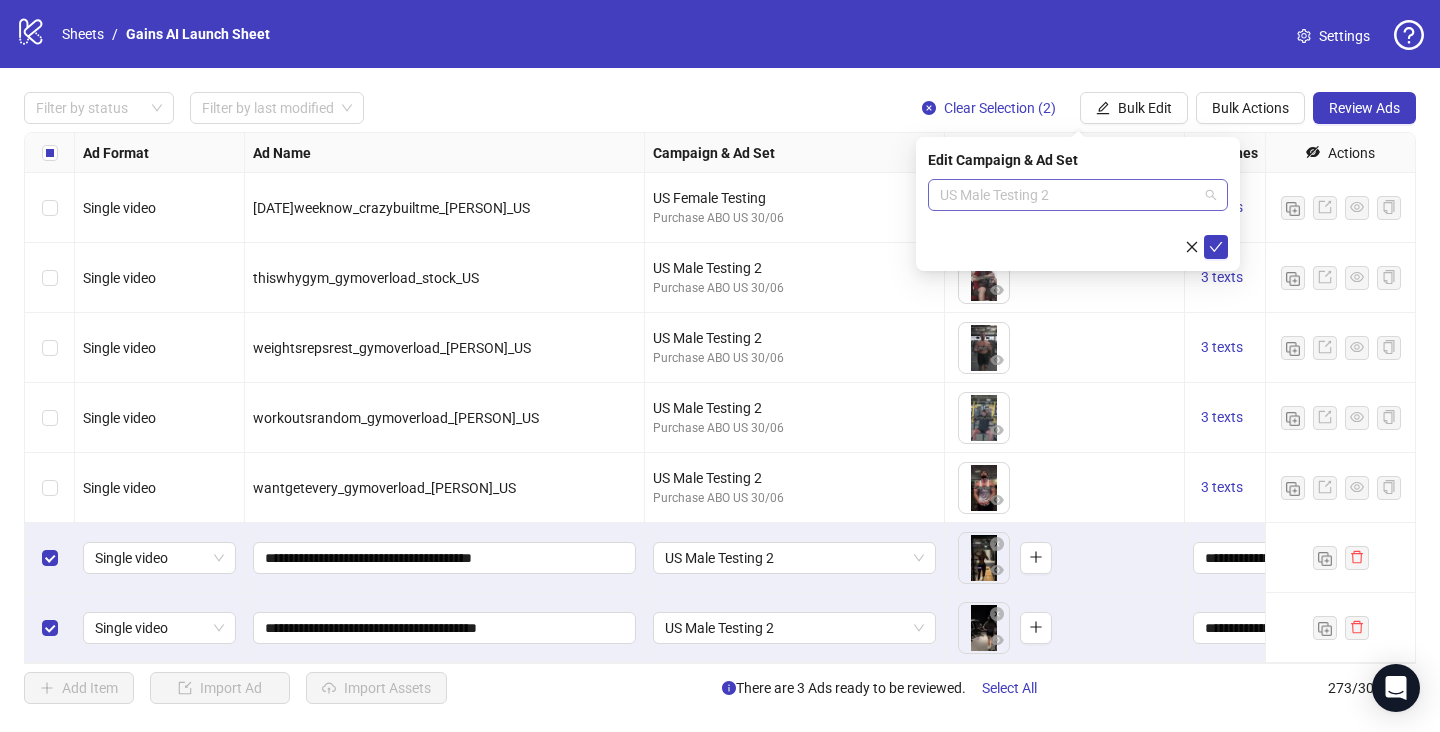 click on "US Male Testing 2" at bounding box center [1078, 195] 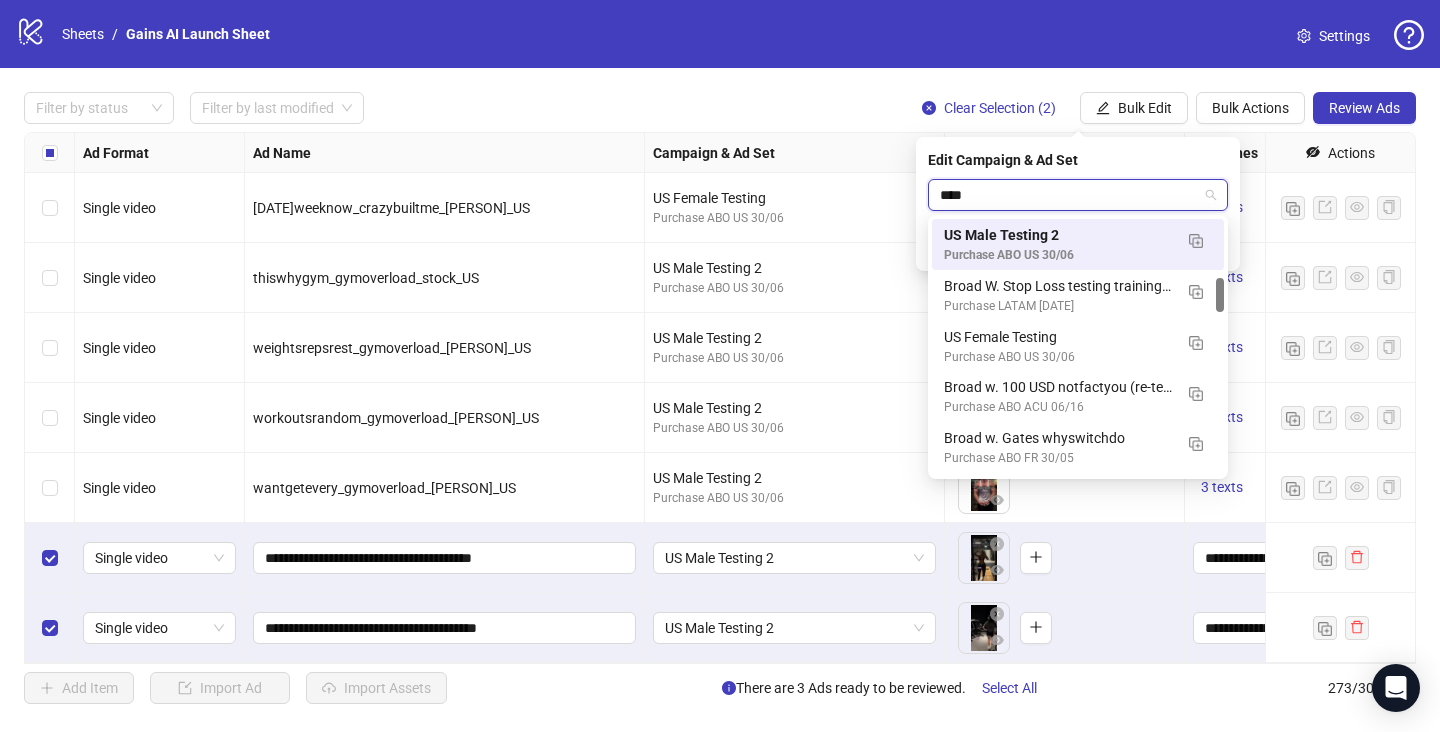 scroll, scrollTop: 313, scrollLeft: 0, axis: vertical 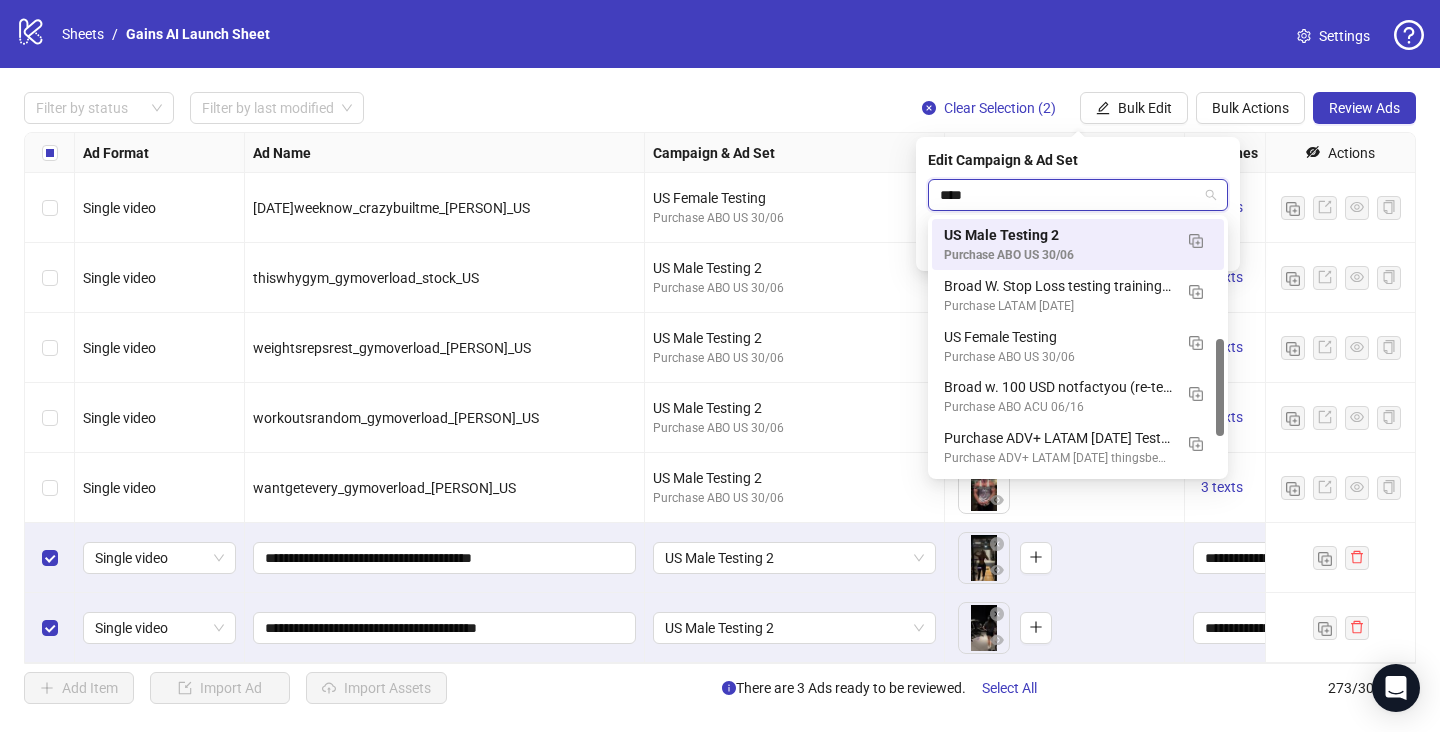 type on "****" 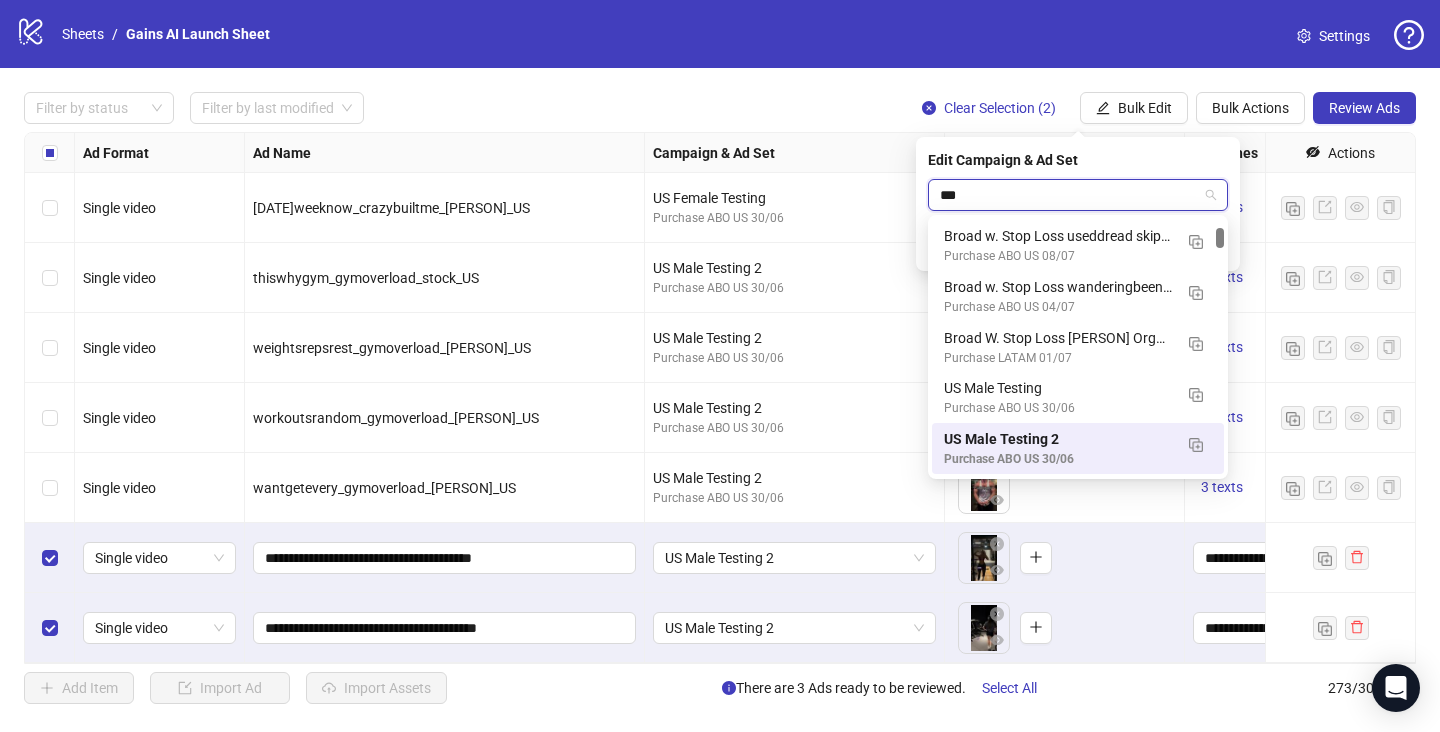 scroll, scrollTop: 0, scrollLeft: 0, axis: both 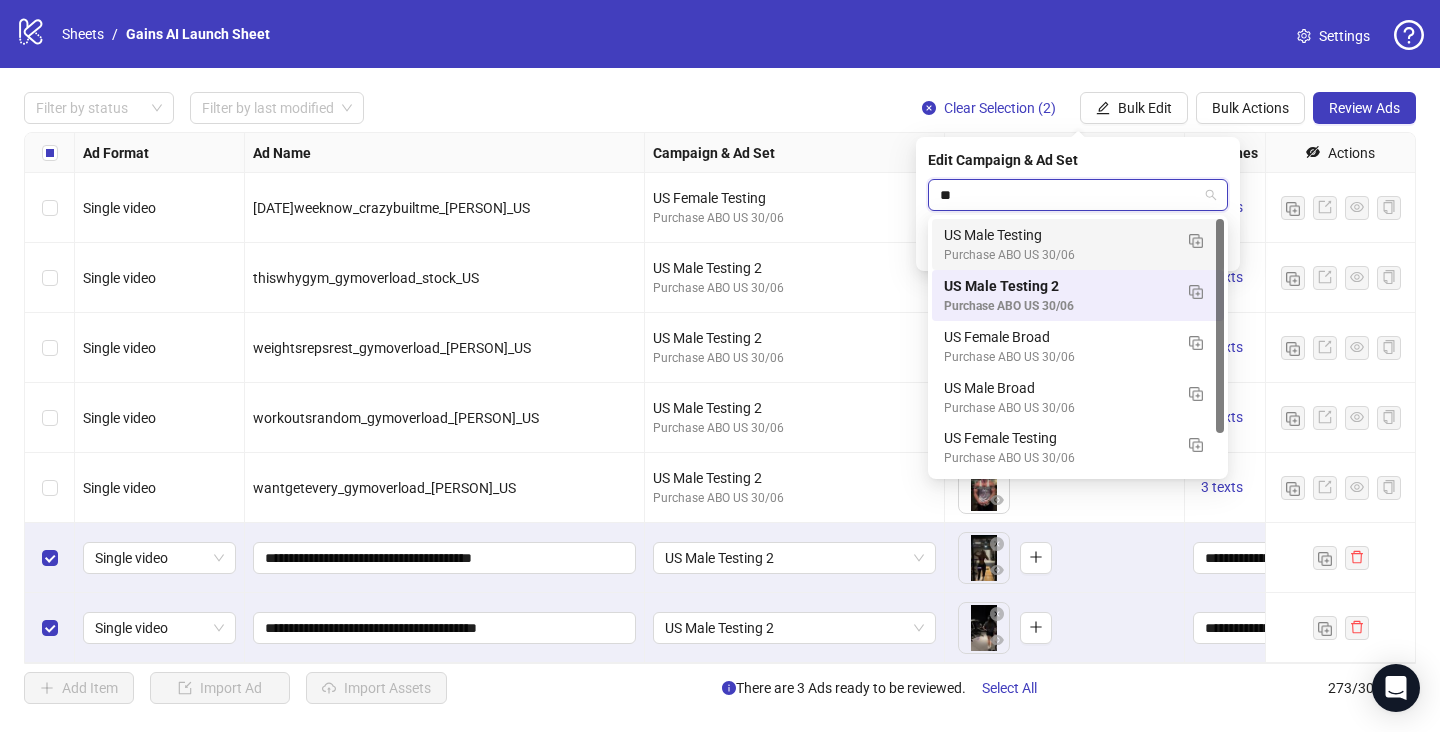 type on "*" 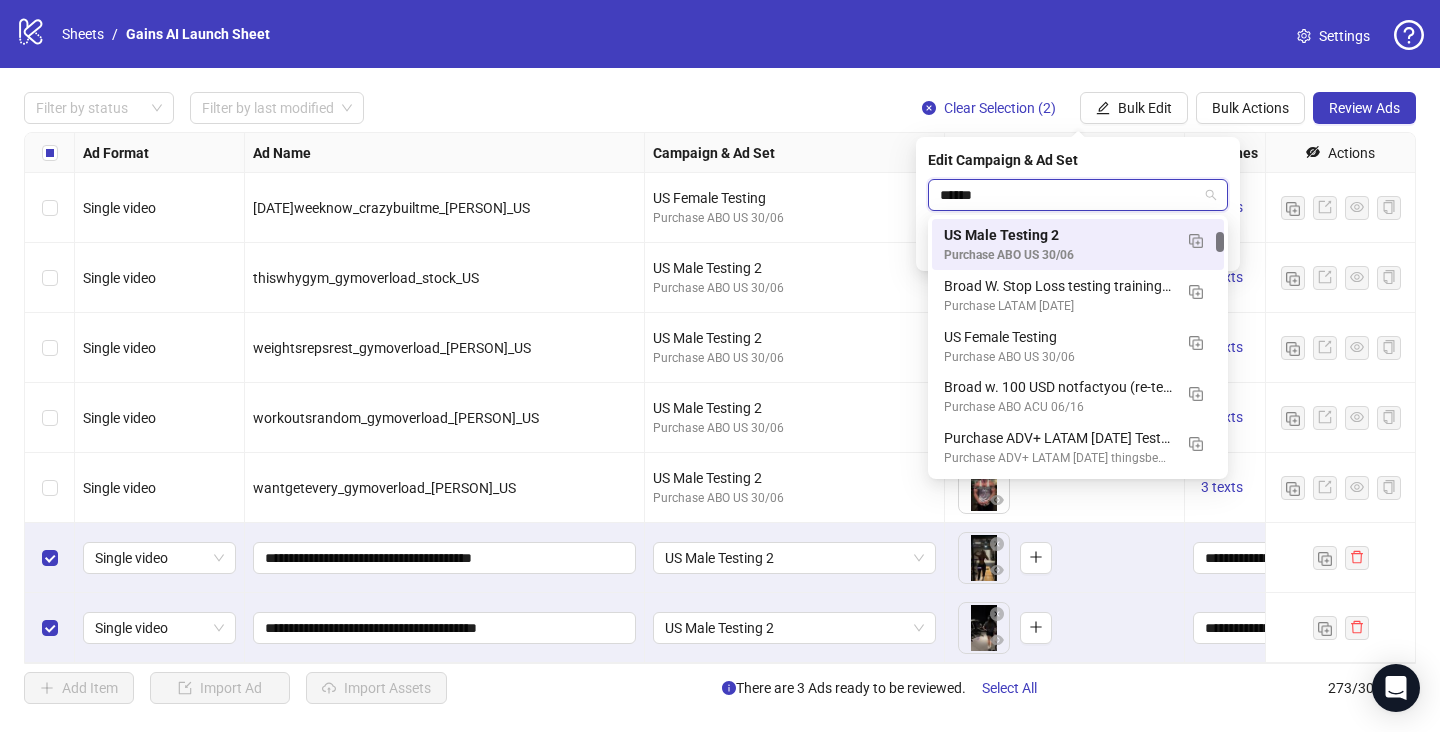 scroll, scrollTop: 262, scrollLeft: 0, axis: vertical 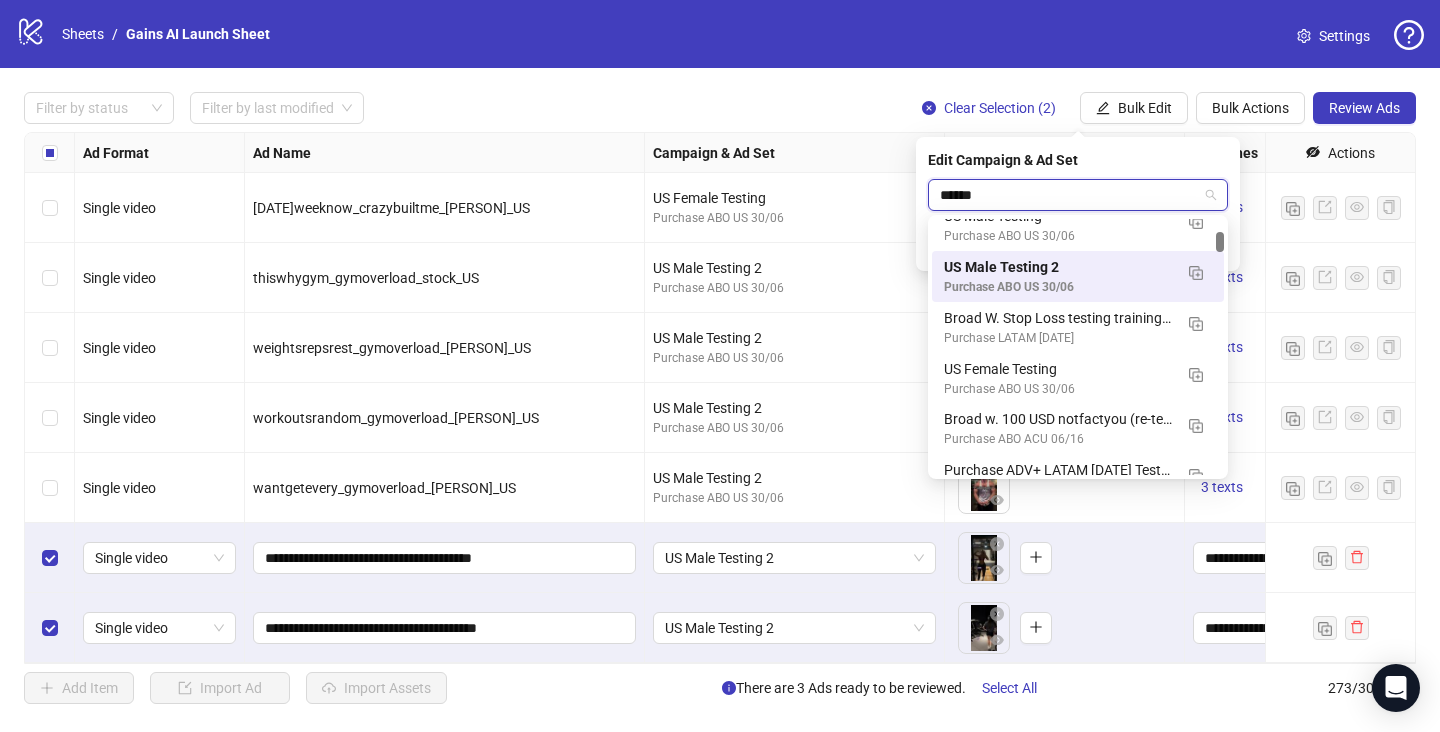 type on "*******" 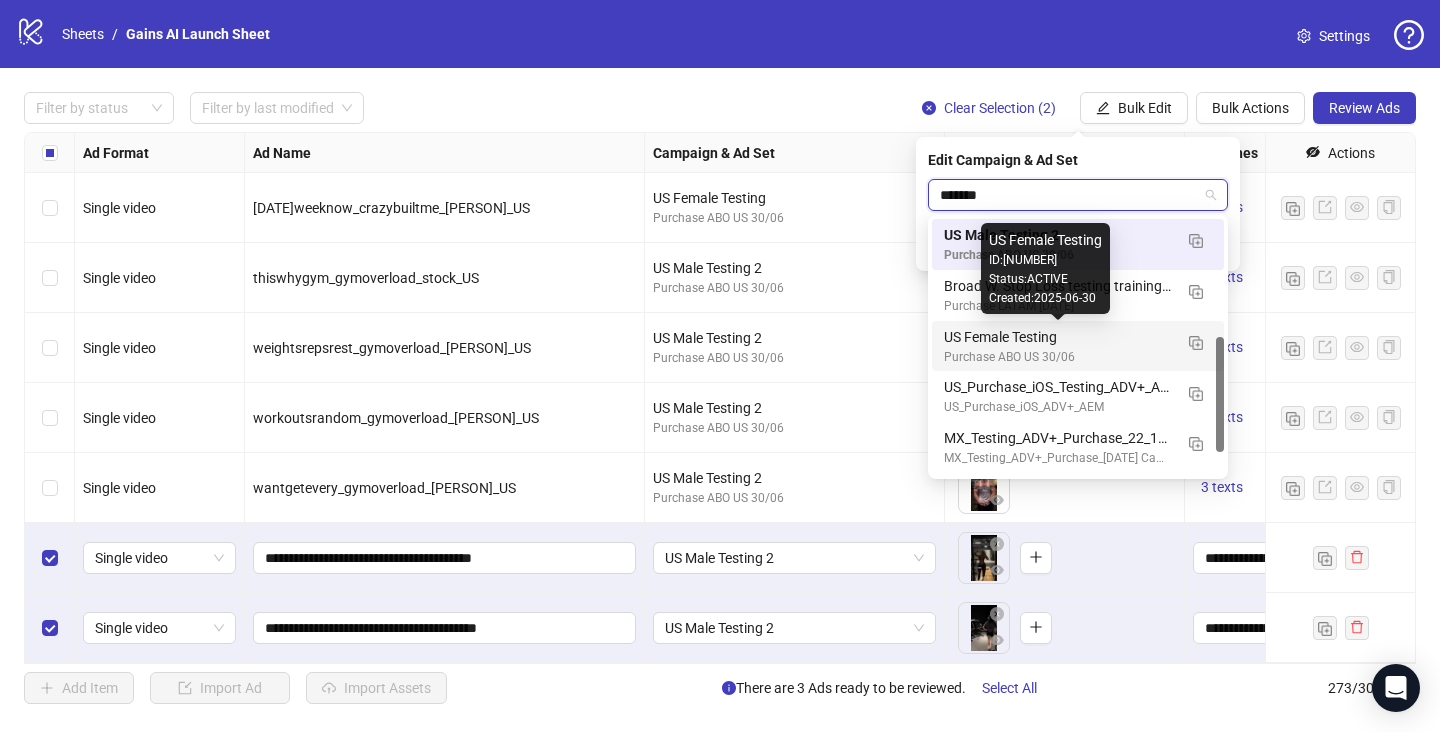click on "US Female Testing" at bounding box center [1058, 337] 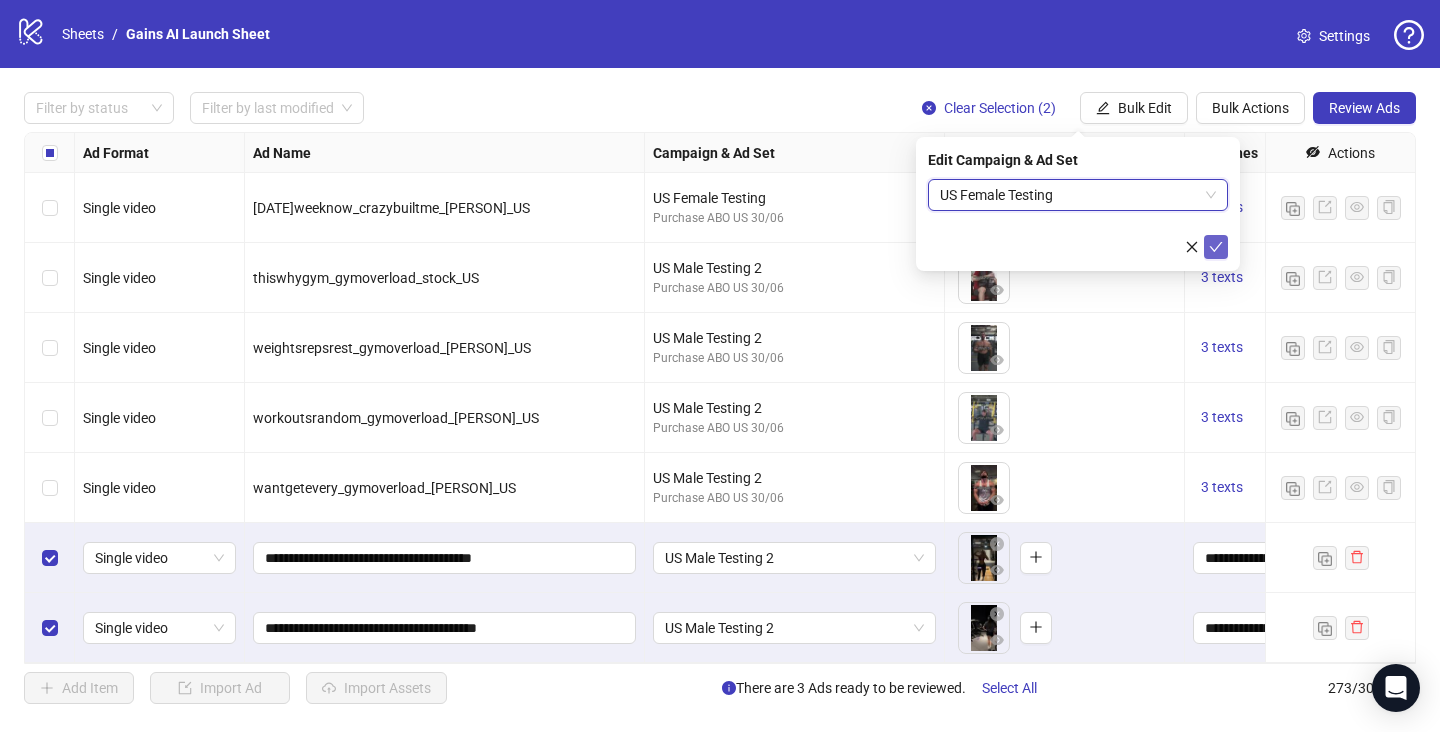 click 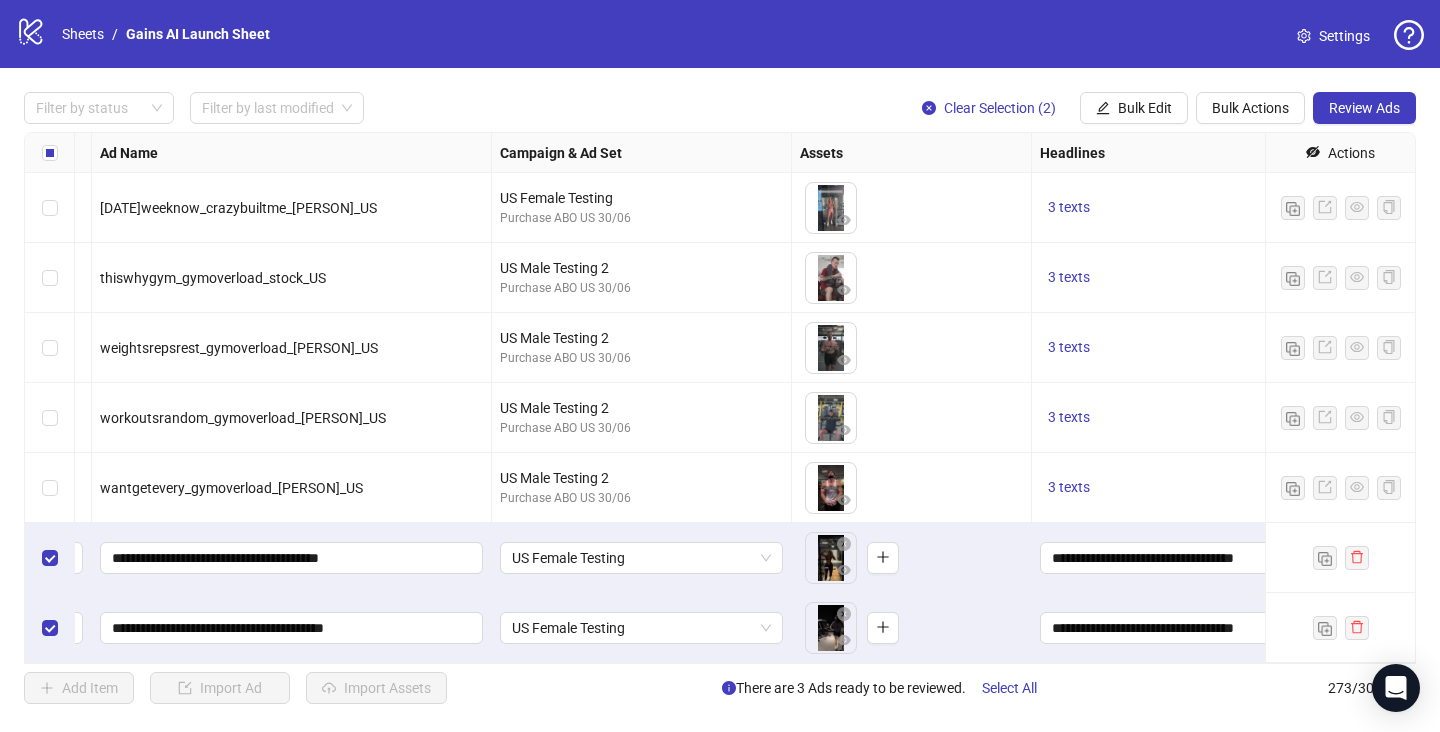 scroll, scrollTop: 18620, scrollLeft: 0, axis: vertical 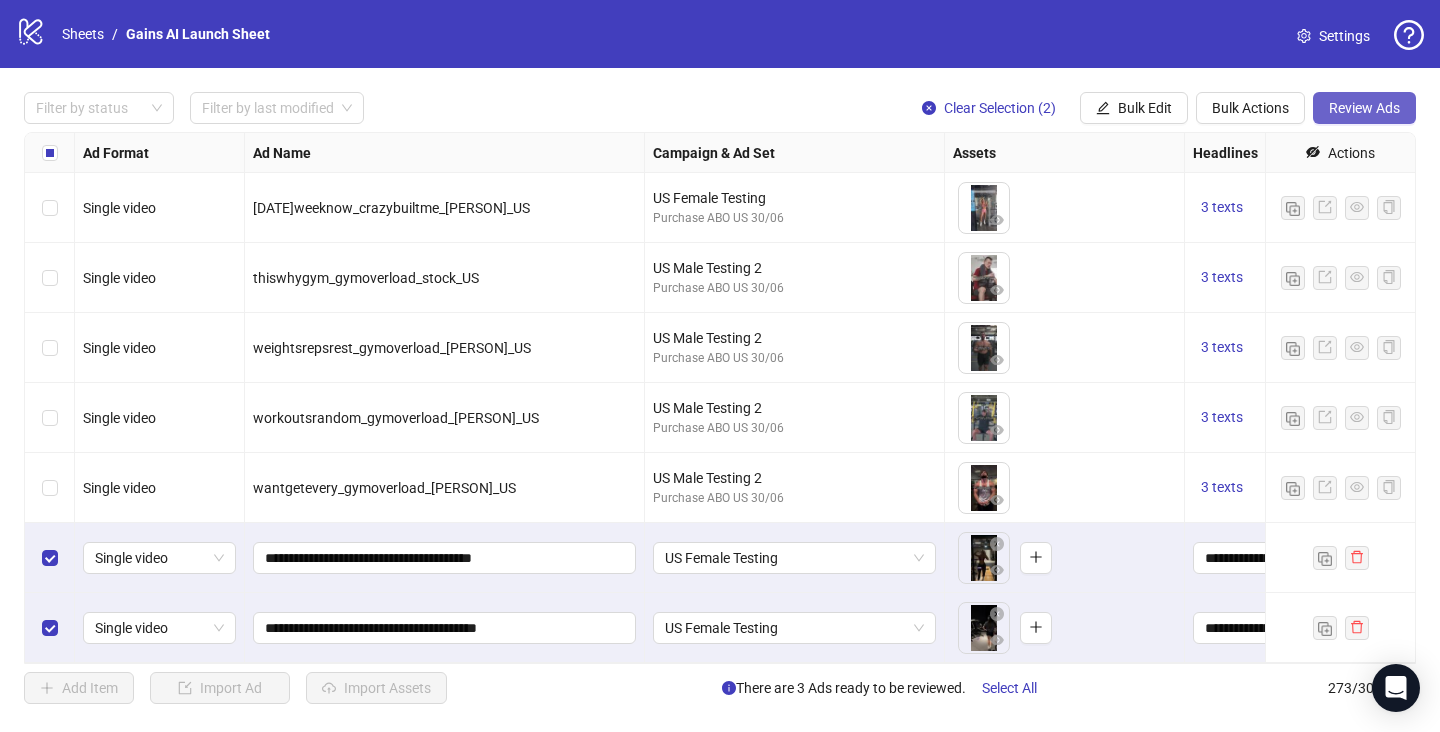 click on "Review Ads" at bounding box center (1364, 108) 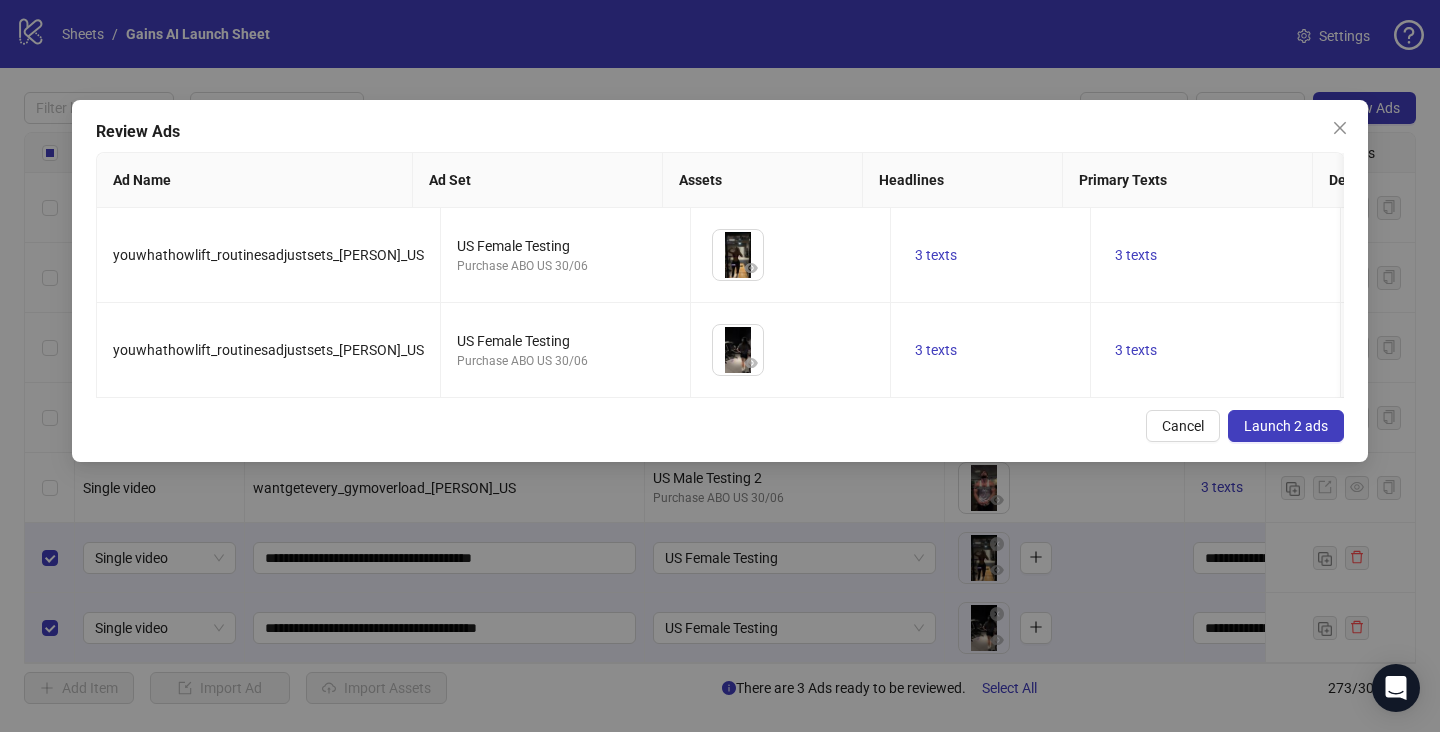 click on "Launch 2 ads" at bounding box center (1286, 426) 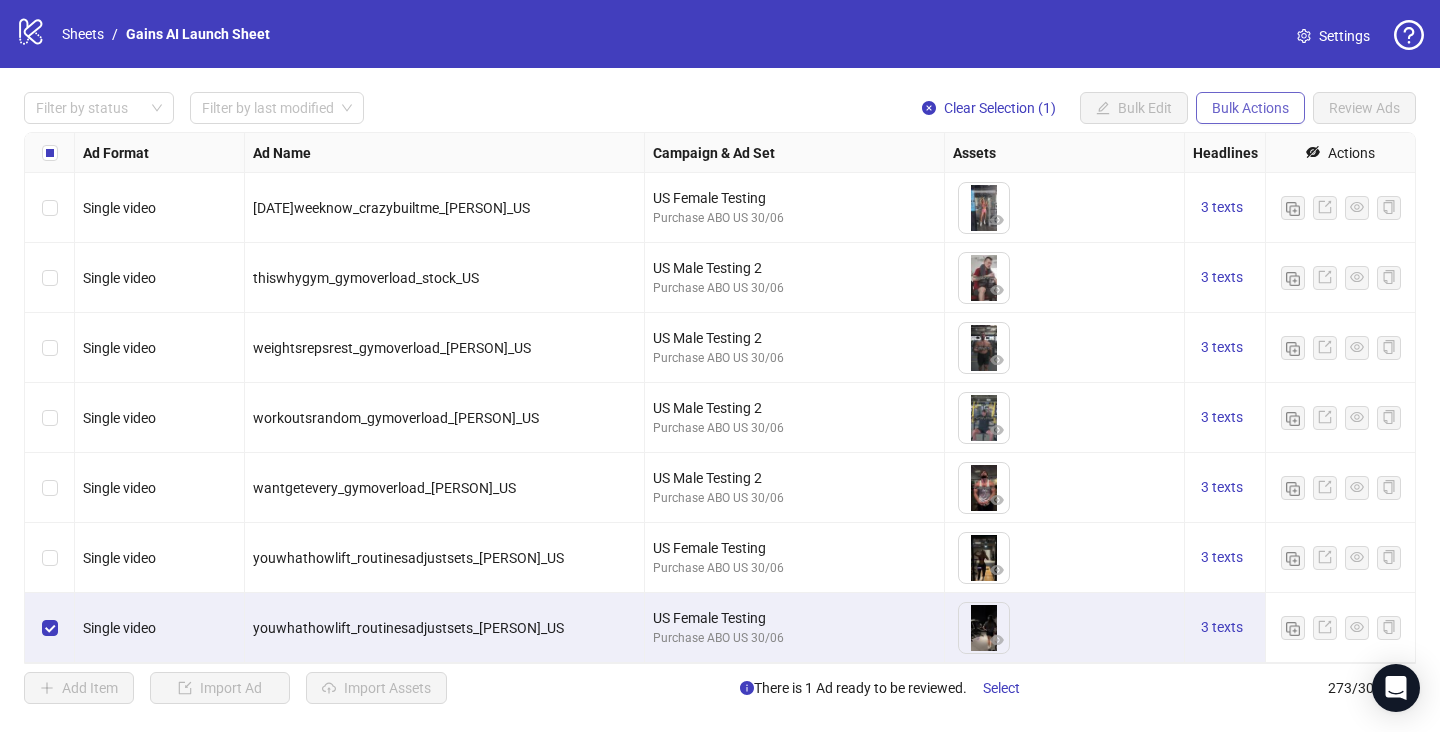click on "Bulk Actions" at bounding box center (1250, 108) 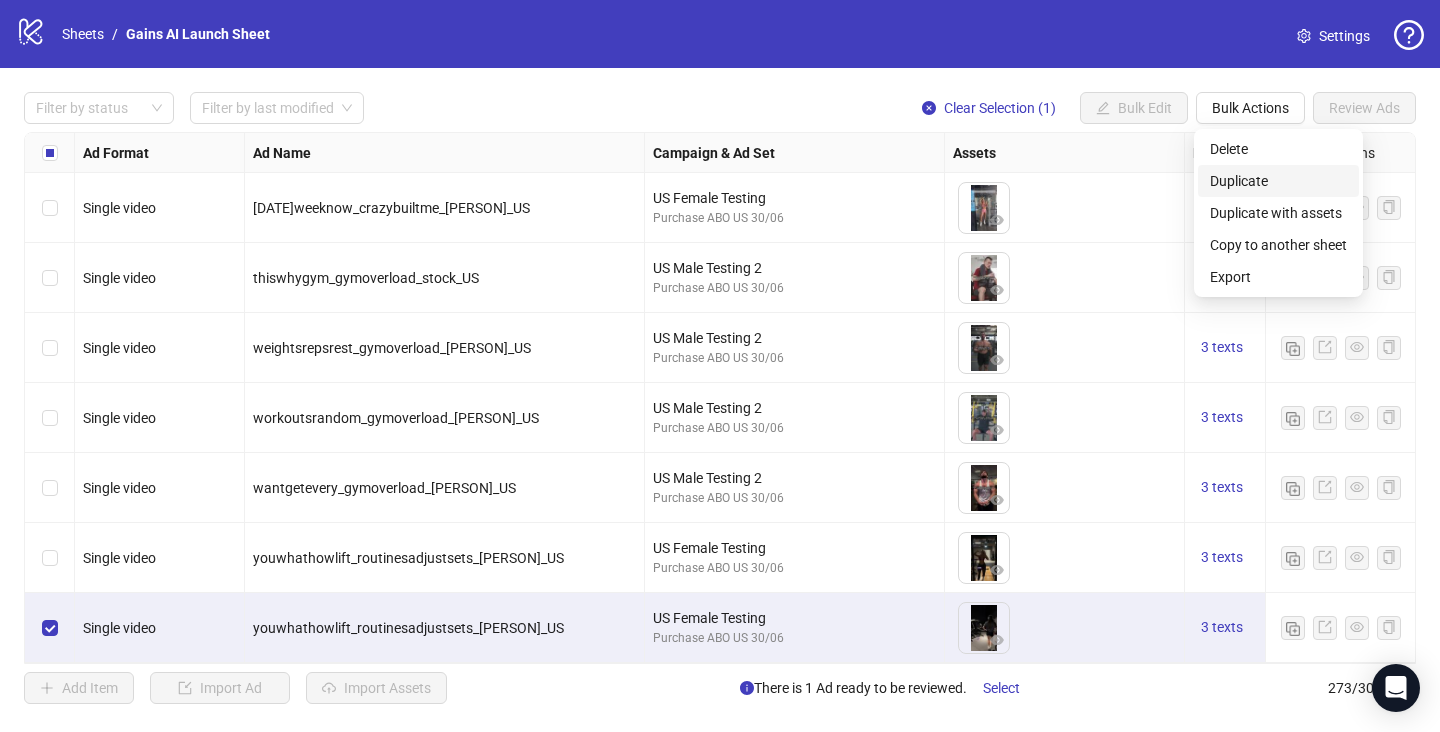 click on "Duplicate" at bounding box center [1278, 181] 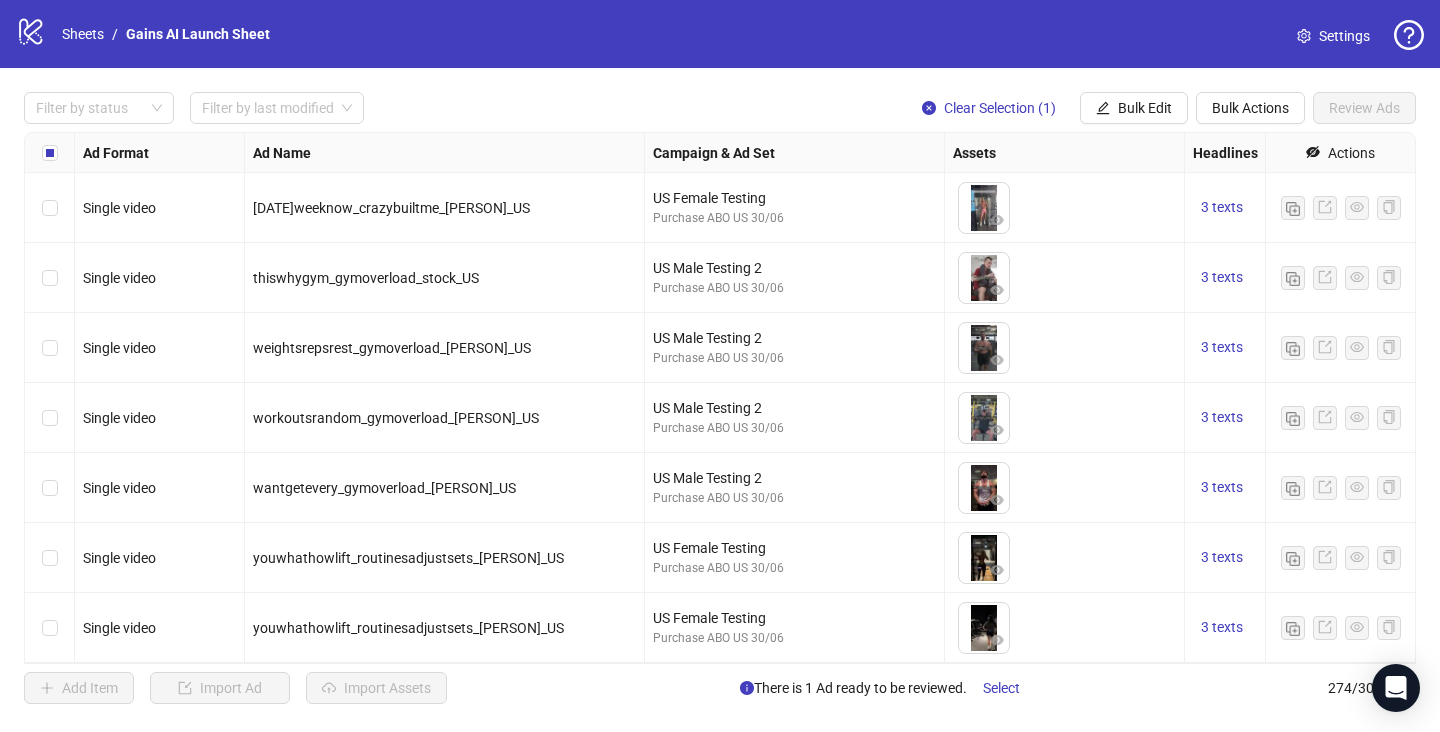 scroll, scrollTop: 18690, scrollLeft: 0, axis: vertical 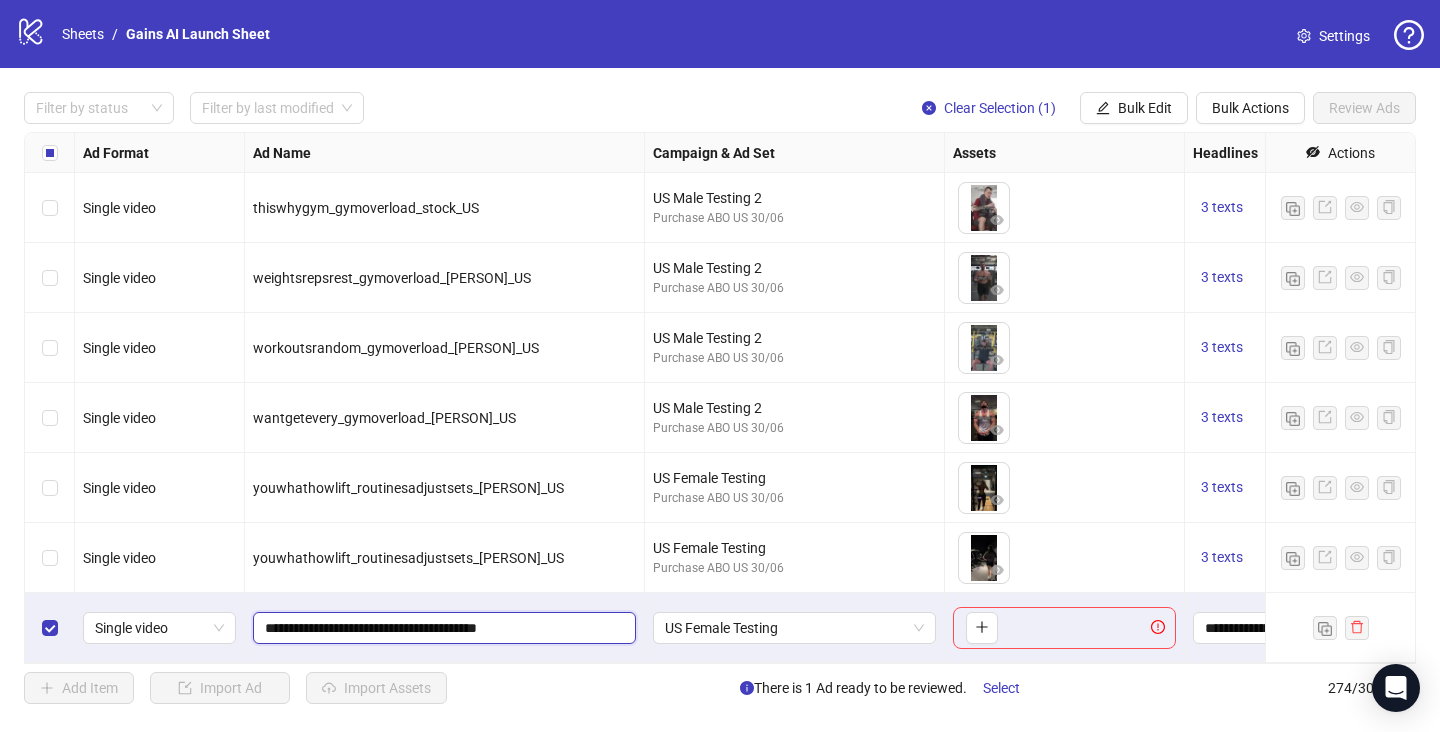 click on "**********" at bounding box center [442, 628] 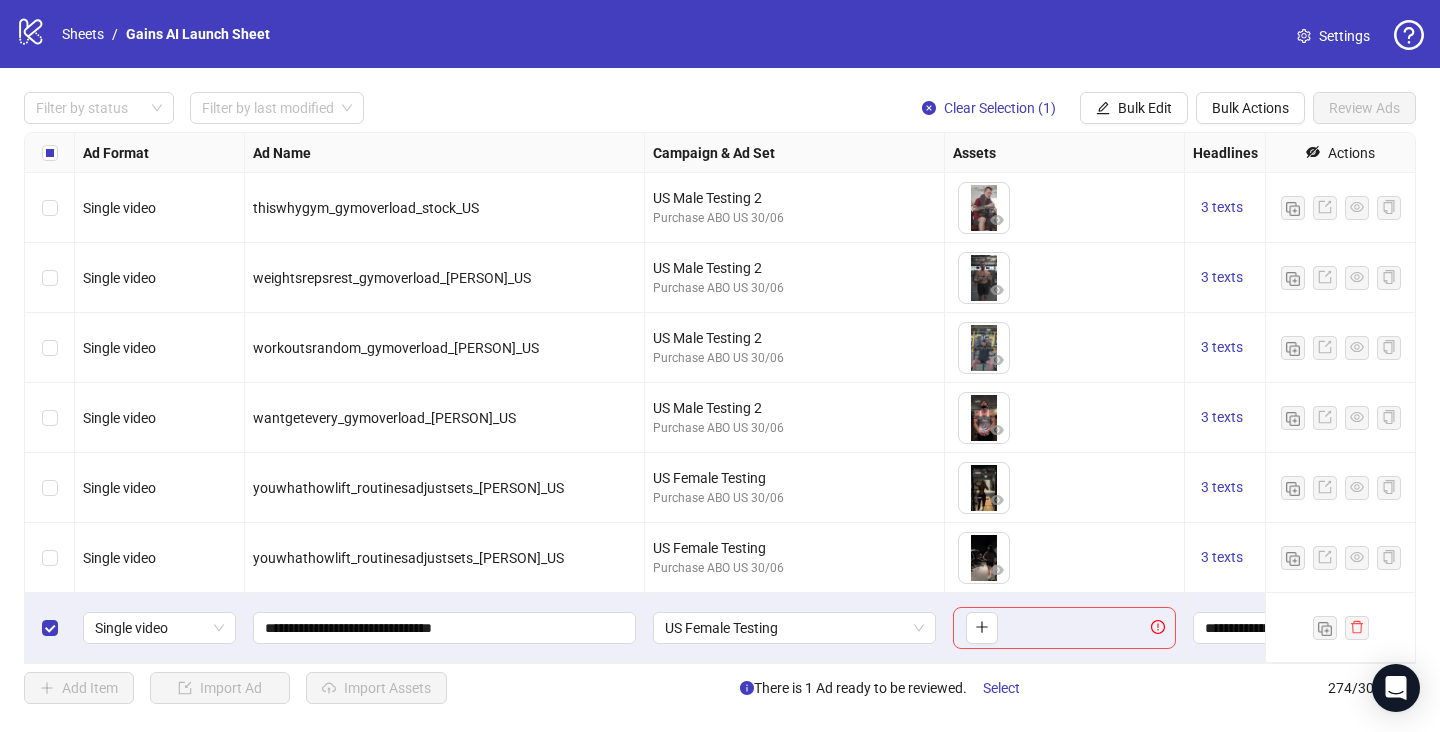 click on "youwhathowlift_routinesadjustsets_[PERSON]_US" at bounding box center [445, 558] 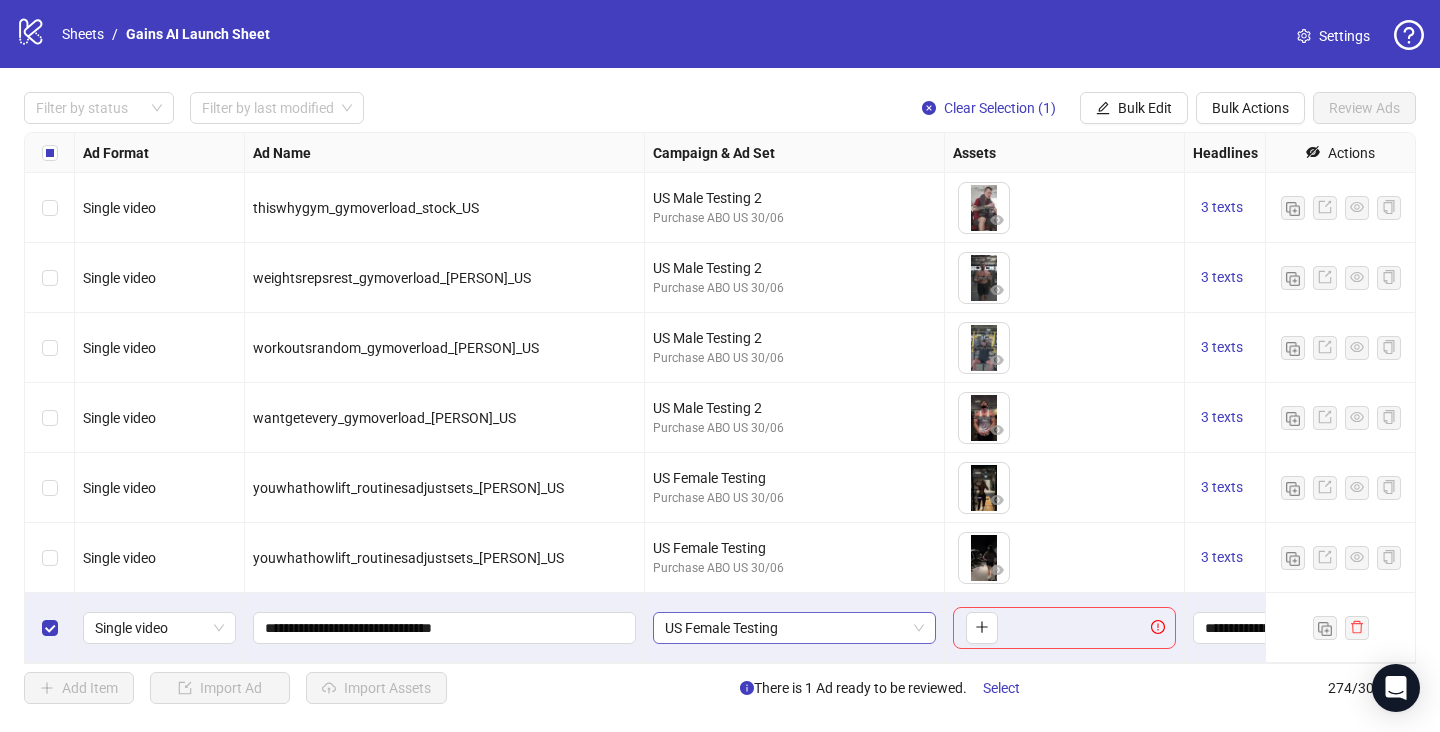 click on "US Female Testing" at bounding box center (794, 628) 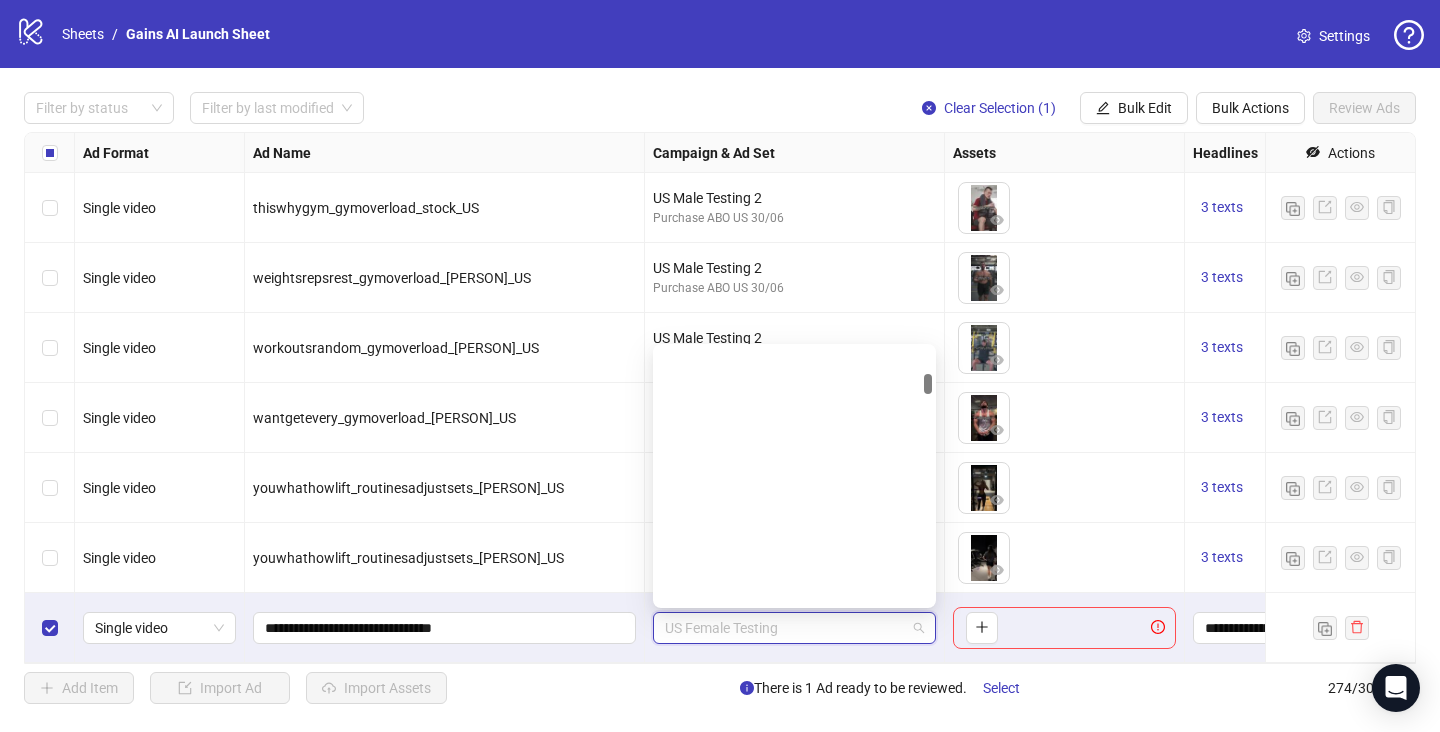 scroll, scrollTop: 2633, scrollLeft: 0, axis: vertical 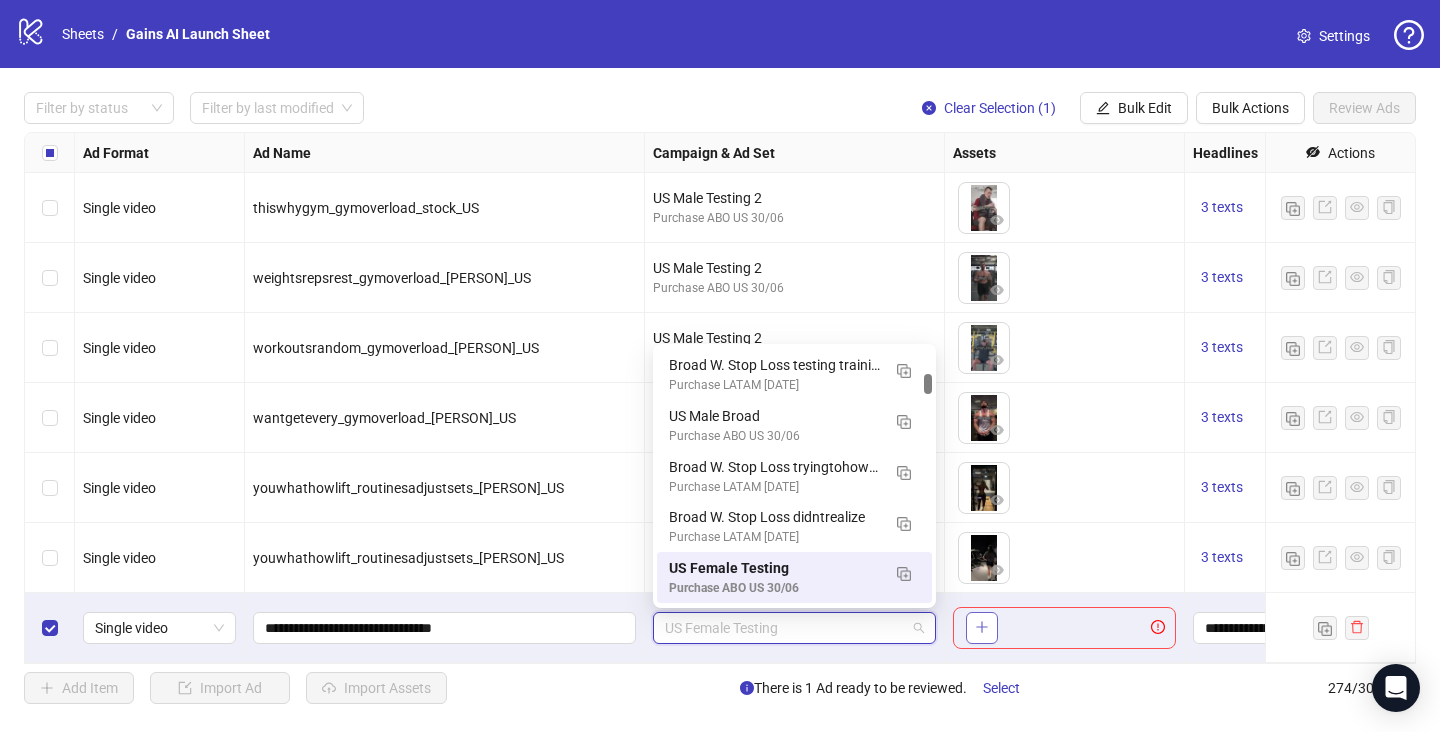 click 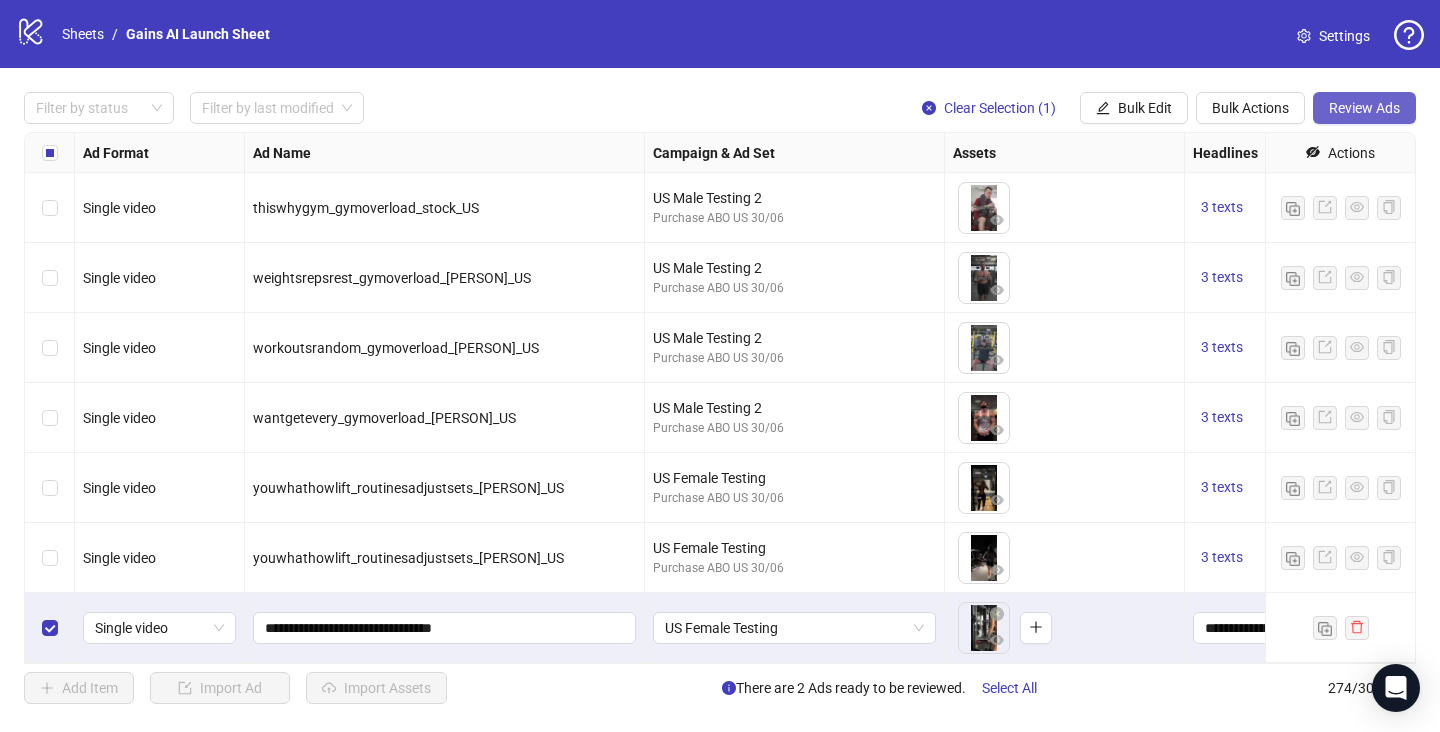 click on "Review Ads" at bounding box center [1364, 108] 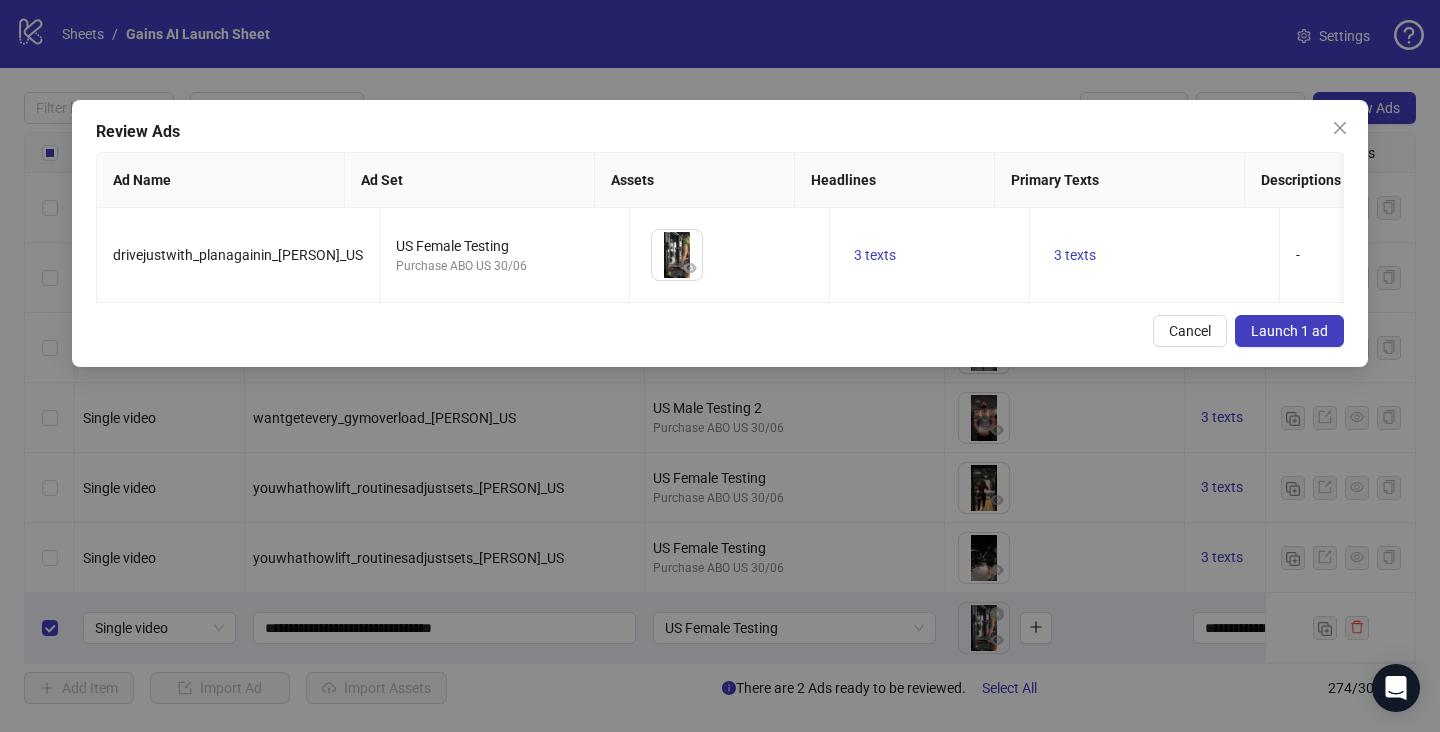 click on "Launch 1 ad" at bounding box center [1289, 331] 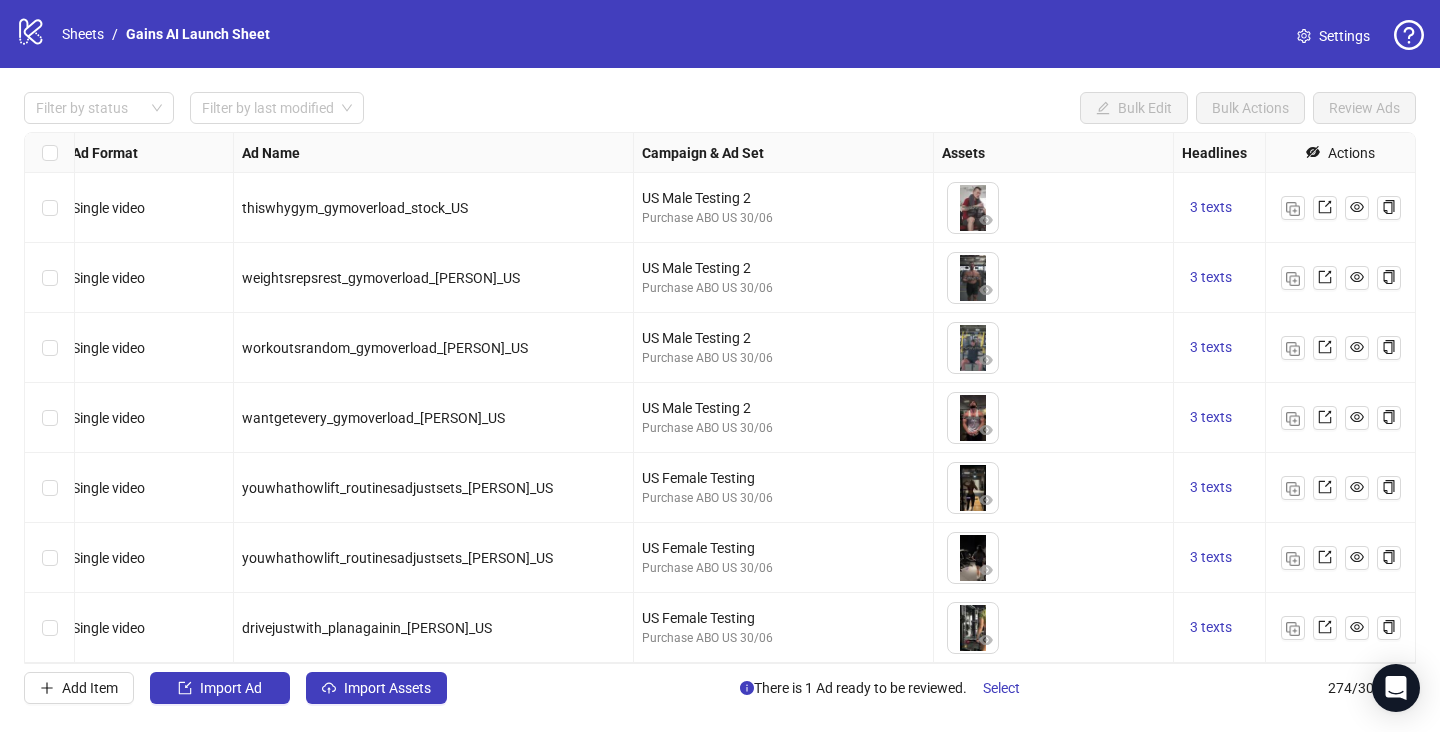 scroll, scrollTop: 18690, scrollLeft: 0, axis: vertical 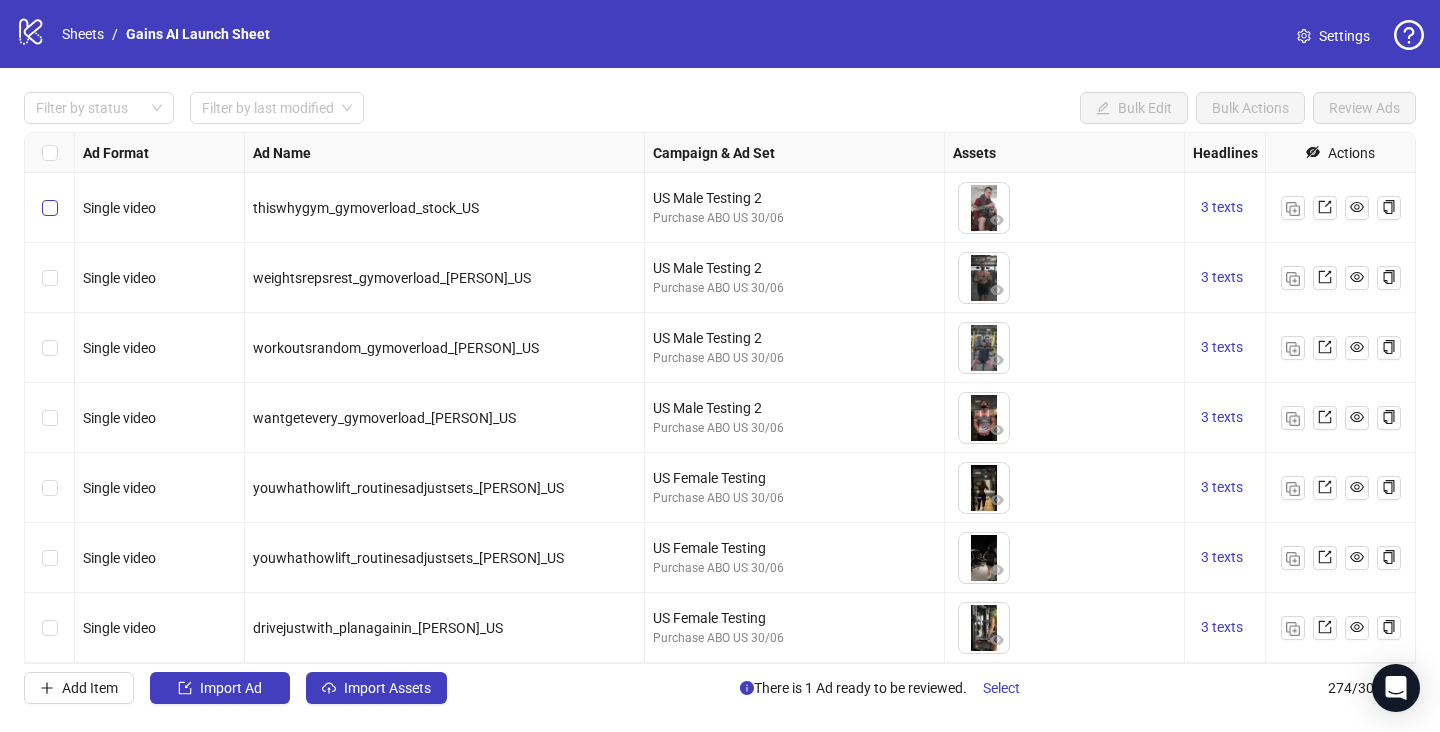 click at bounding box center [50, 208] 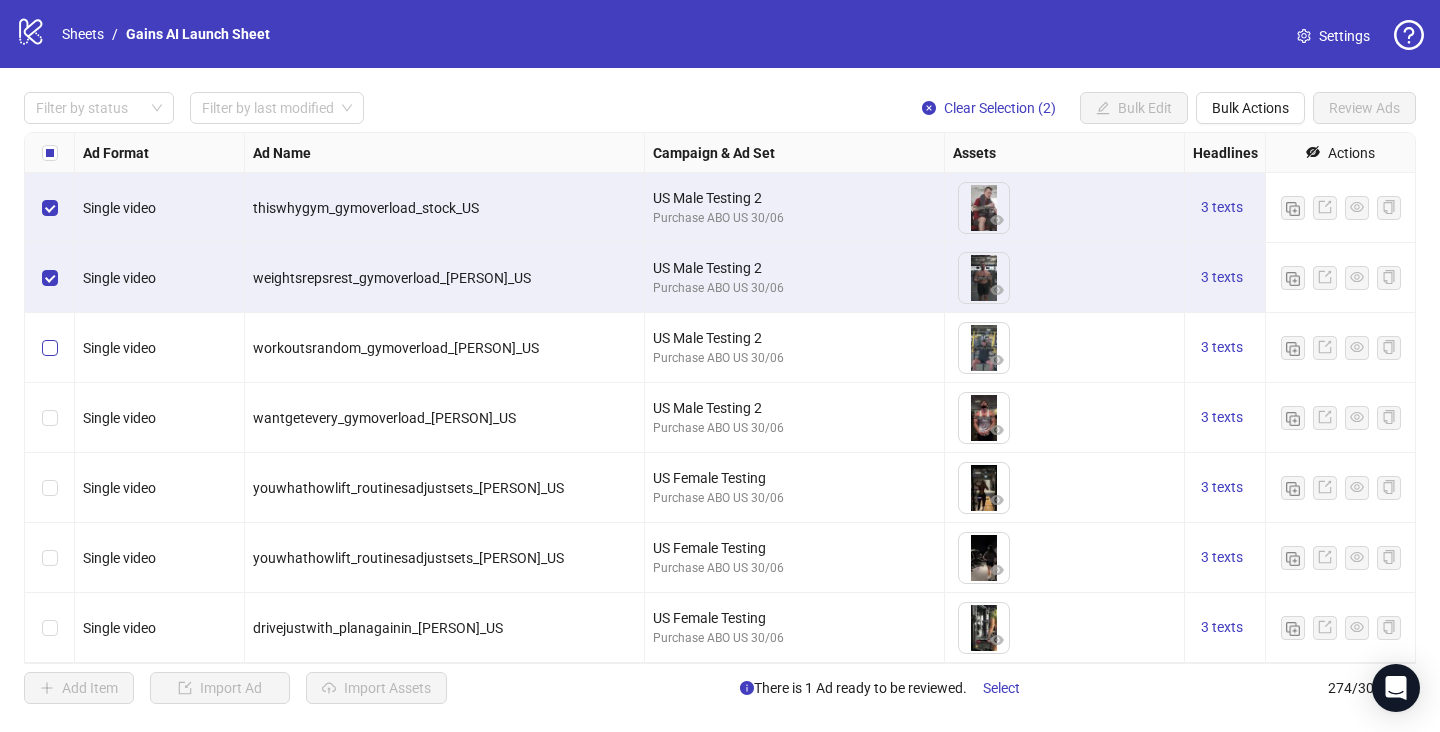 click at bounding box center (50, 348) 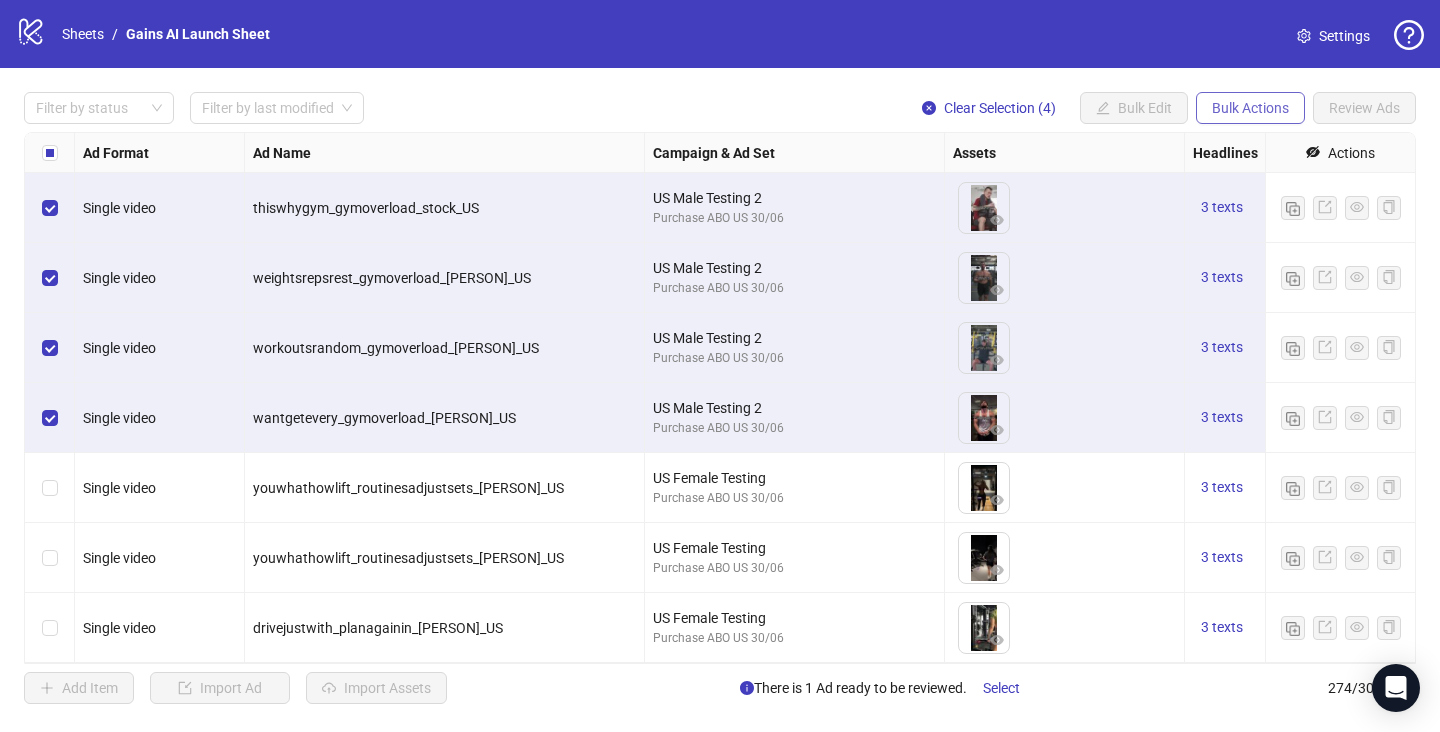 click on "Bulk Actions" at bounding box center (1250, 108) 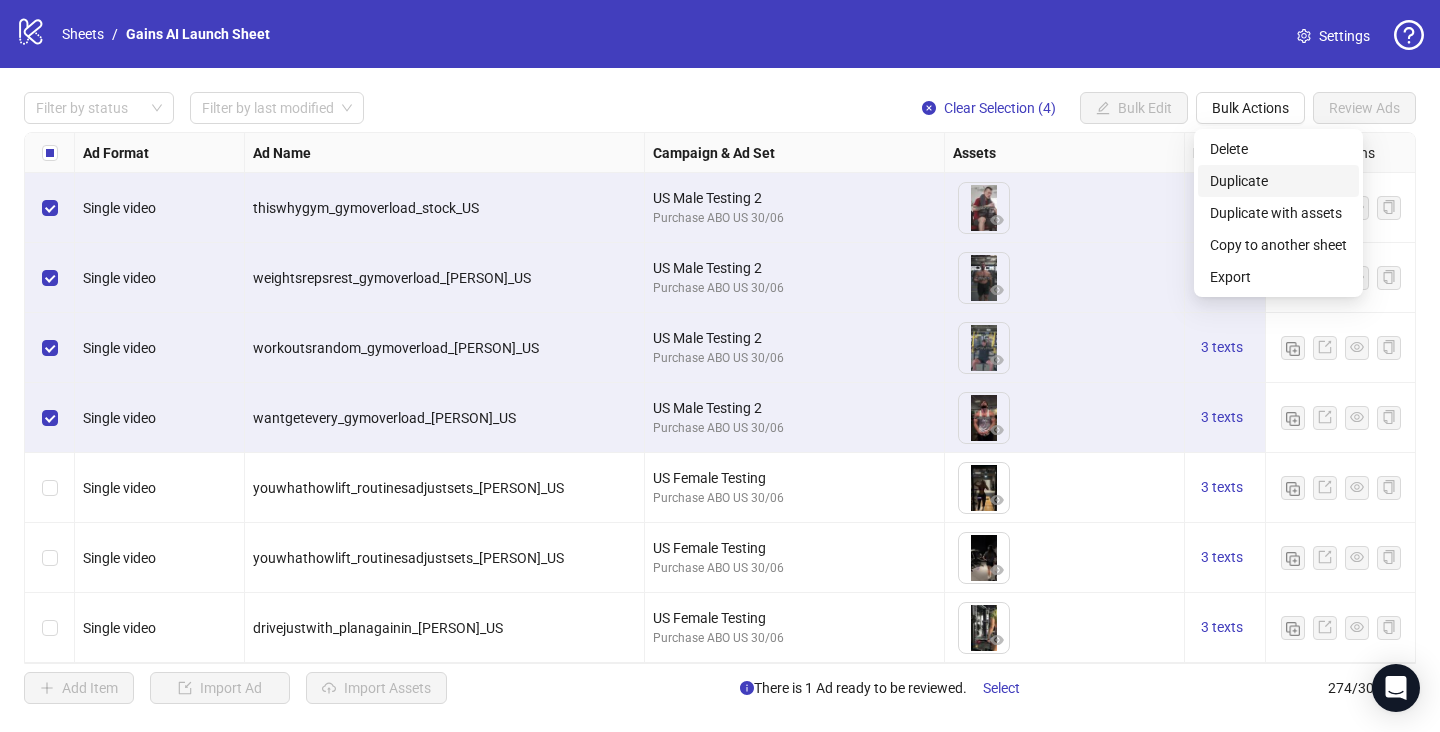 click on "Duplicate" at bounding box center (1278, 181) 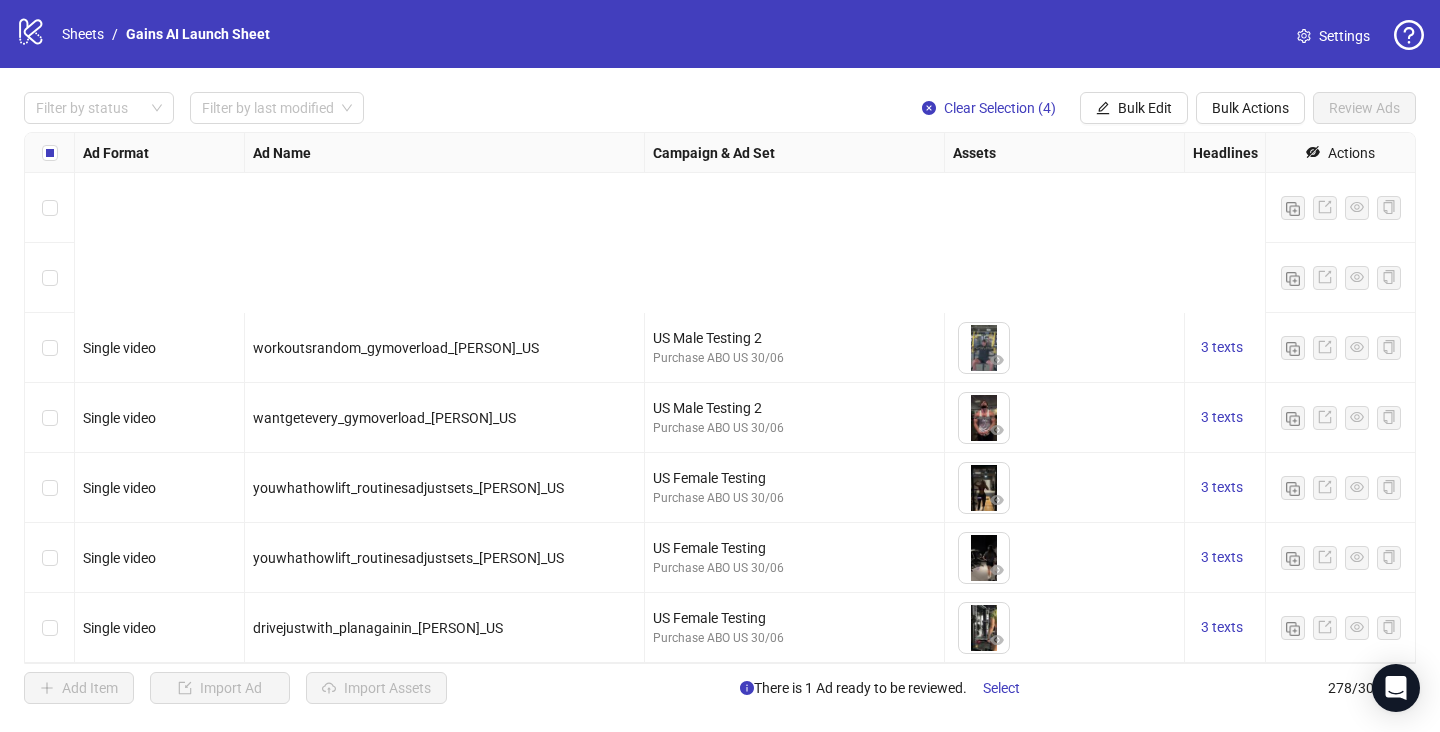 scroll, scrollTop: 18970, scrollLeft: 0, axis: vertical 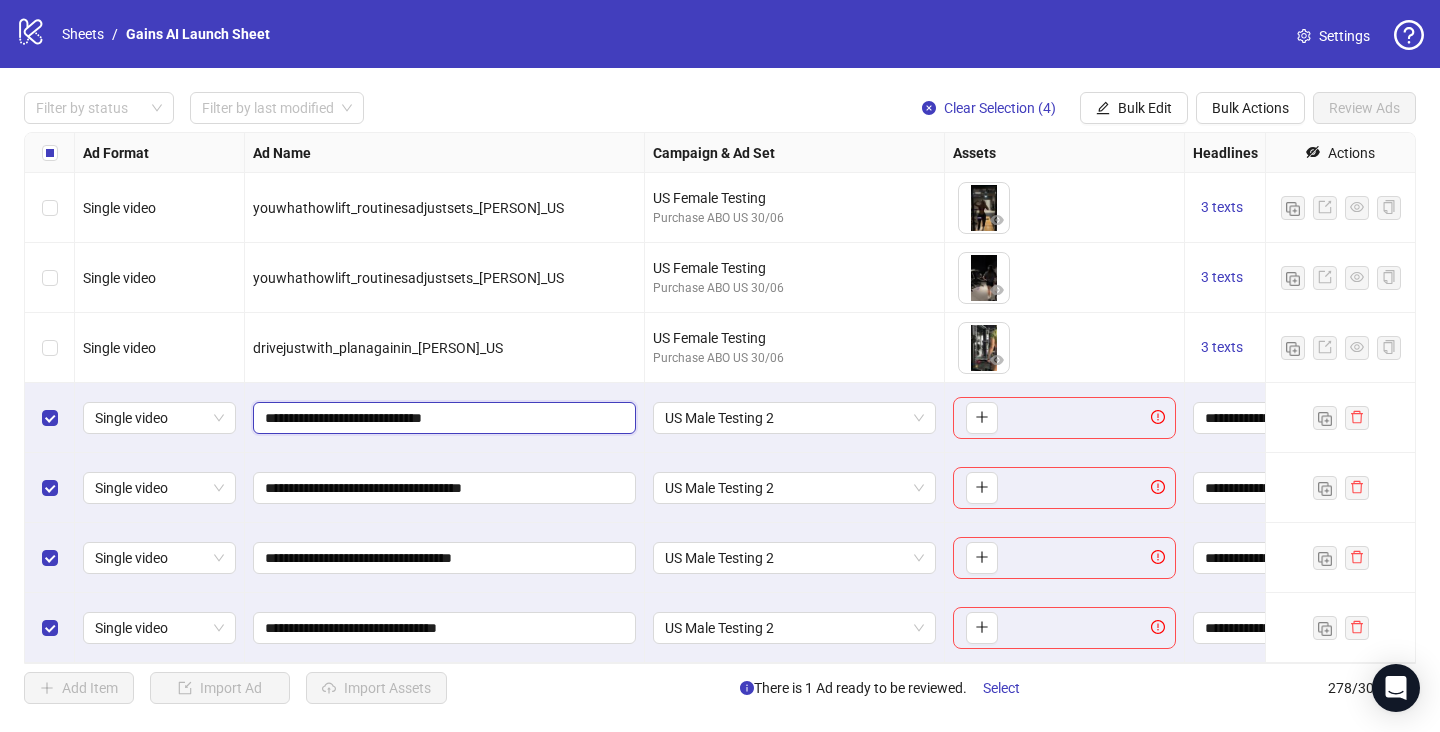 click on "**********" at bounding box center [442, 418] 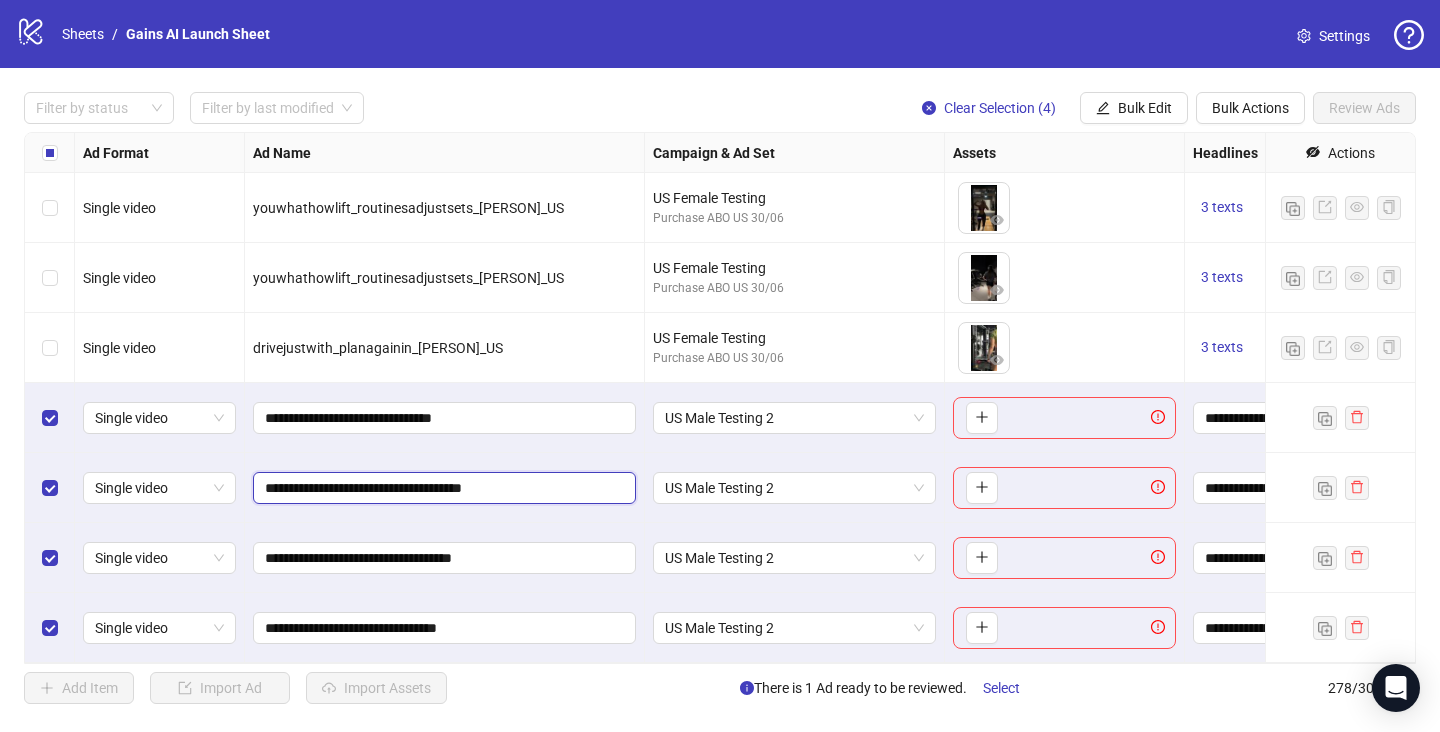 click on "**********" at bounding box center (442, 488) 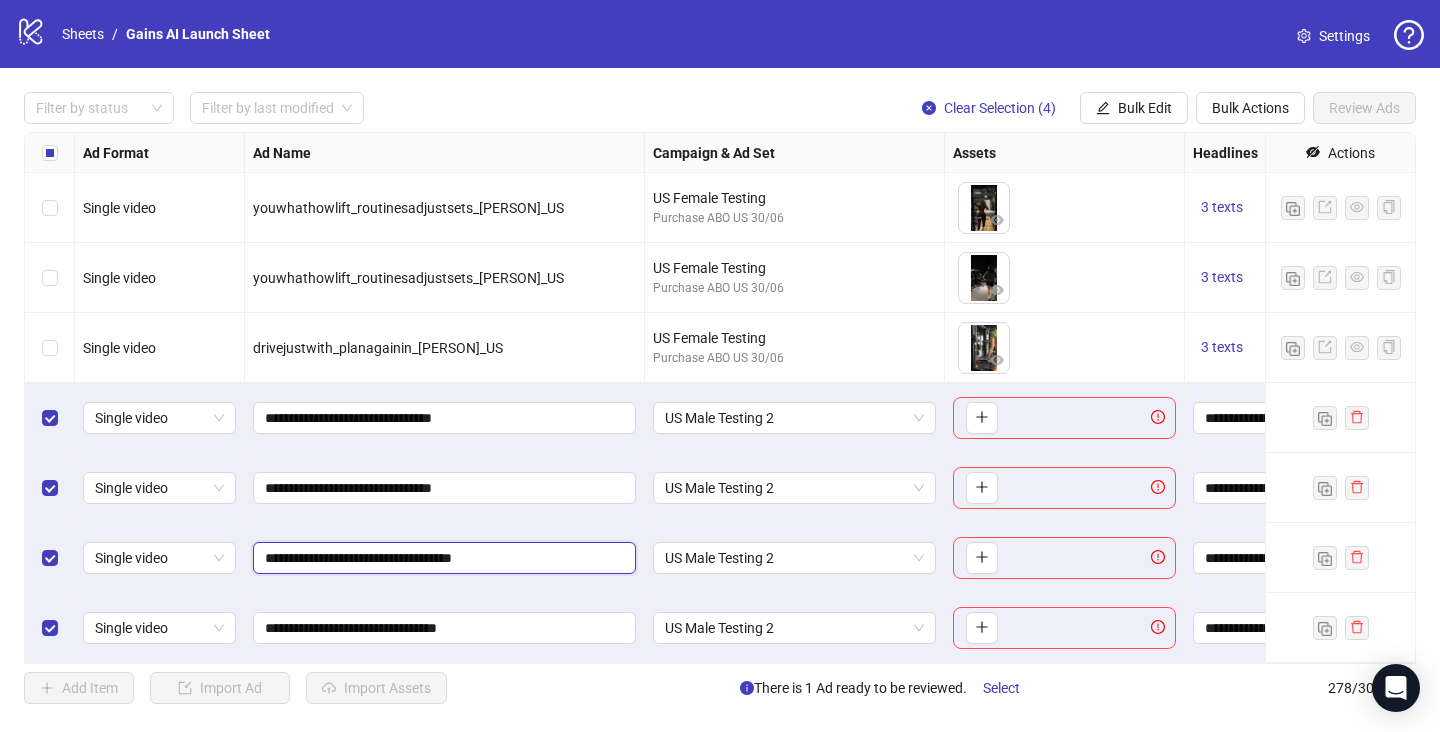 click on "**********" at bounding box center [442, 558] 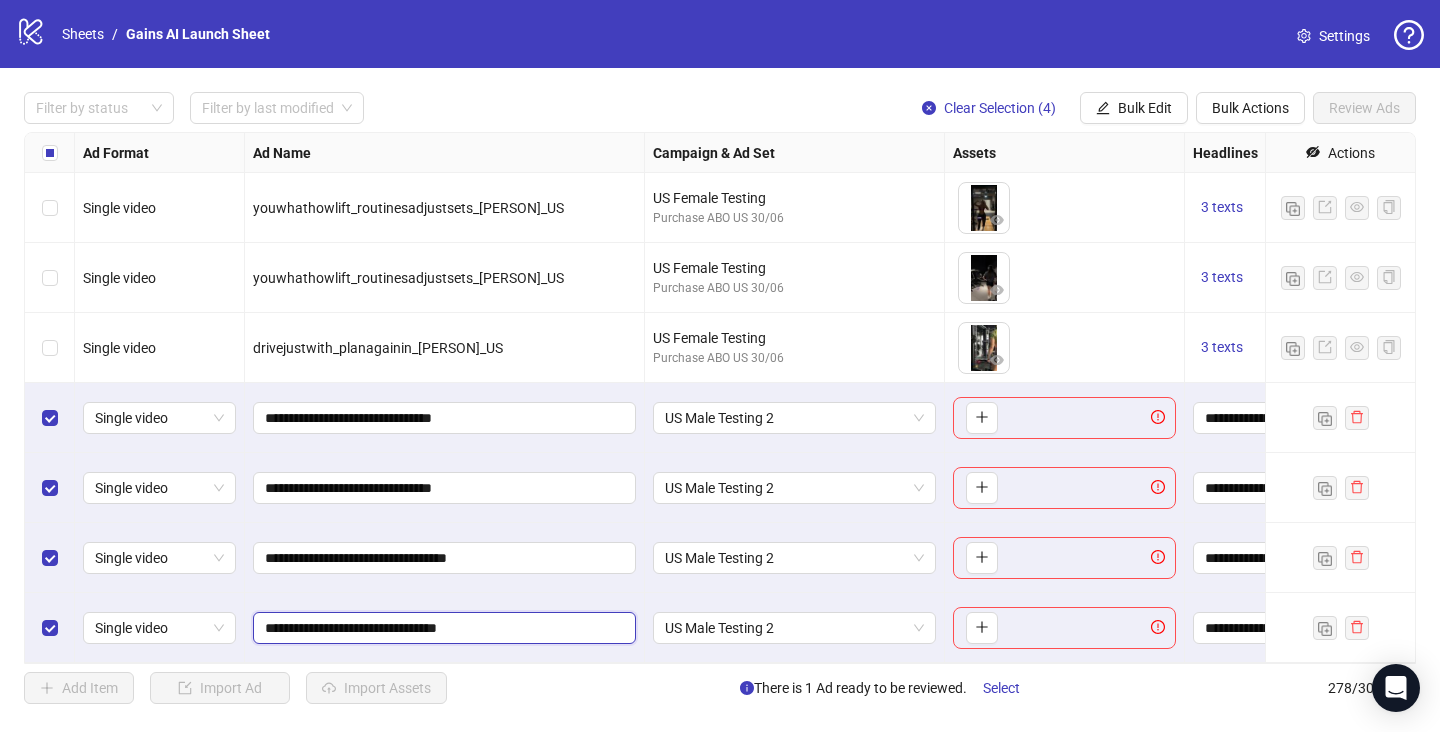 click on "**********" at bounding box center (442, 628) 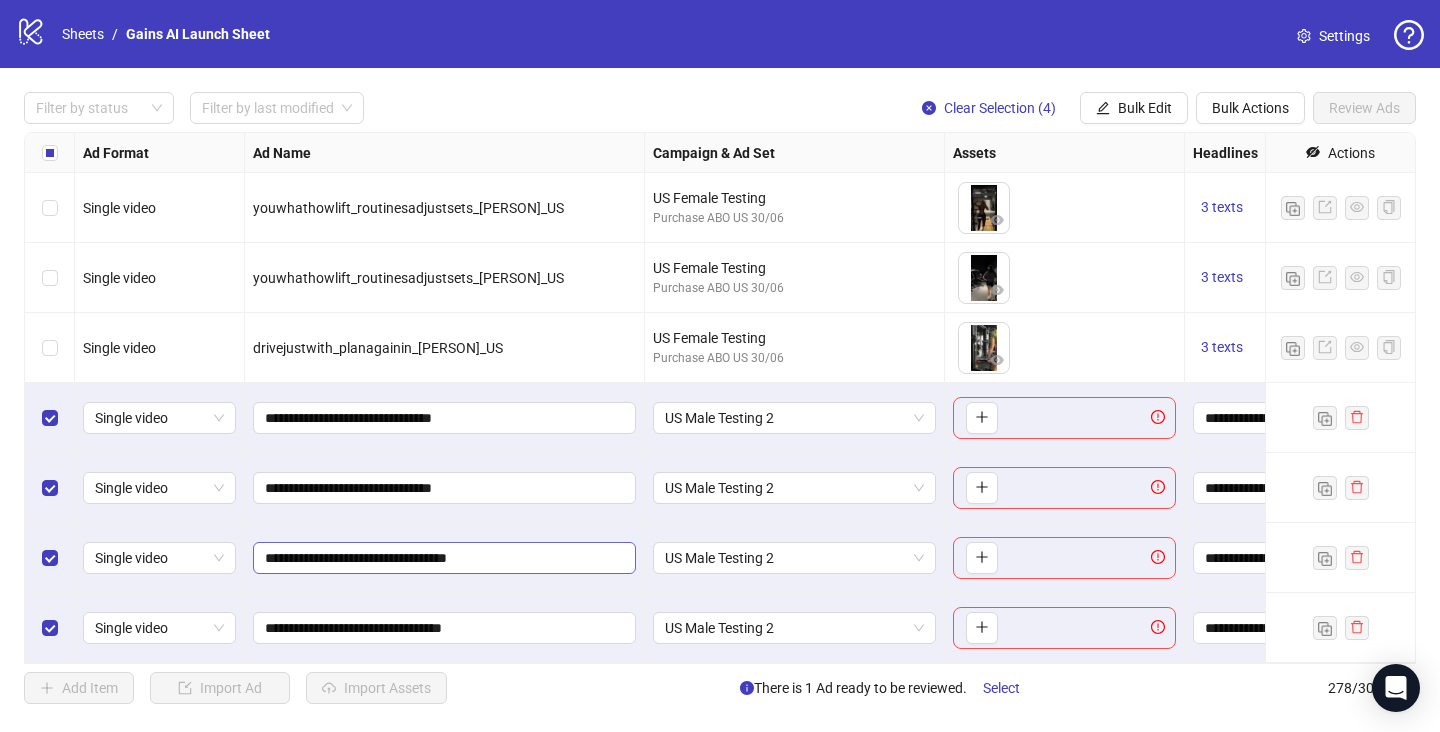 click on "**********" at bounding box center [445, 628] 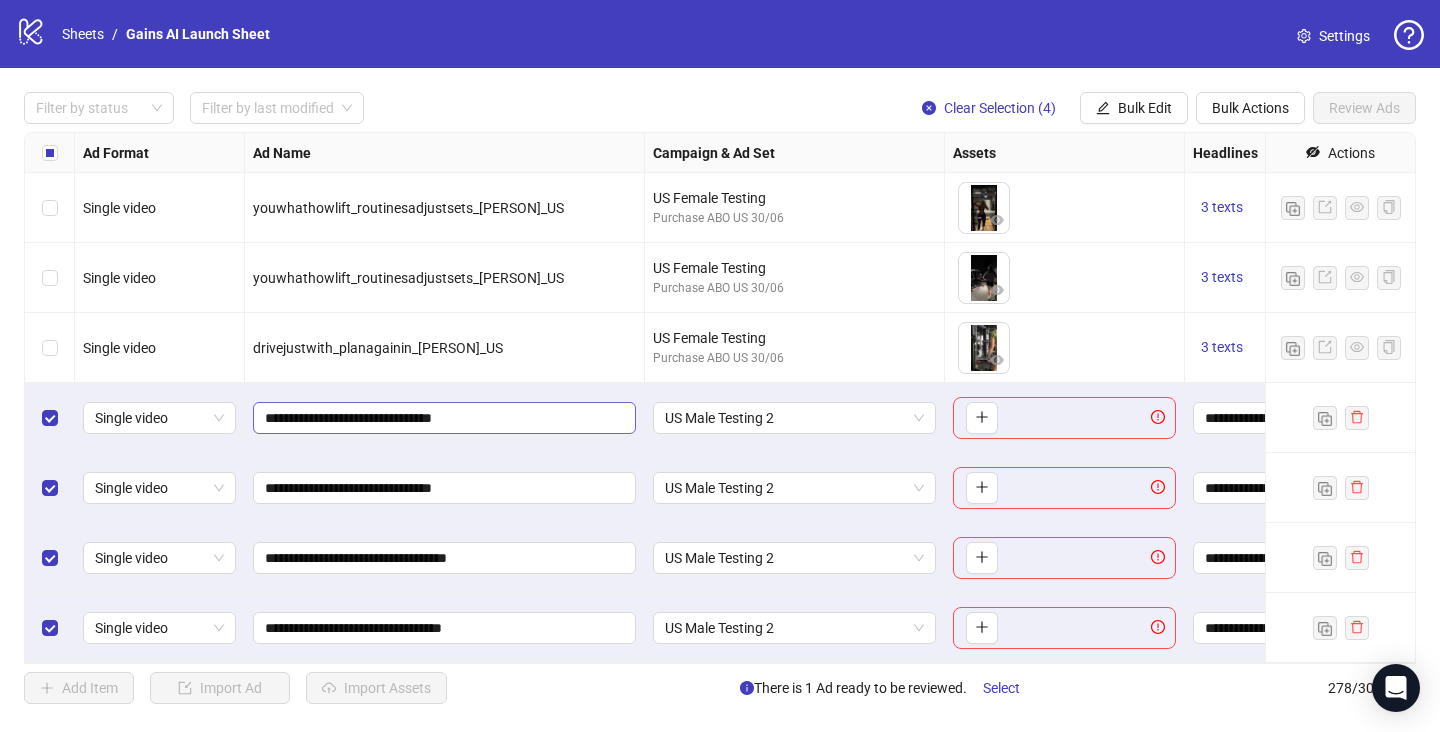 click on "**********" at bounding box center (444, 418) 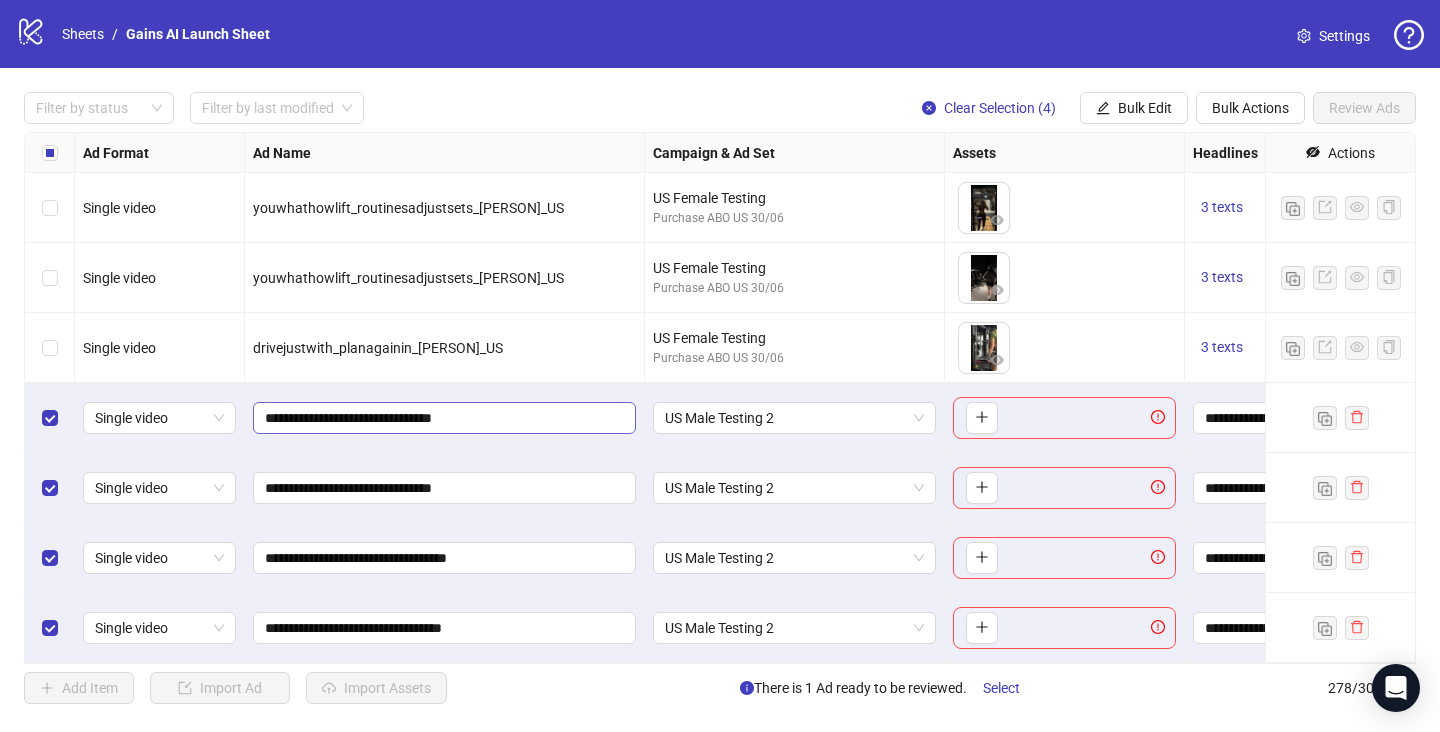 click on "**********" at bounding box center [444, 418] 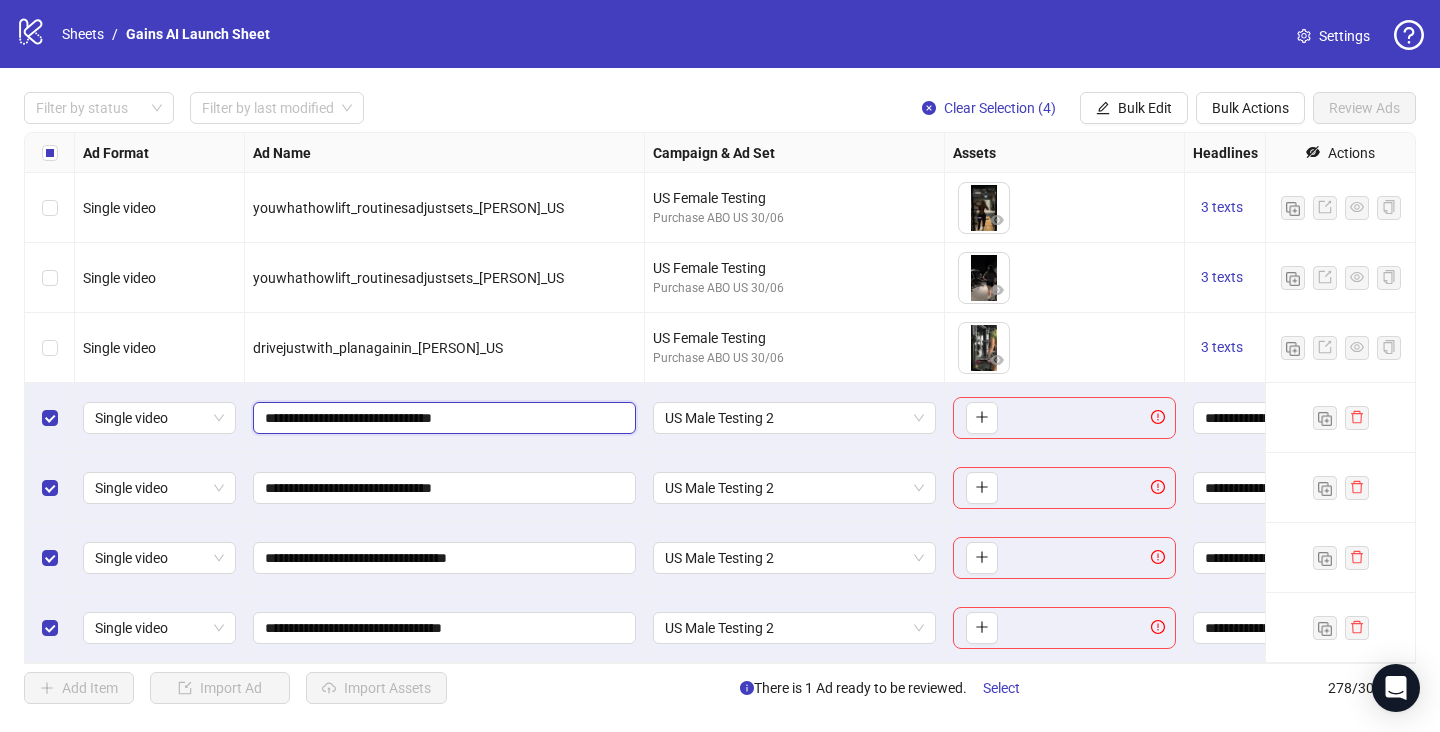 click on "**********" at bounding box center [442, 418] 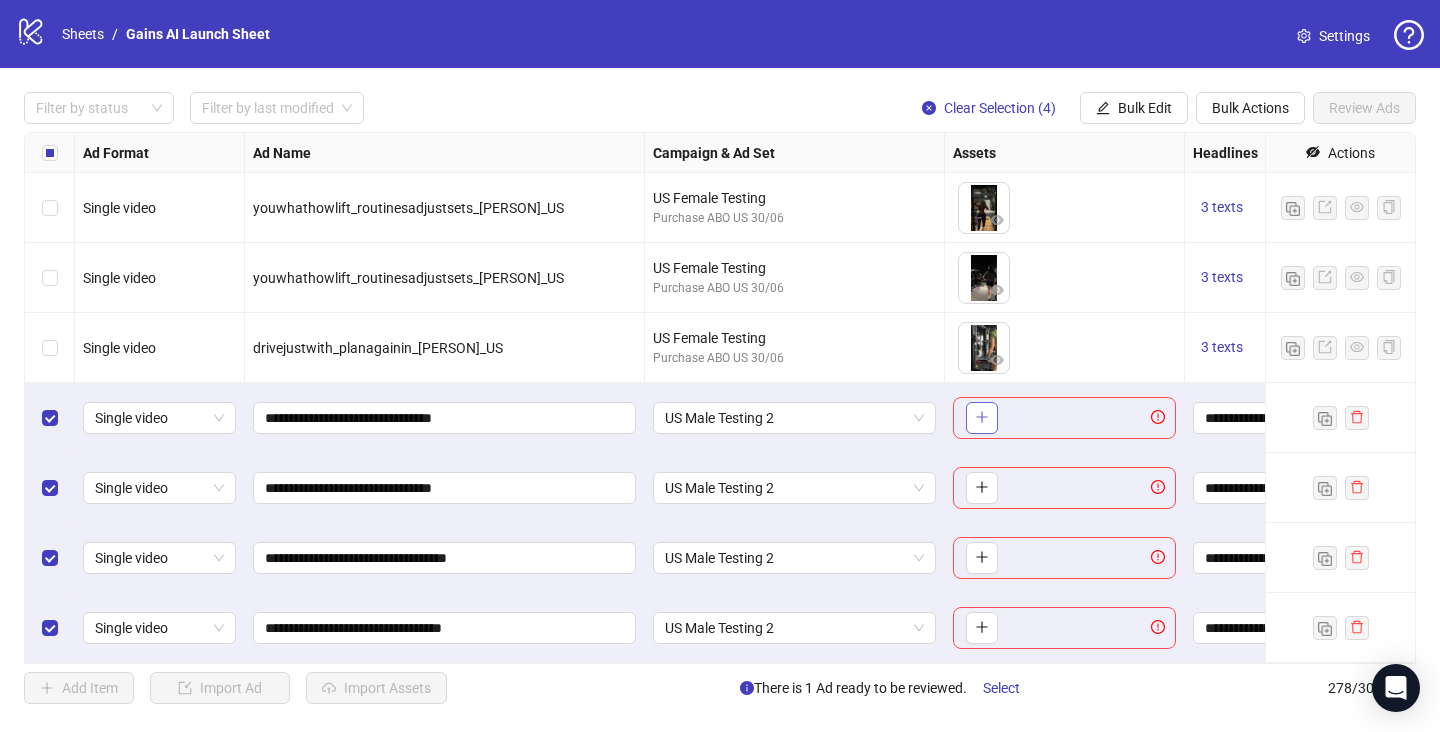 click at bounding box center [982, 417] 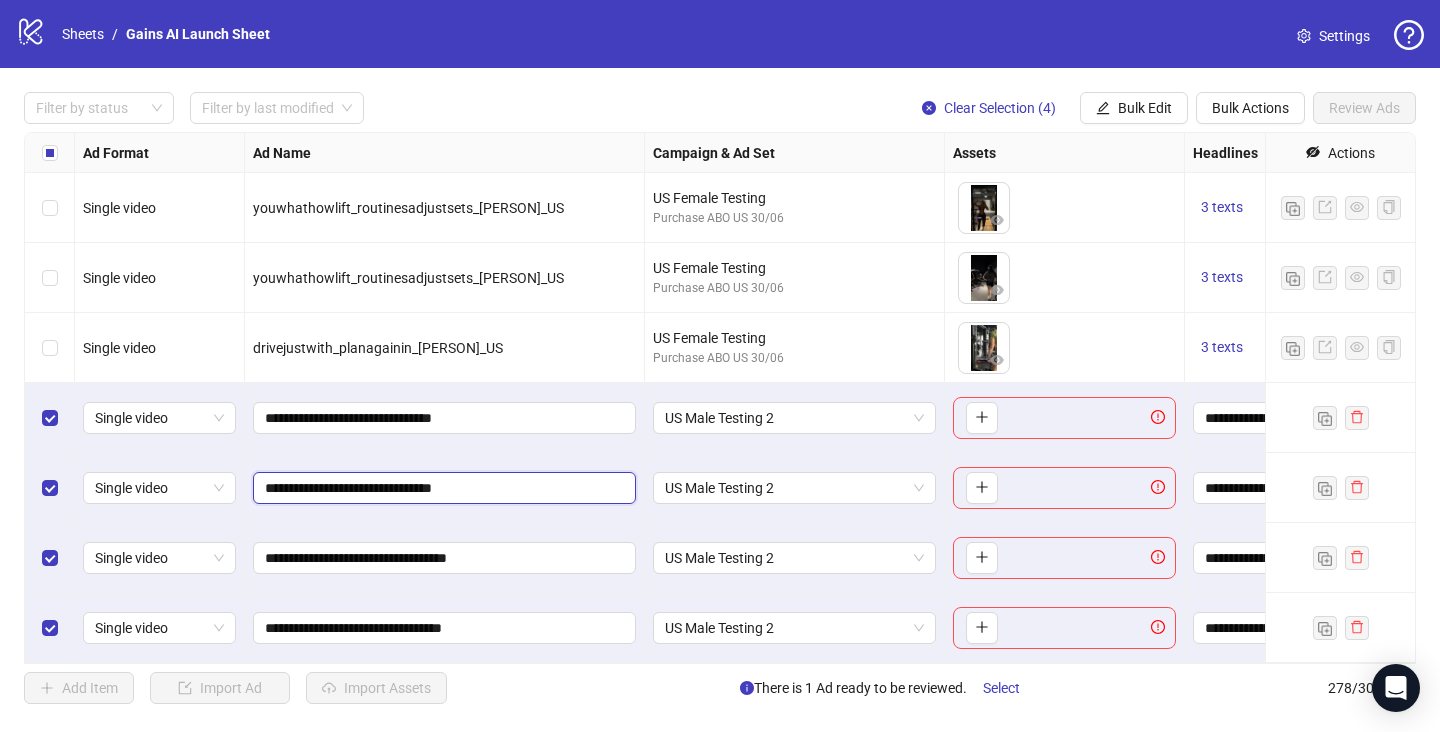 click on "**********" at bounding box center [442, 488] 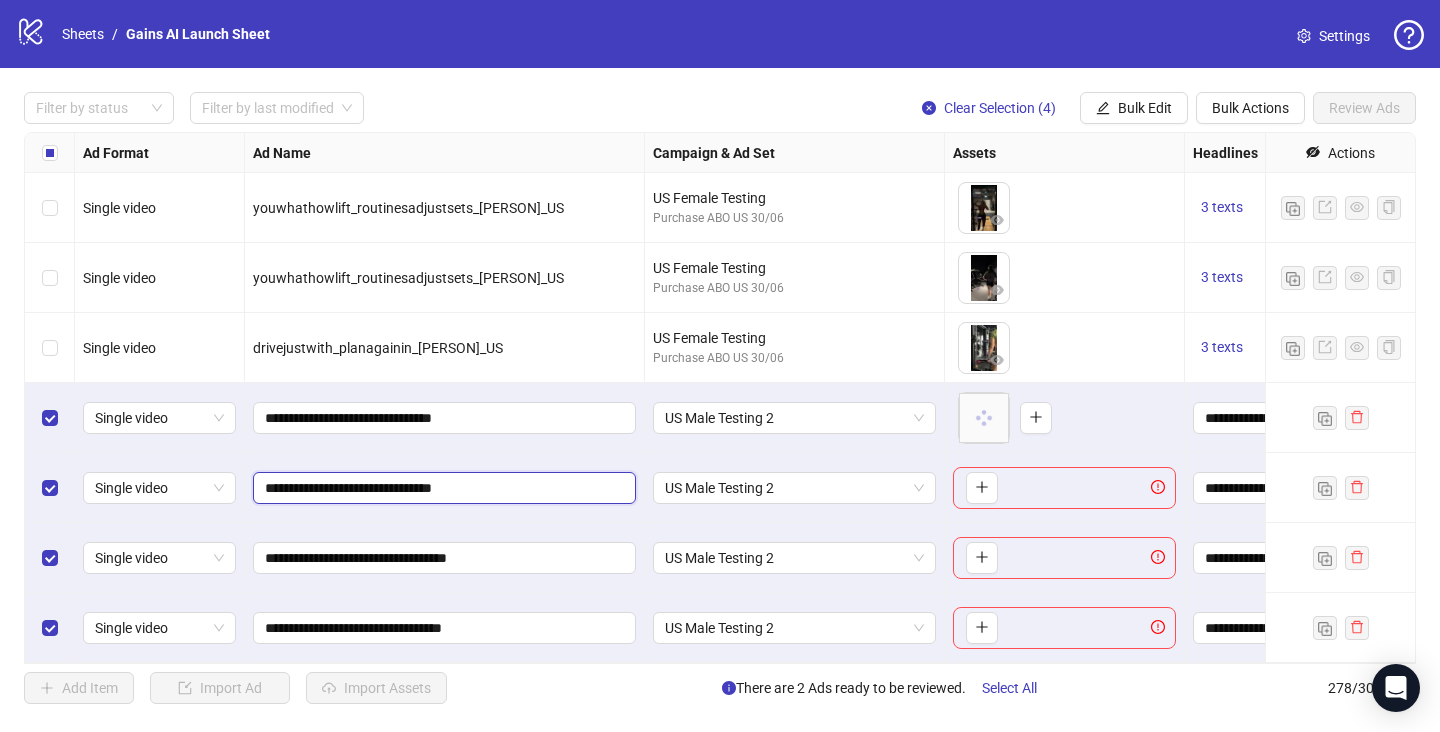 click on "**********" at bounding box center [442, 488] 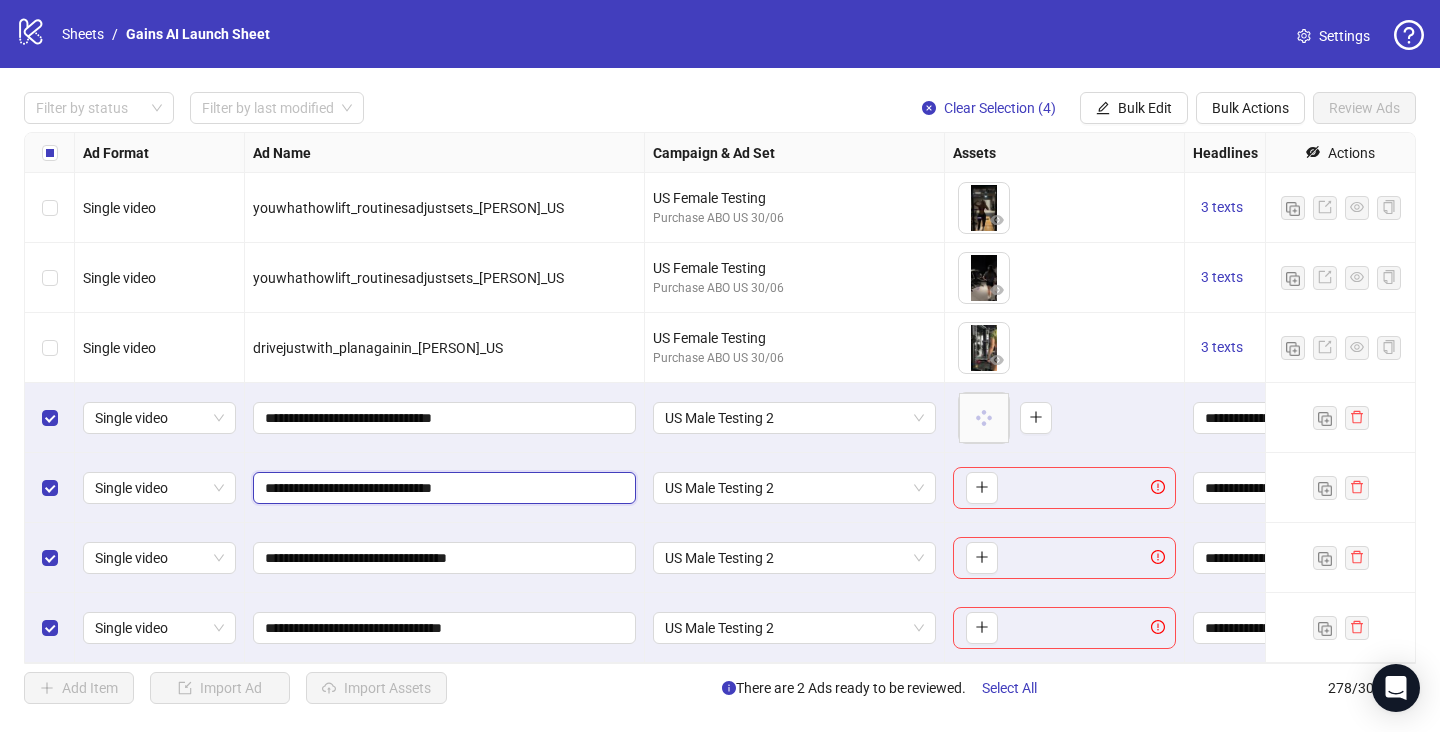 click on "**********" at bounding box center [442, 488] 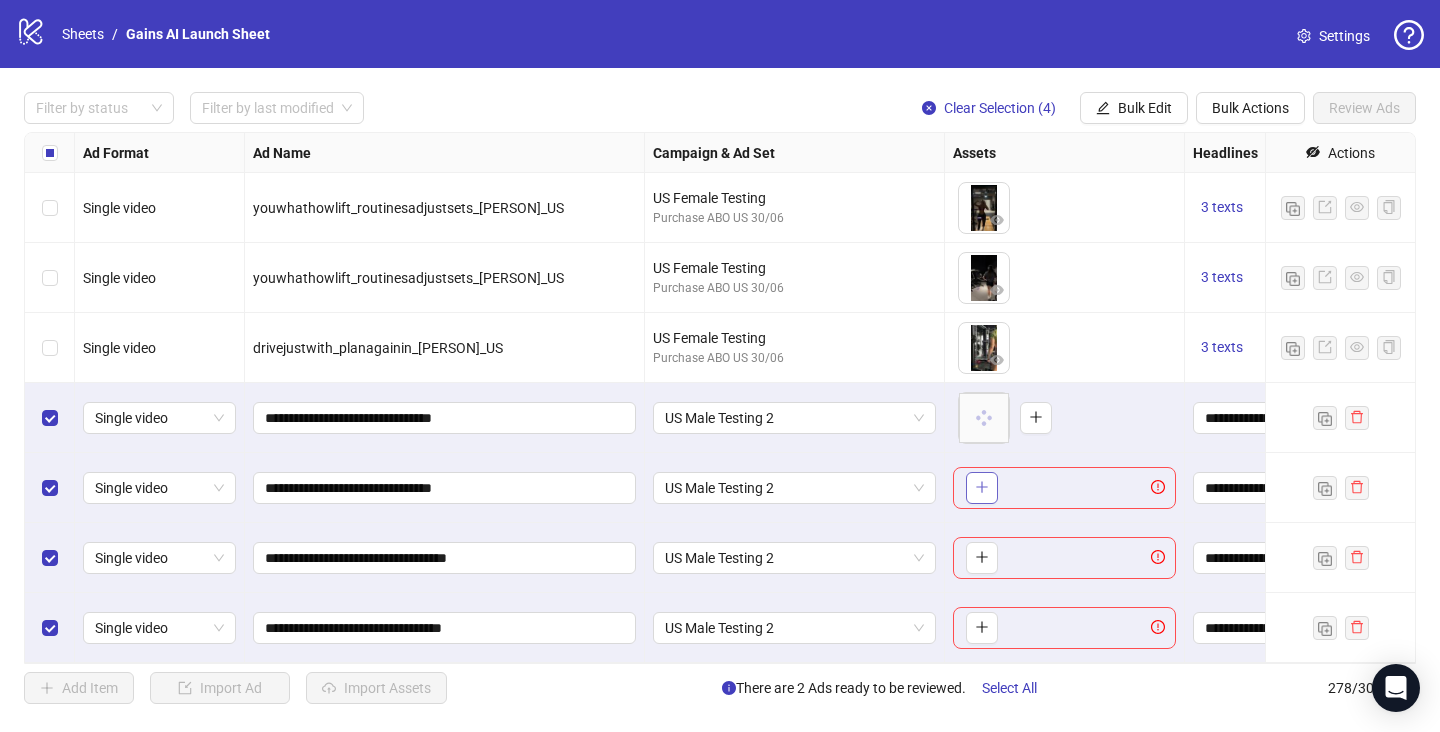 click at bounding box center (982, 488) 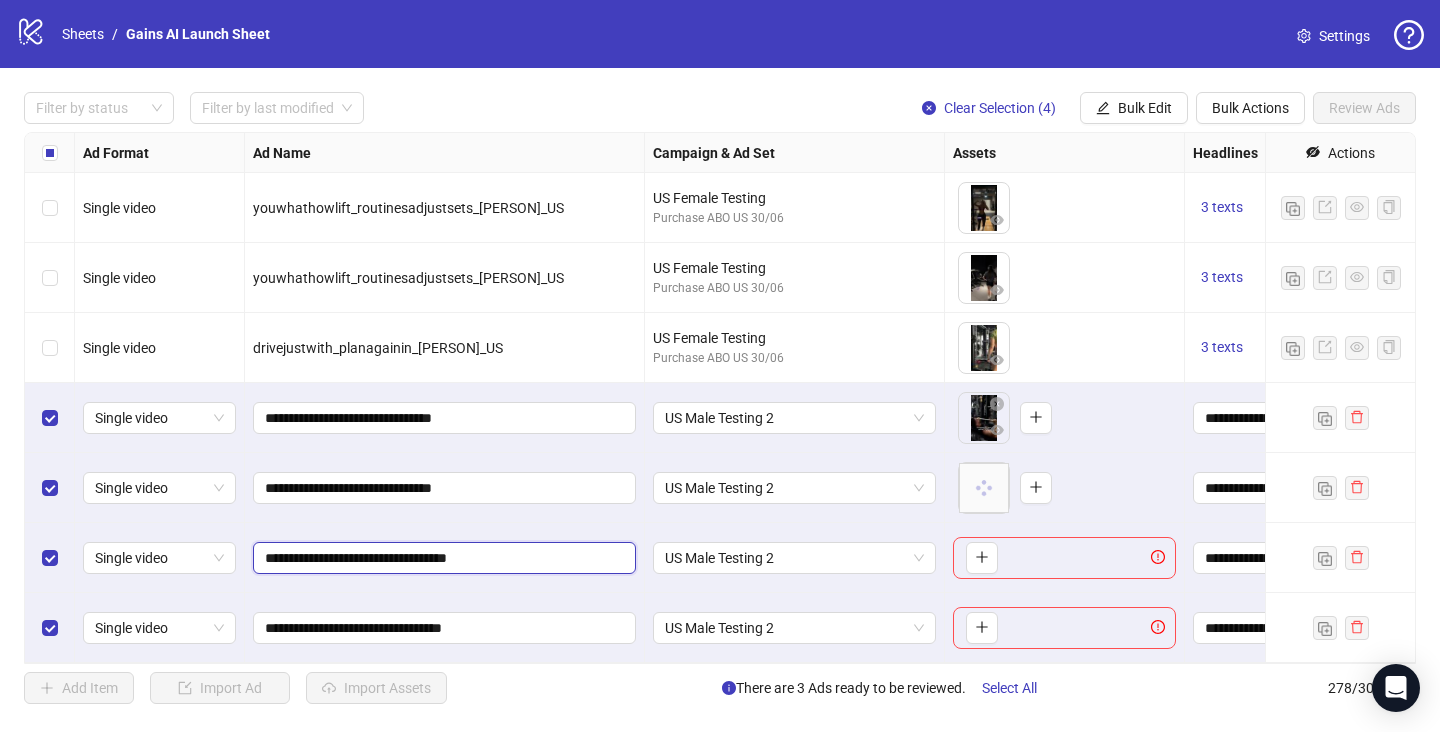 click on "**********" at bounding box center [442, 558] 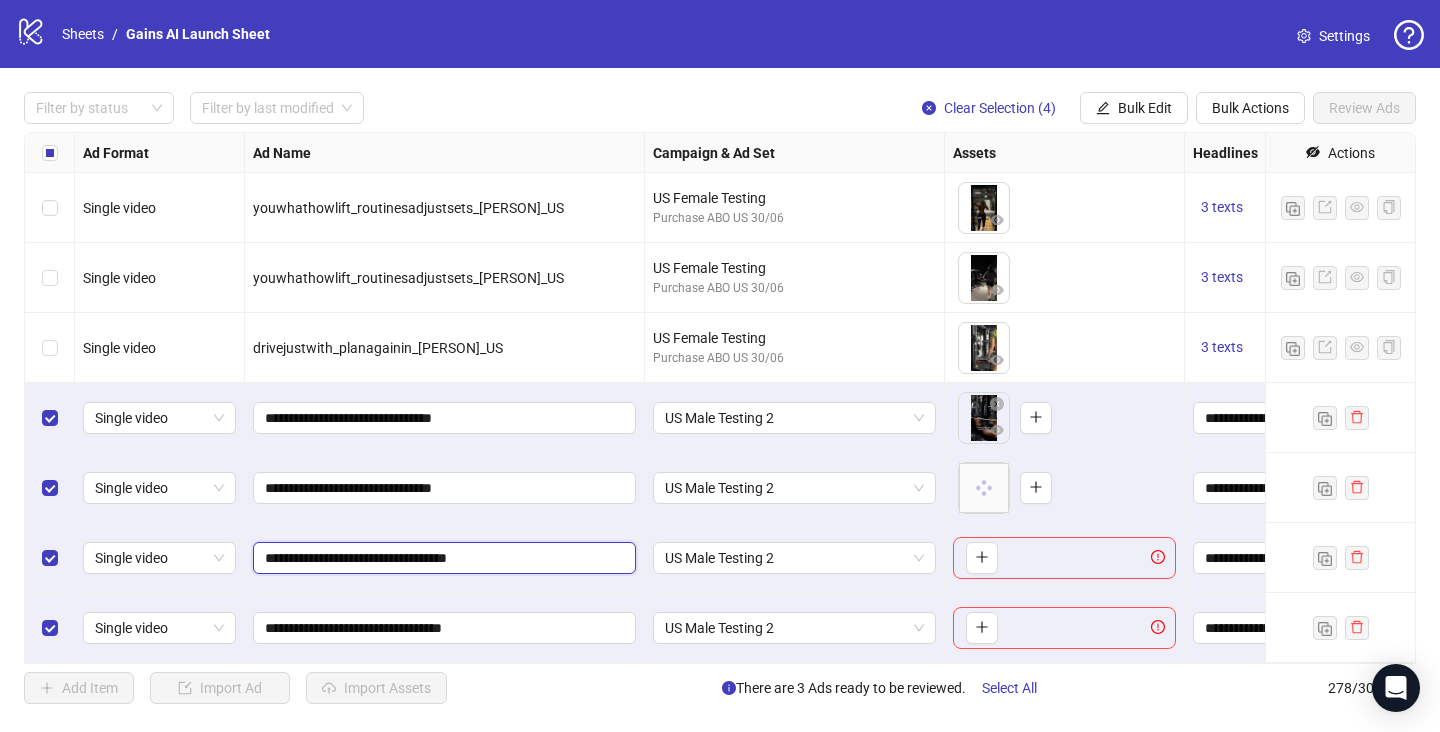 click on "**********" at bounding box center [442, 558] 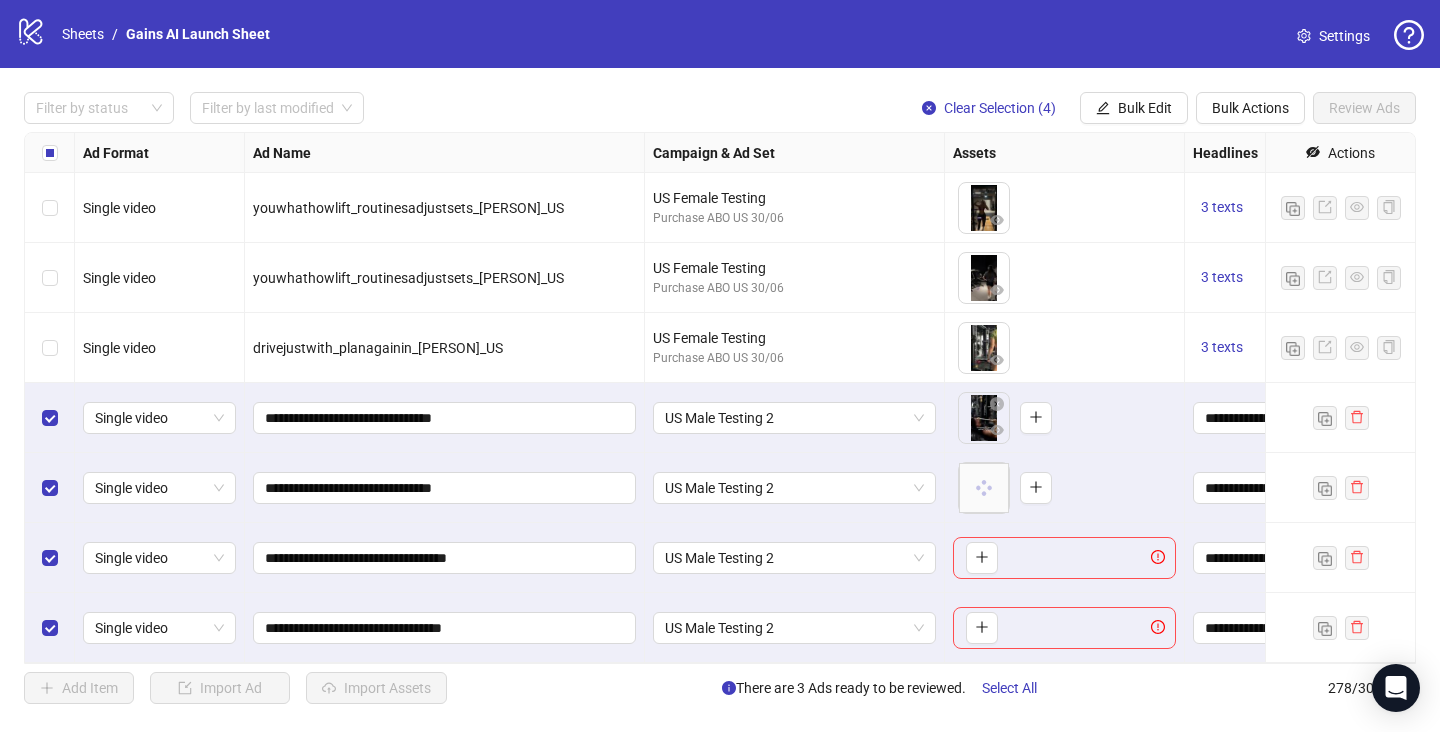 click on "To pick up a draggable item, press the space bar.
While dragging, use the arrow keys to move the item.
Press space again to drop the item in its new position, or press escape to cancel." at bounding box center (1064, 558) 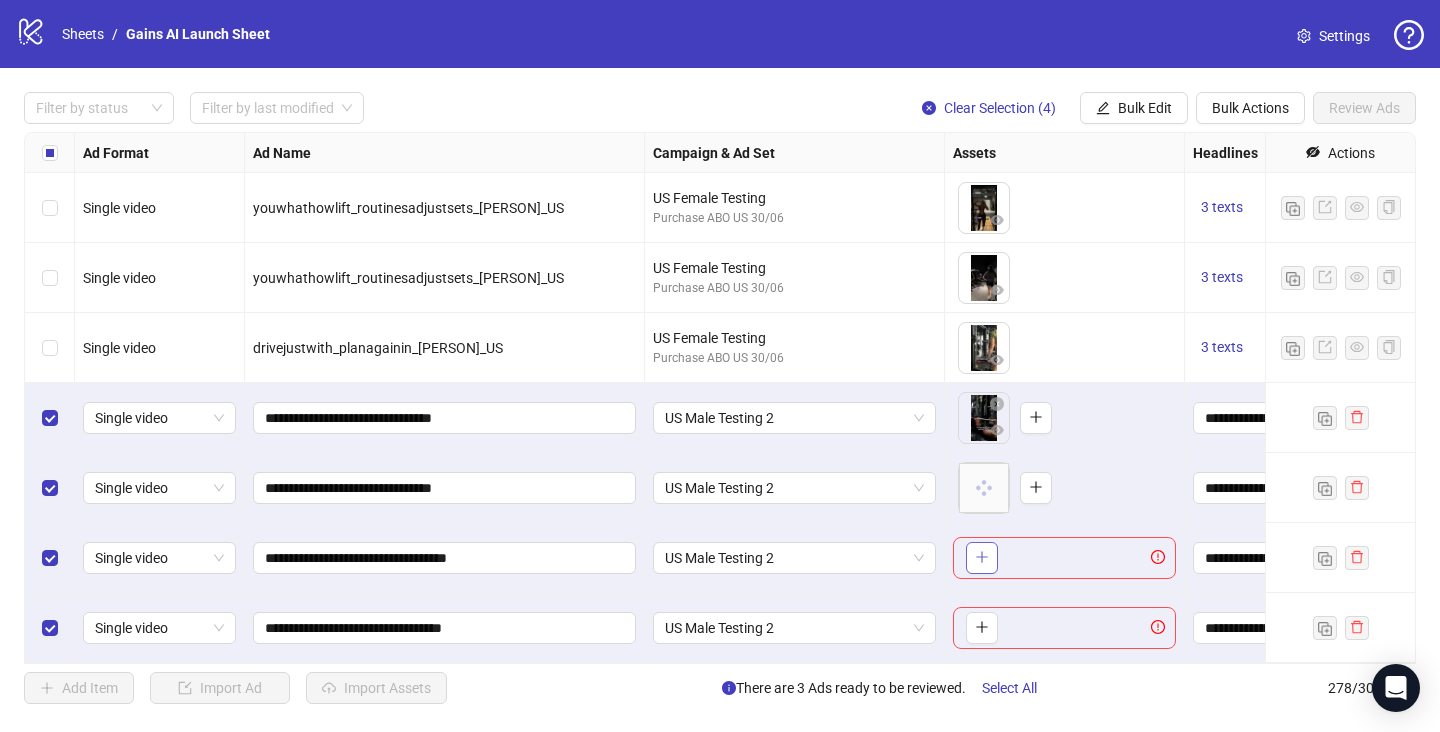 click at bounding box center [982, 558] 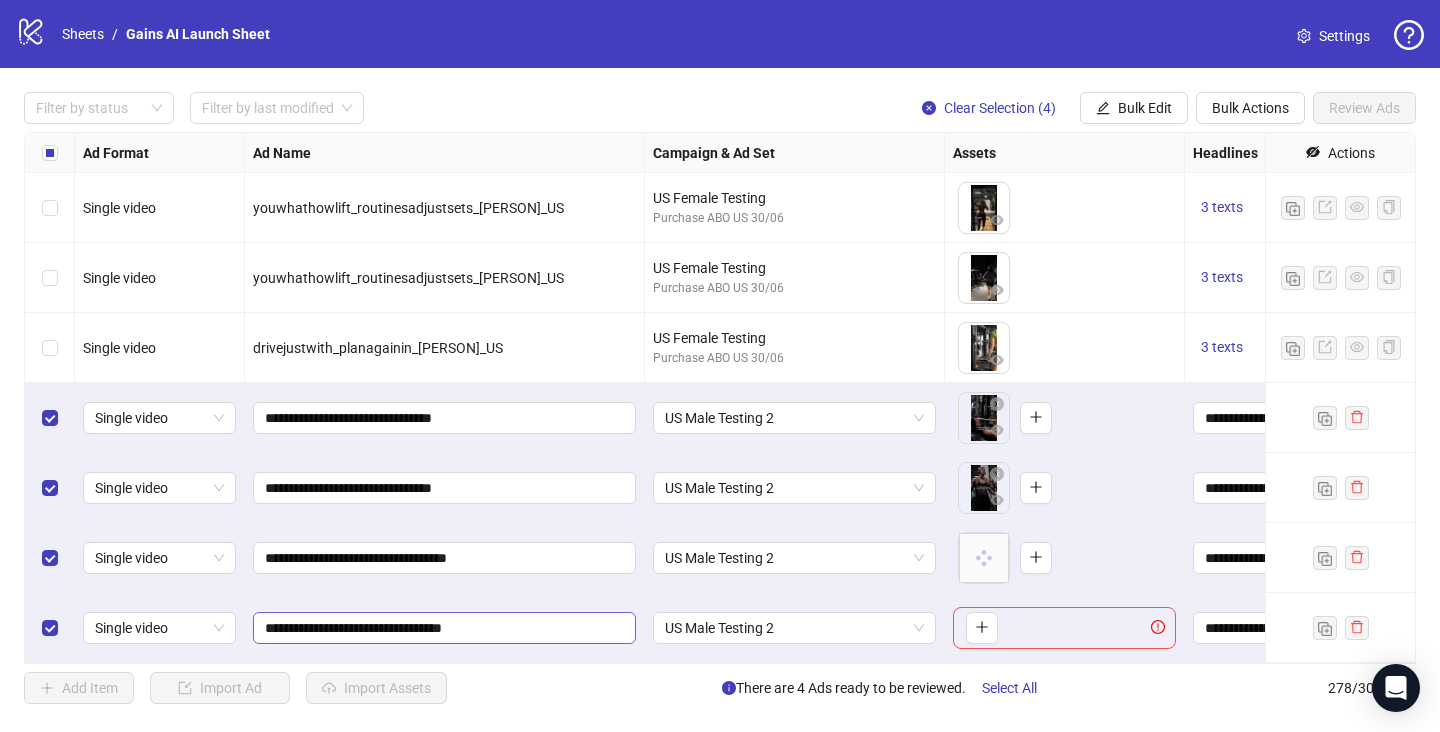 click on "**********" at bounding box center [444, 628] 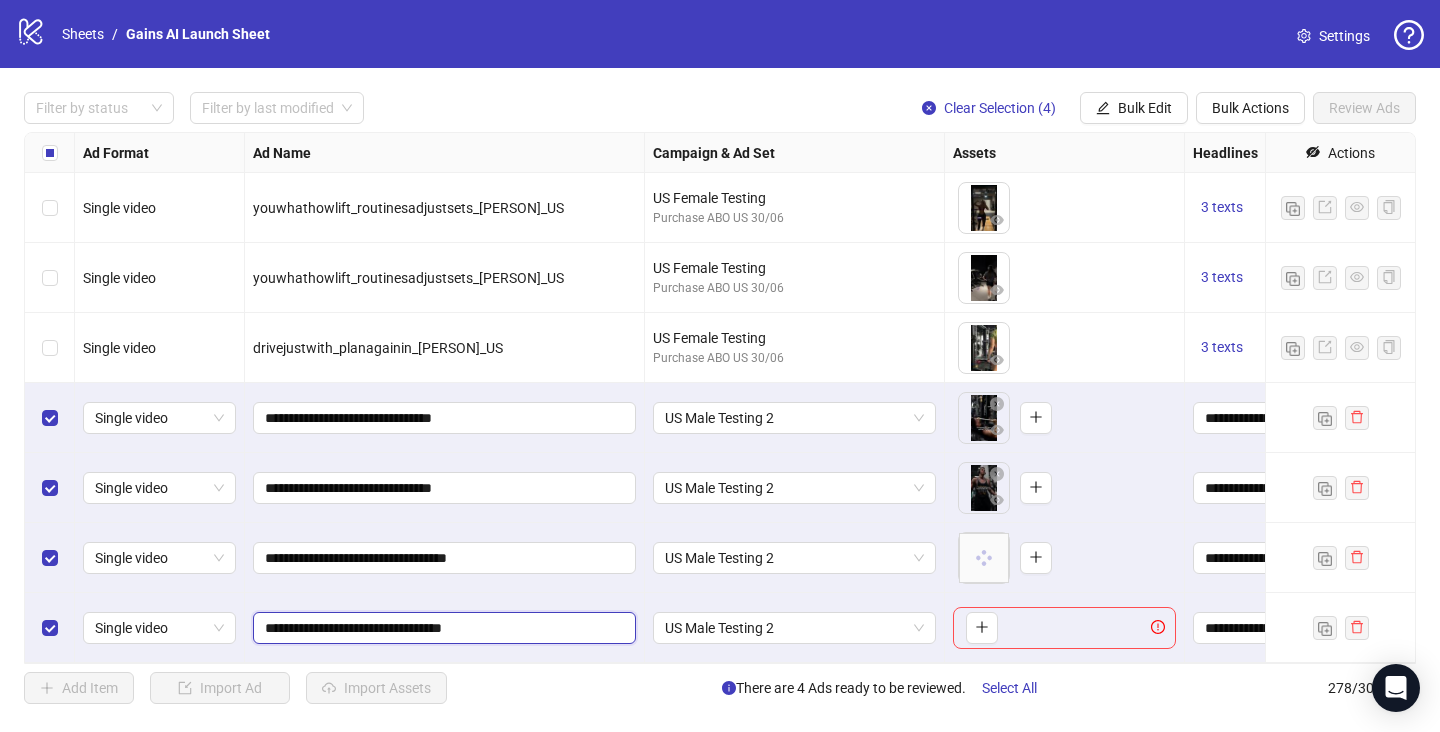 click on "**********" at bounding box center (442, 628) 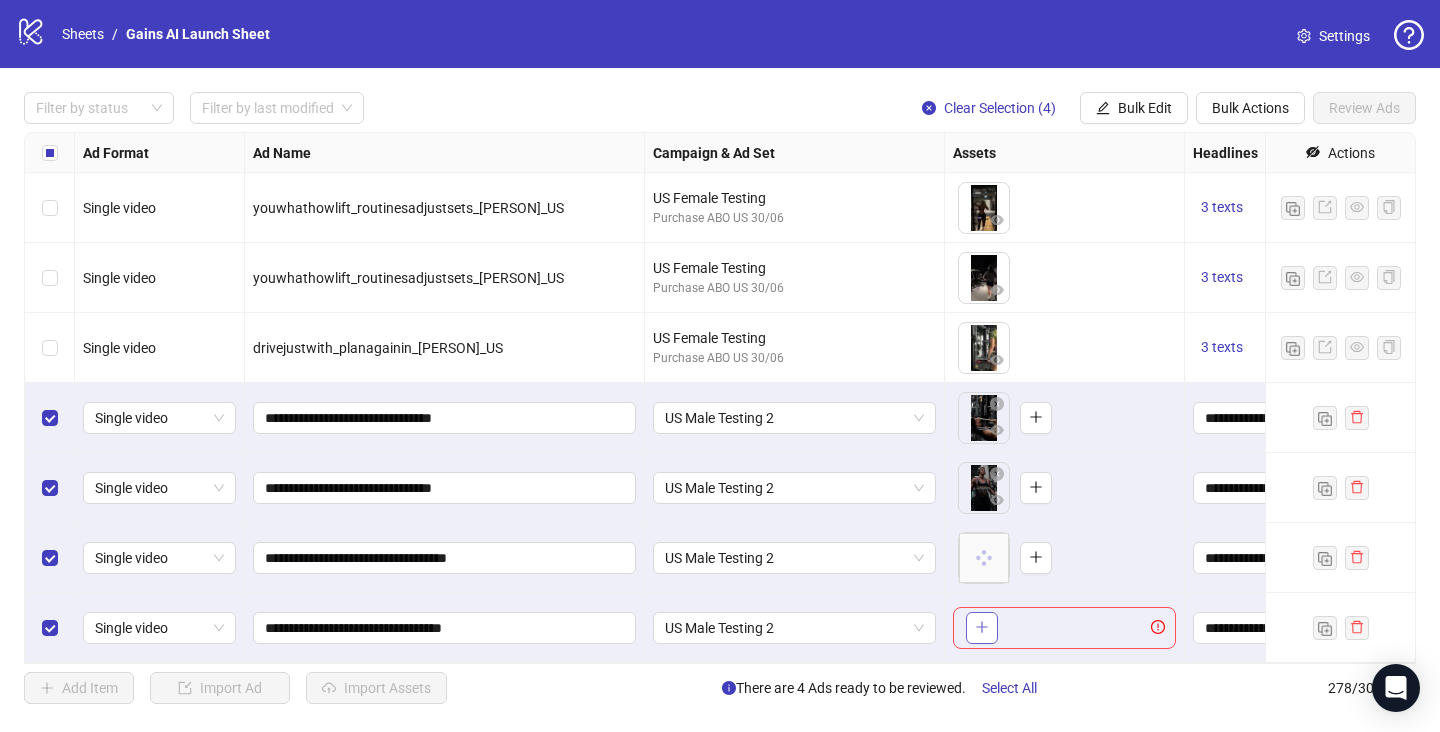 click at bounding box center [982, 628] 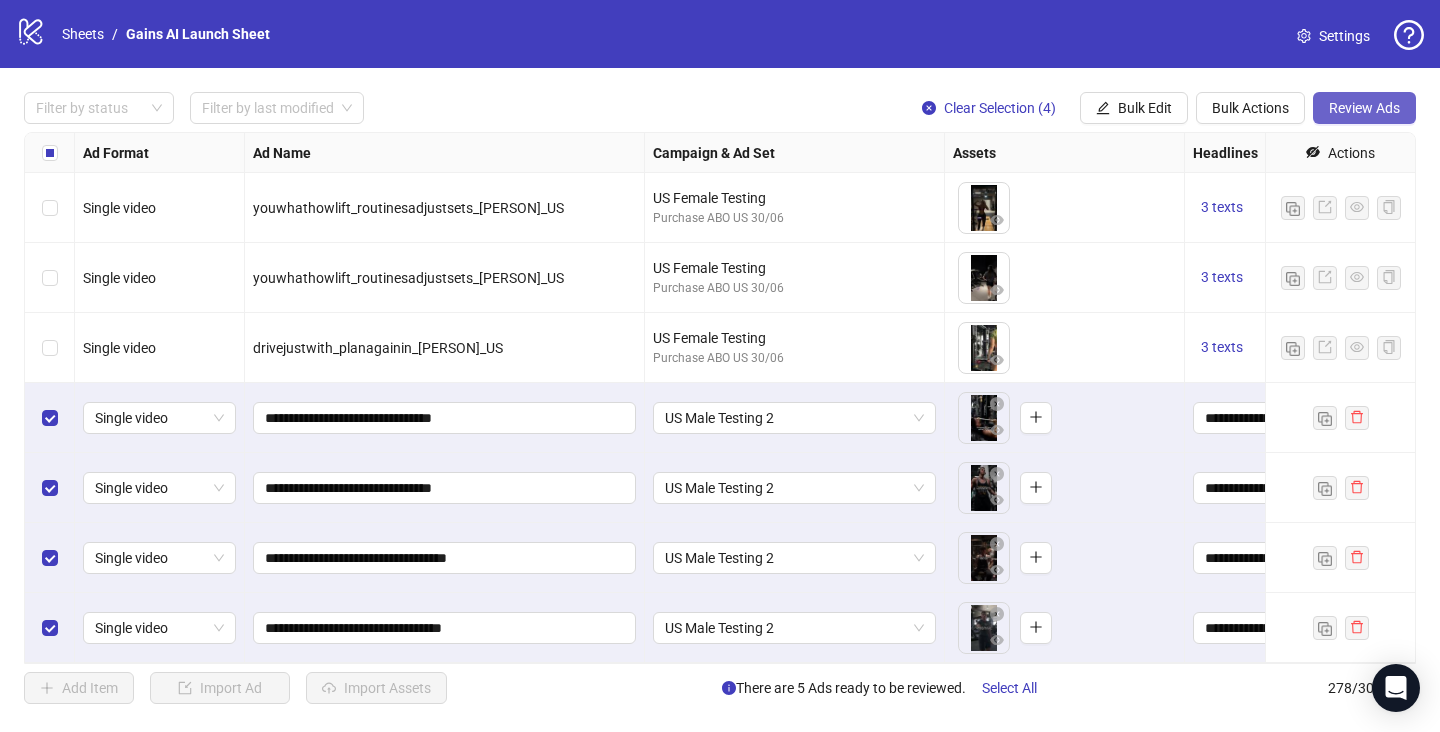 click on "Review Ads" at bounding box center (1364, 108) 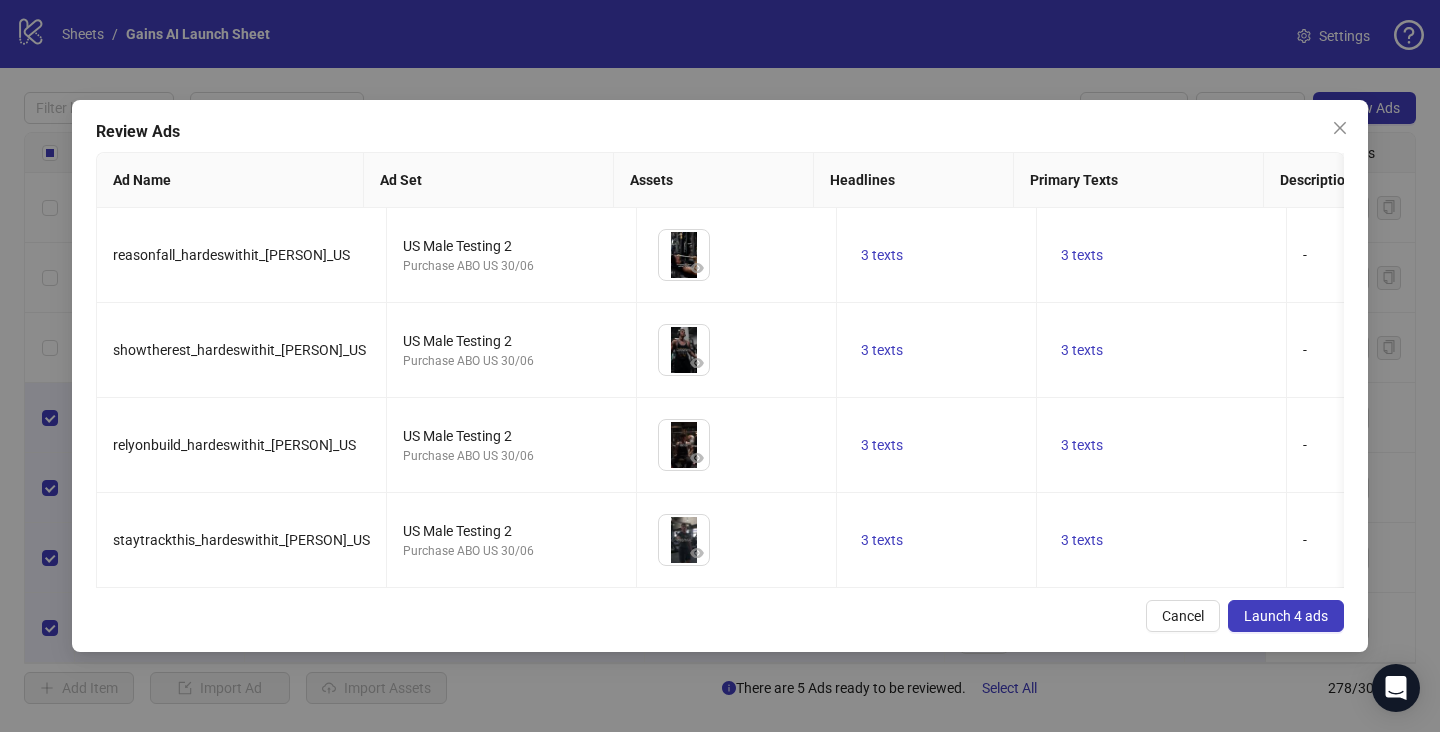 click on "Launch 4 ads" at bounding box center [1286, 616] 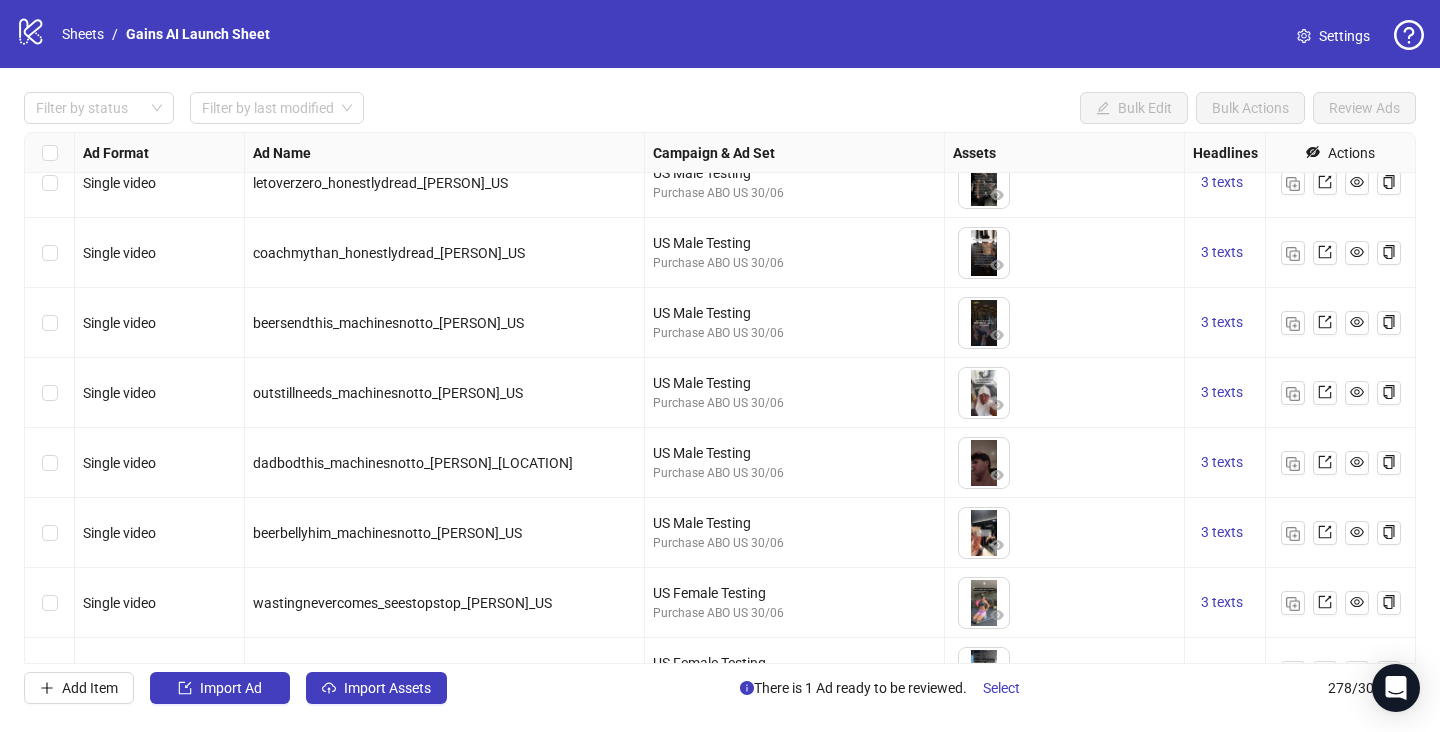 scroll, scrollTop: 17694, scrollLeft: 0, axis: vertical 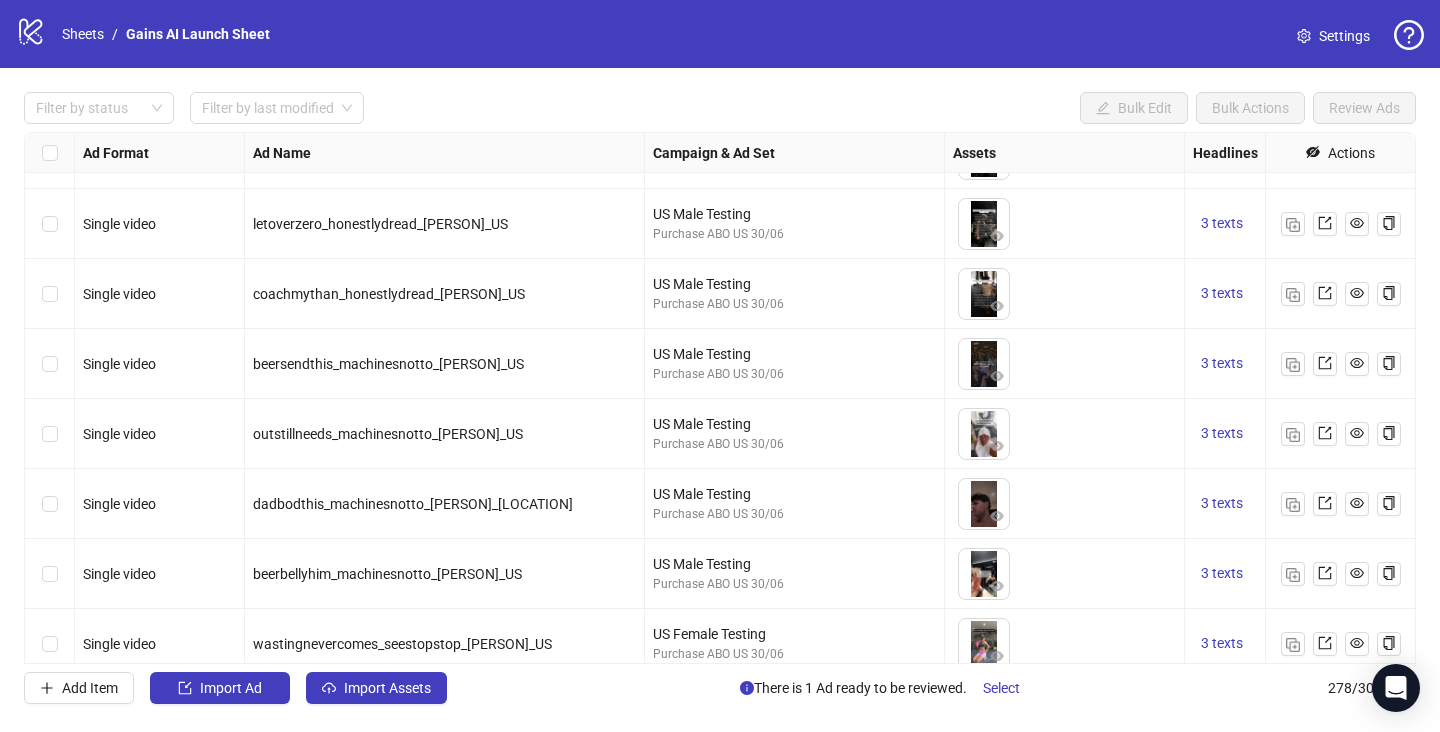 click at bounding box center [50, 224] 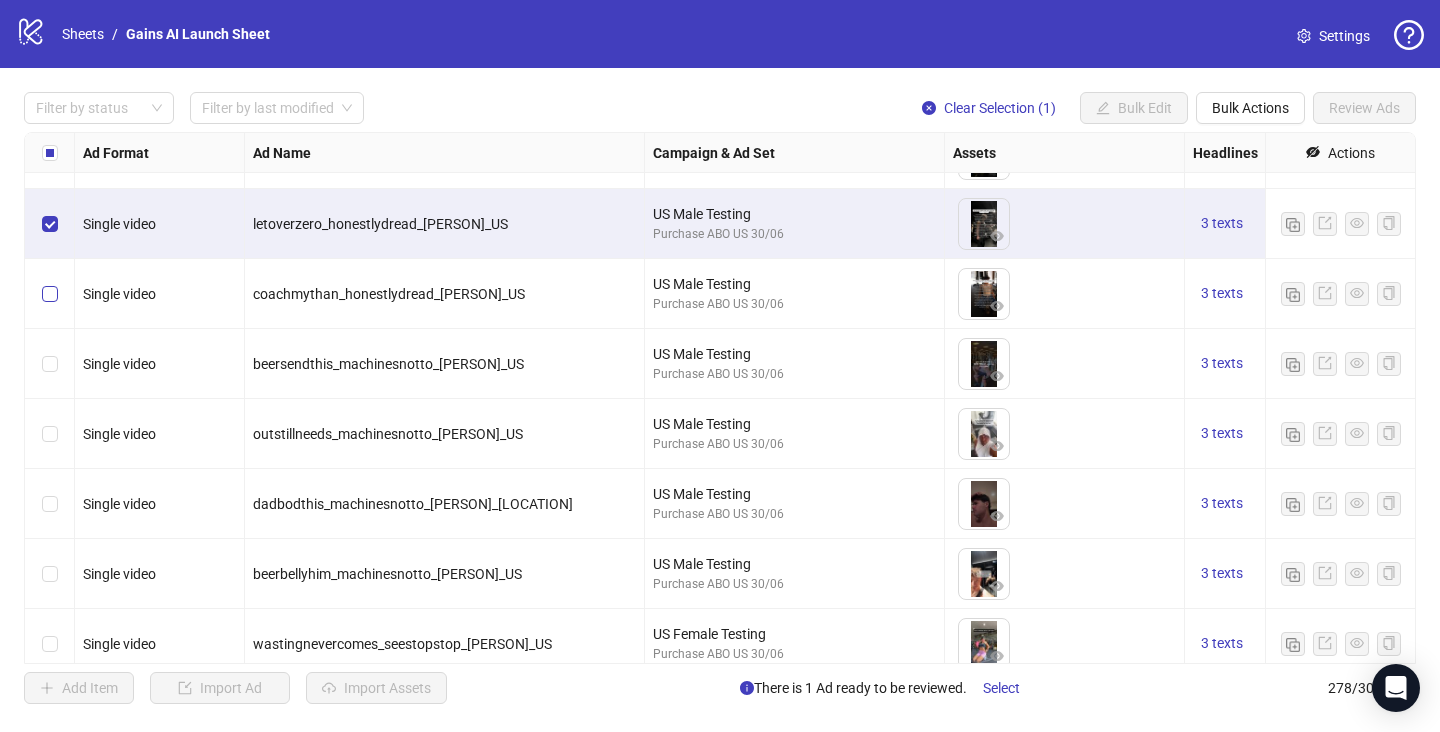 click at bounding box center (50, 294) 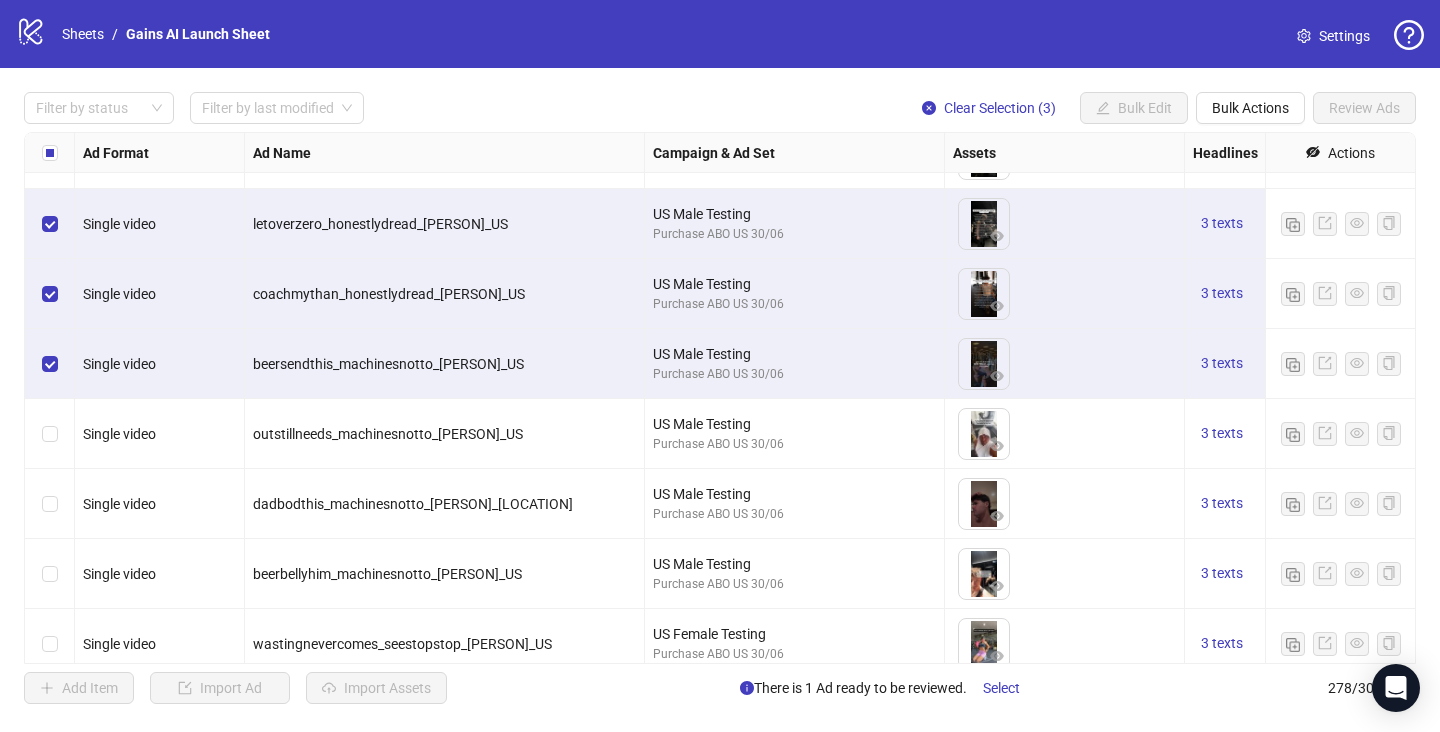 click at bounding box center [50, 434] 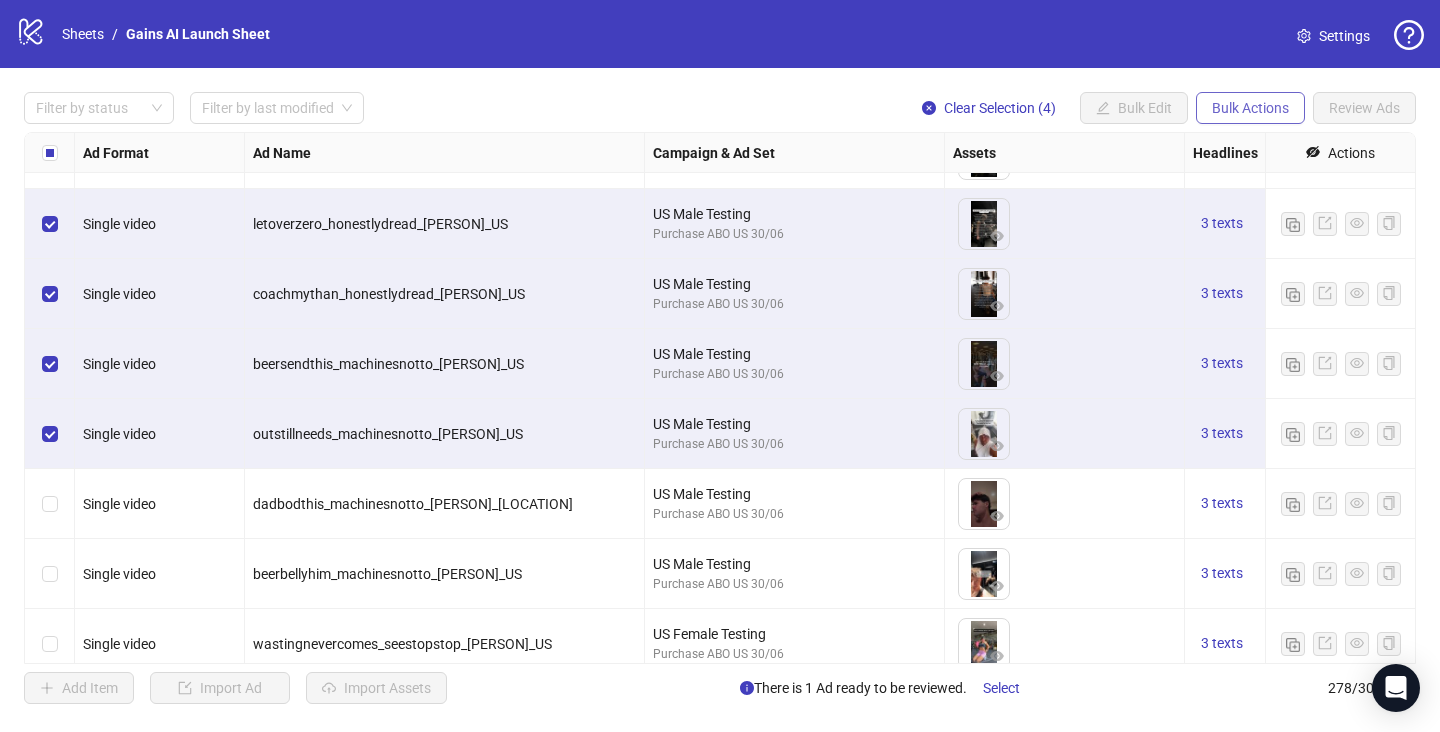 click on "Bulk Actions" at bounding box center (1250, 108) 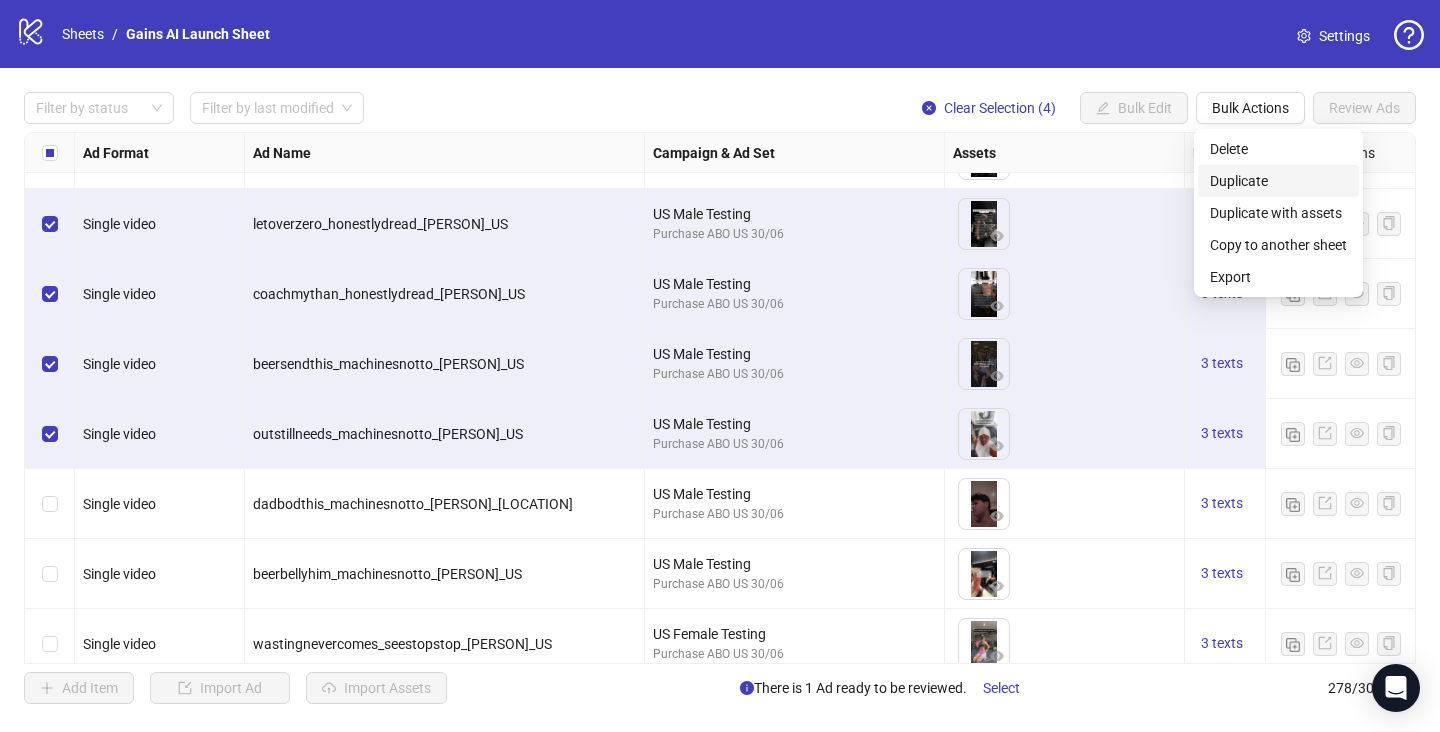 click on "Duplicate" at bounding box center (1278, 181) 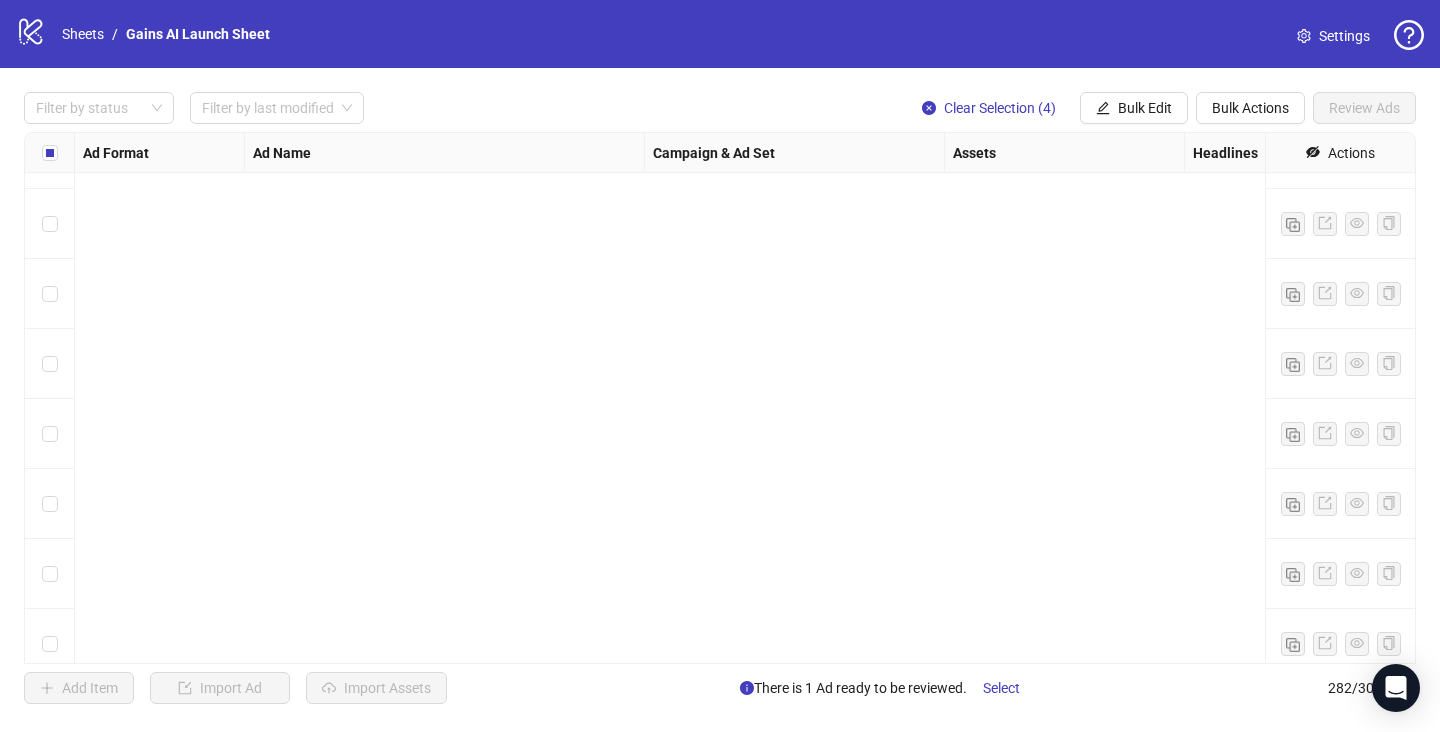 scroll, scrollTop: 19250, scrollLeft: 0, axis: vertical 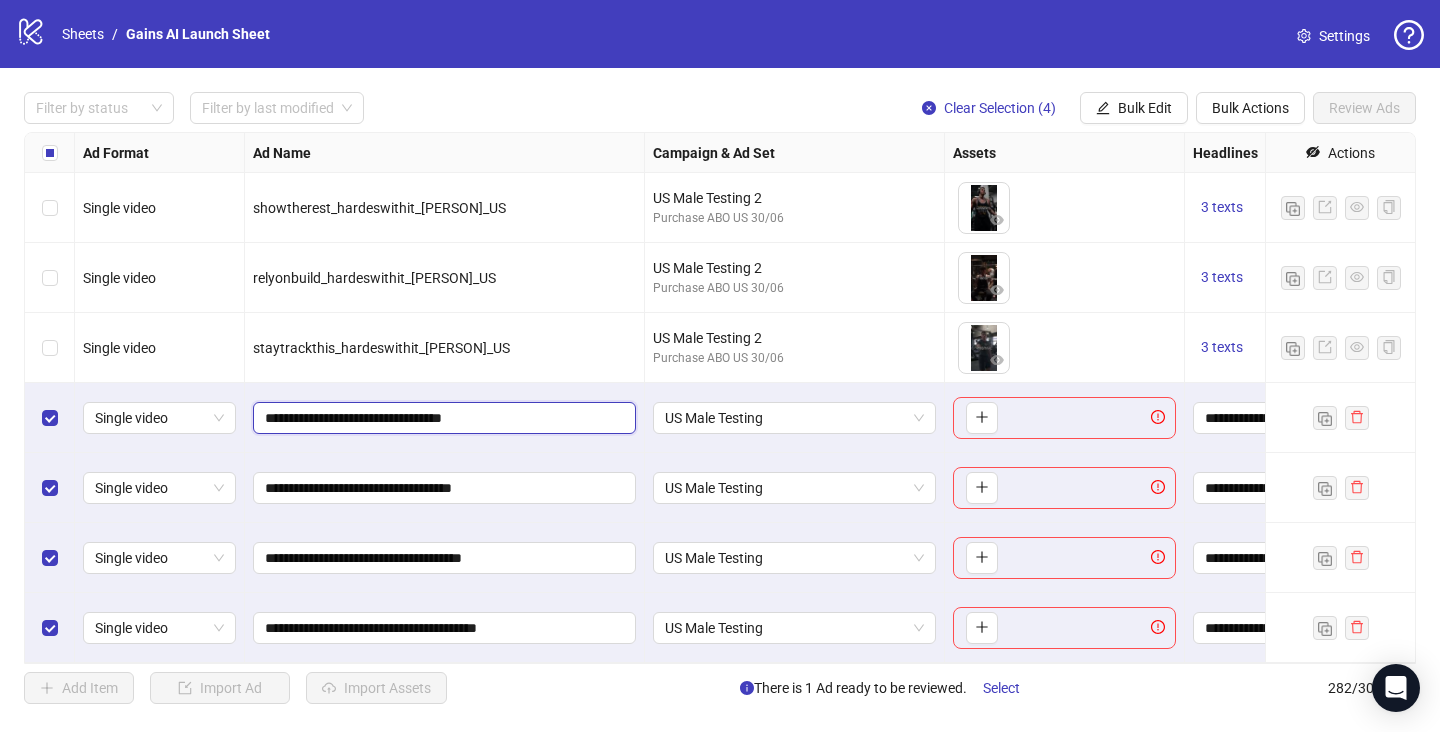 click on "**********" at bounding box center [442, 418] 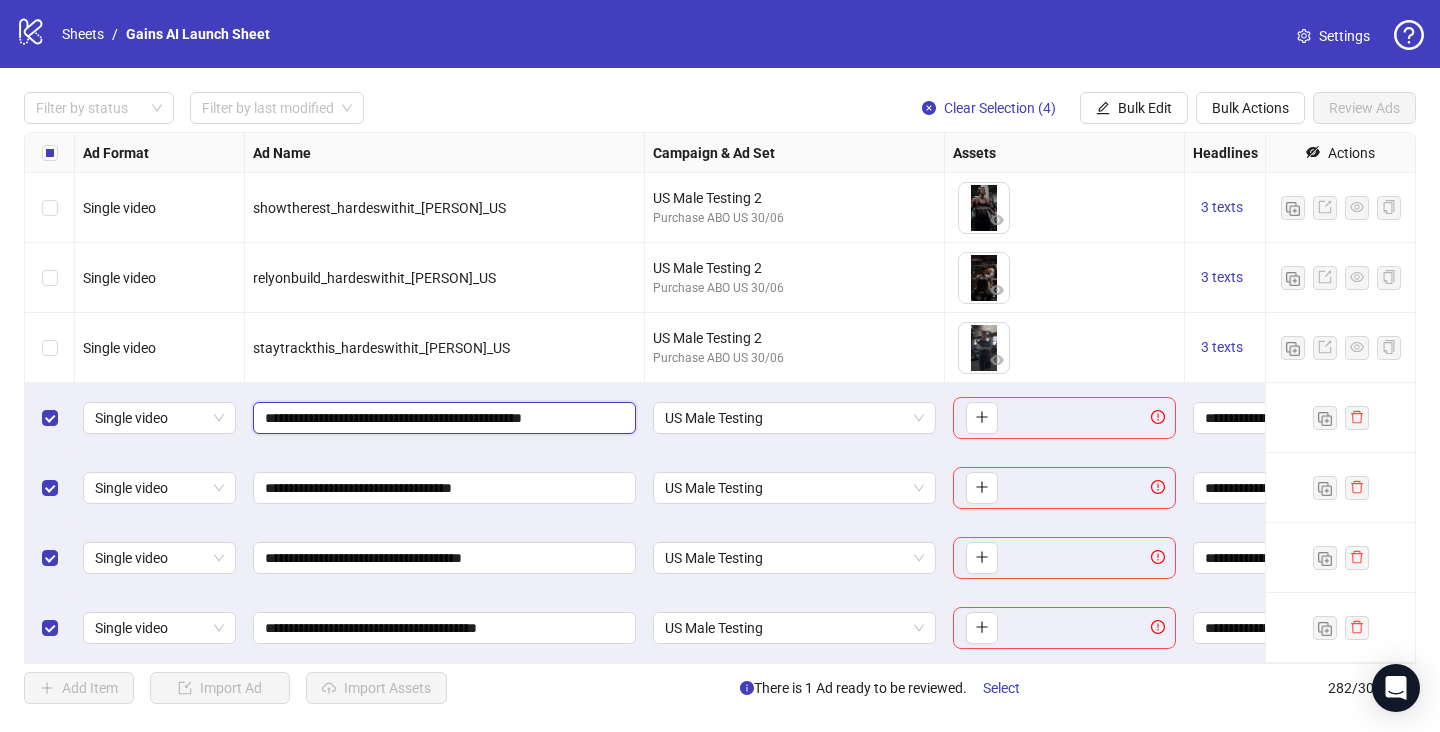 scroll, scrollTop: 0, scrollLeft: 4, axis: horizontal 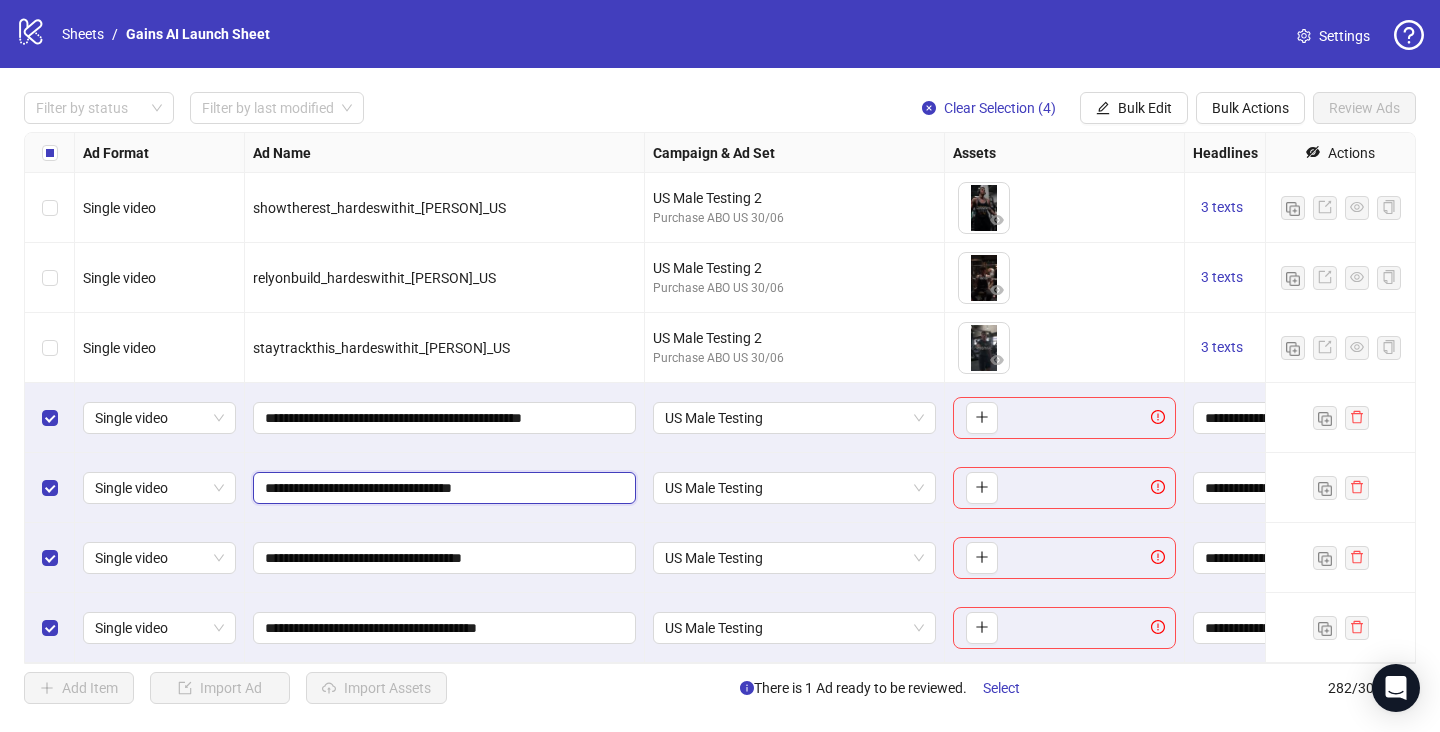 click on "**********" at bounding box center [442, 488] 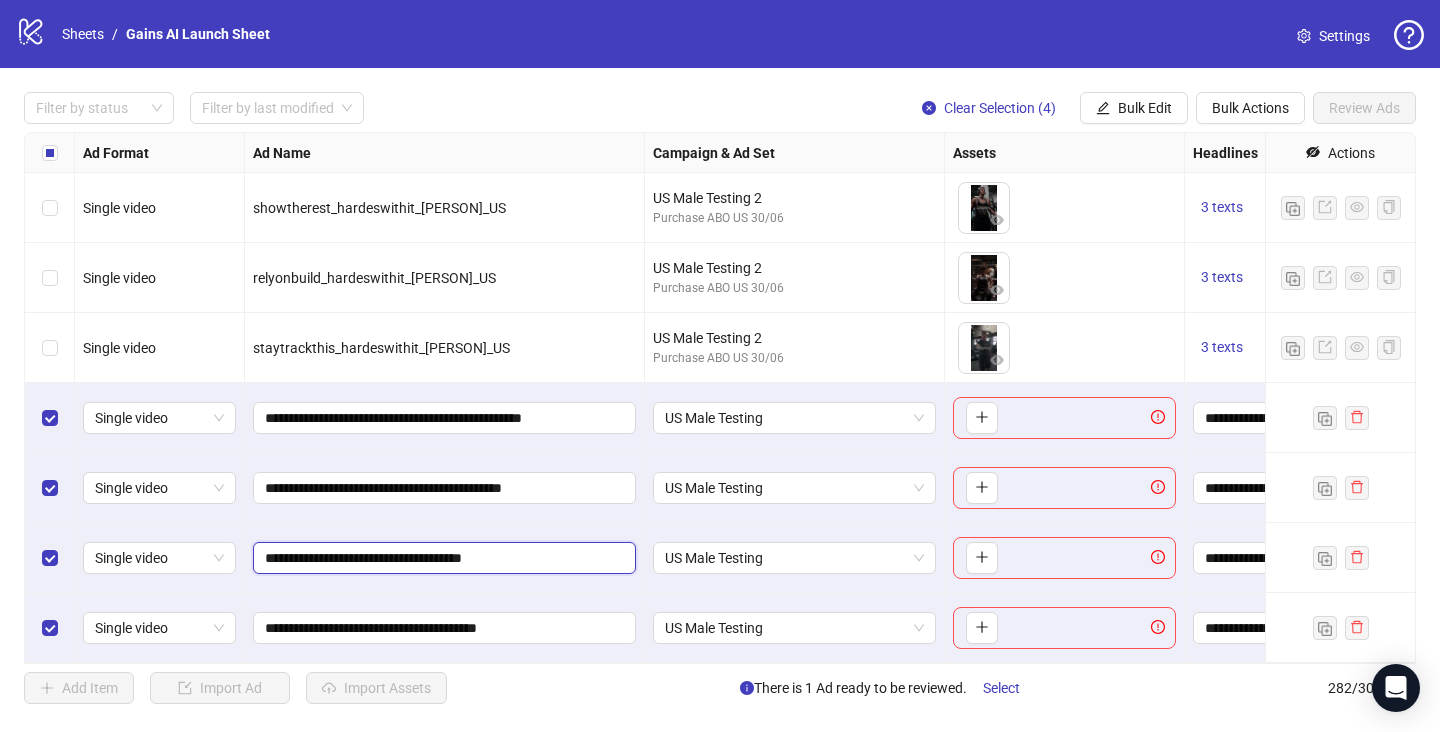 click on "**********" at bounding box center [442, 558] 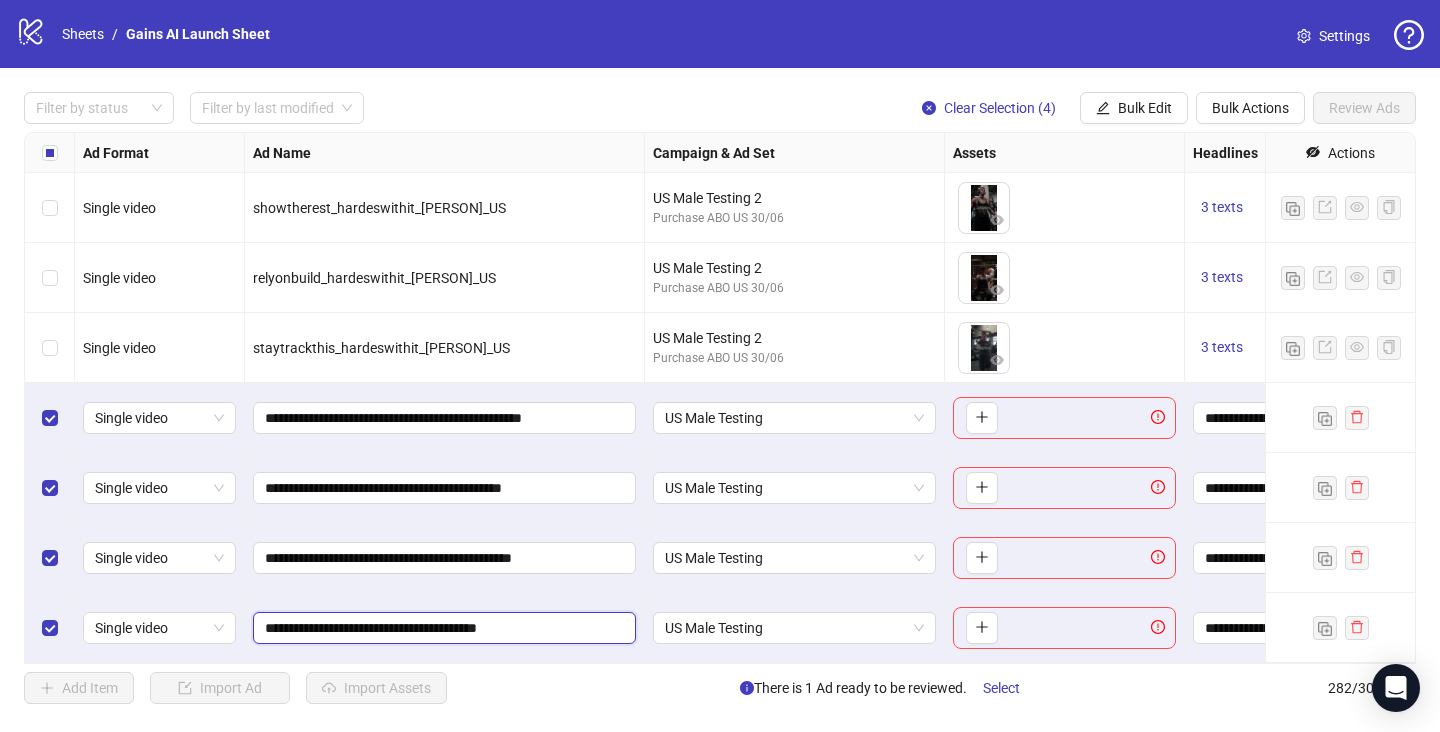 click on "**********" at bounding box center (442, 628) 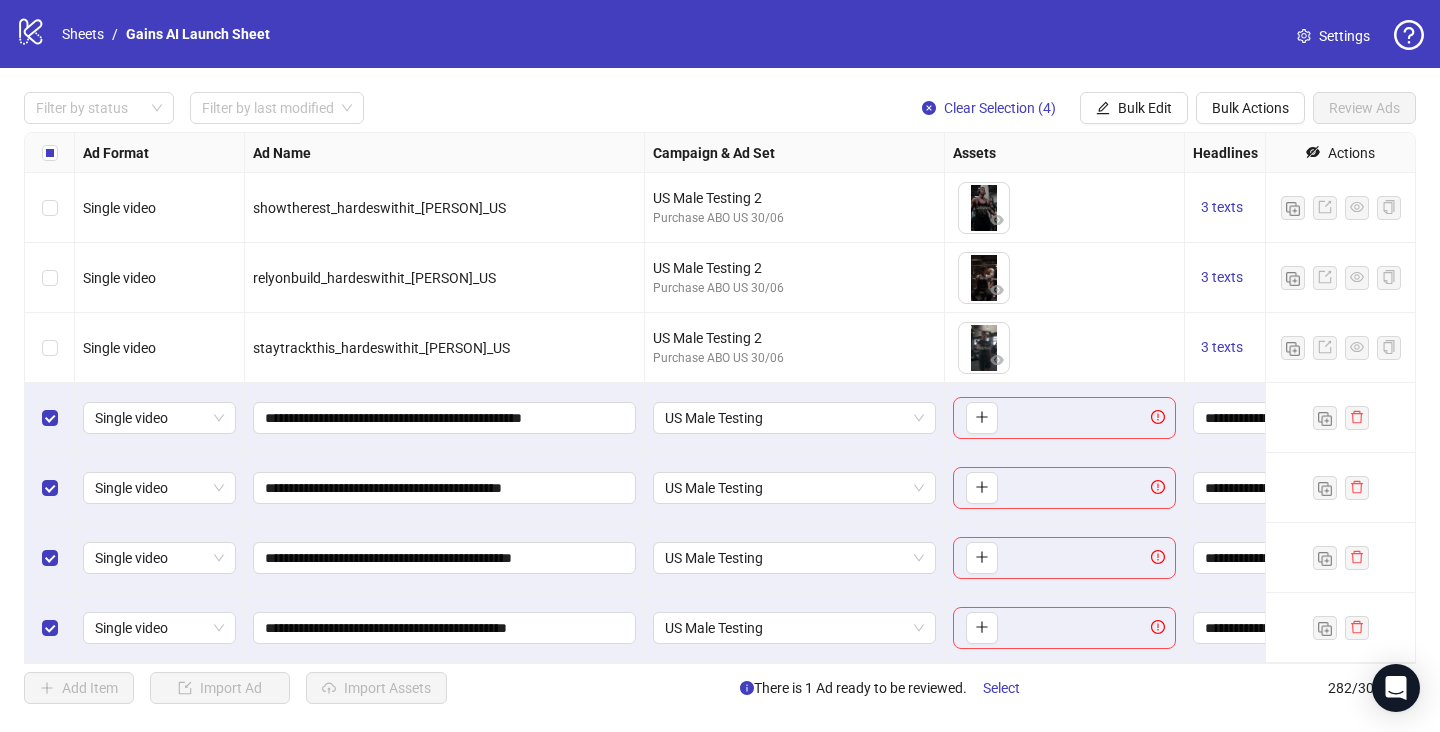click on "**********" at bounding box center (445, 488) 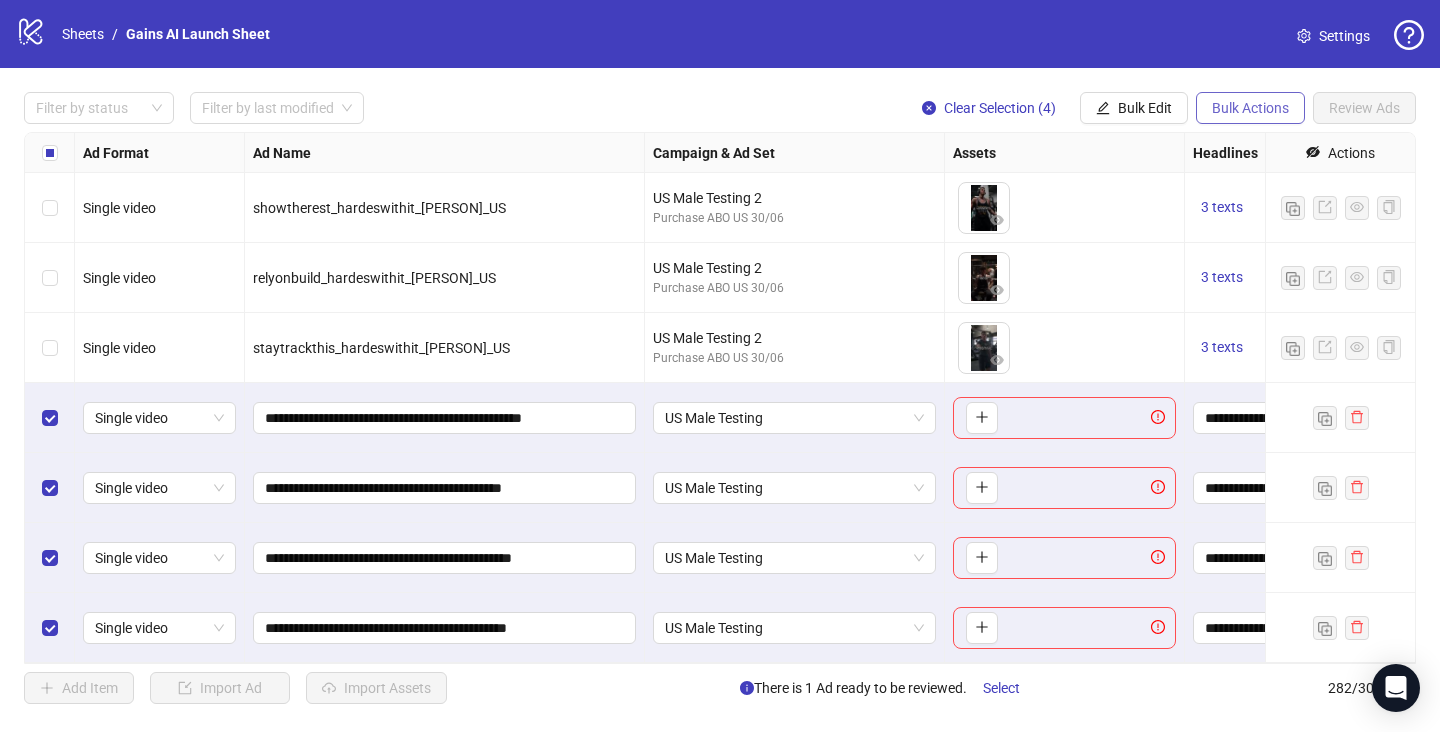 click on "Bulk Actions" at bounding box center [1250, 108] 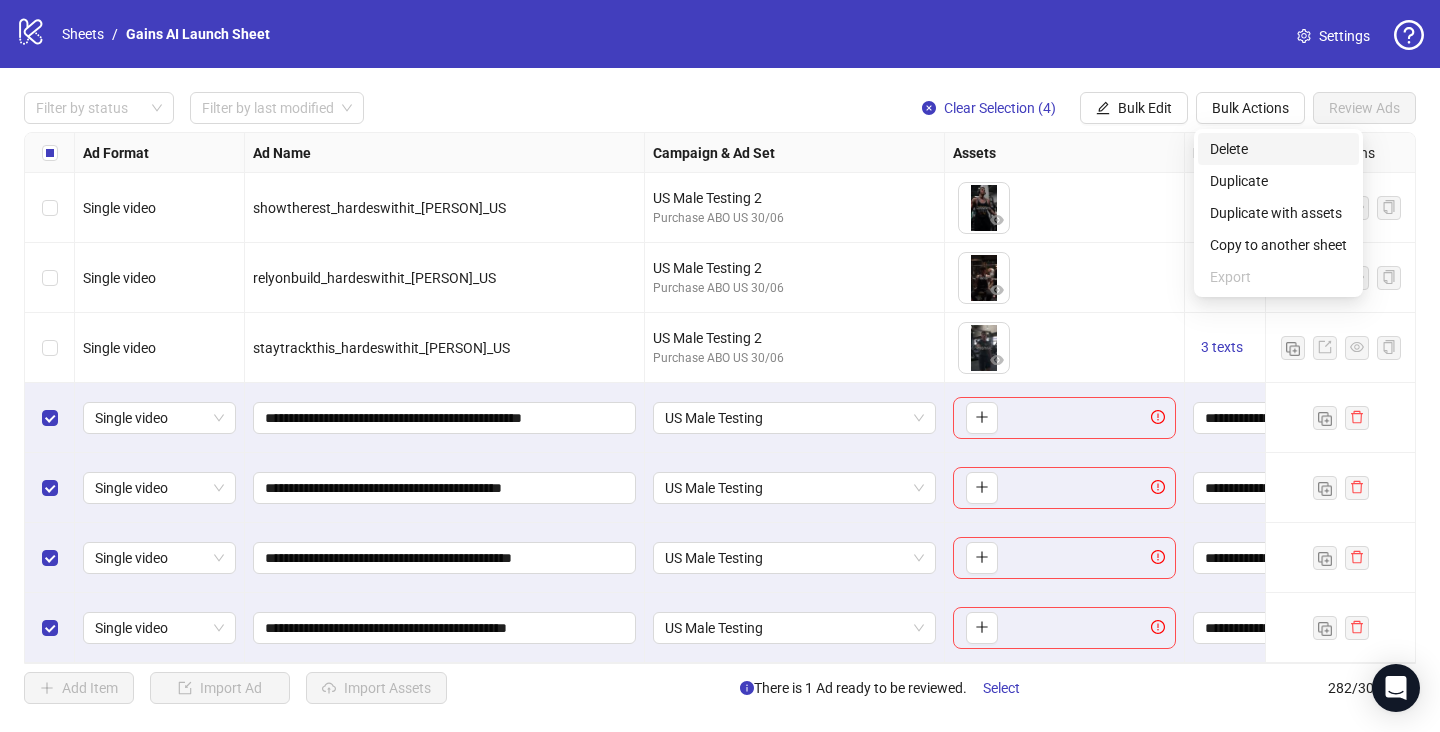 click on "Delete" at bounding box center (1278, 149) 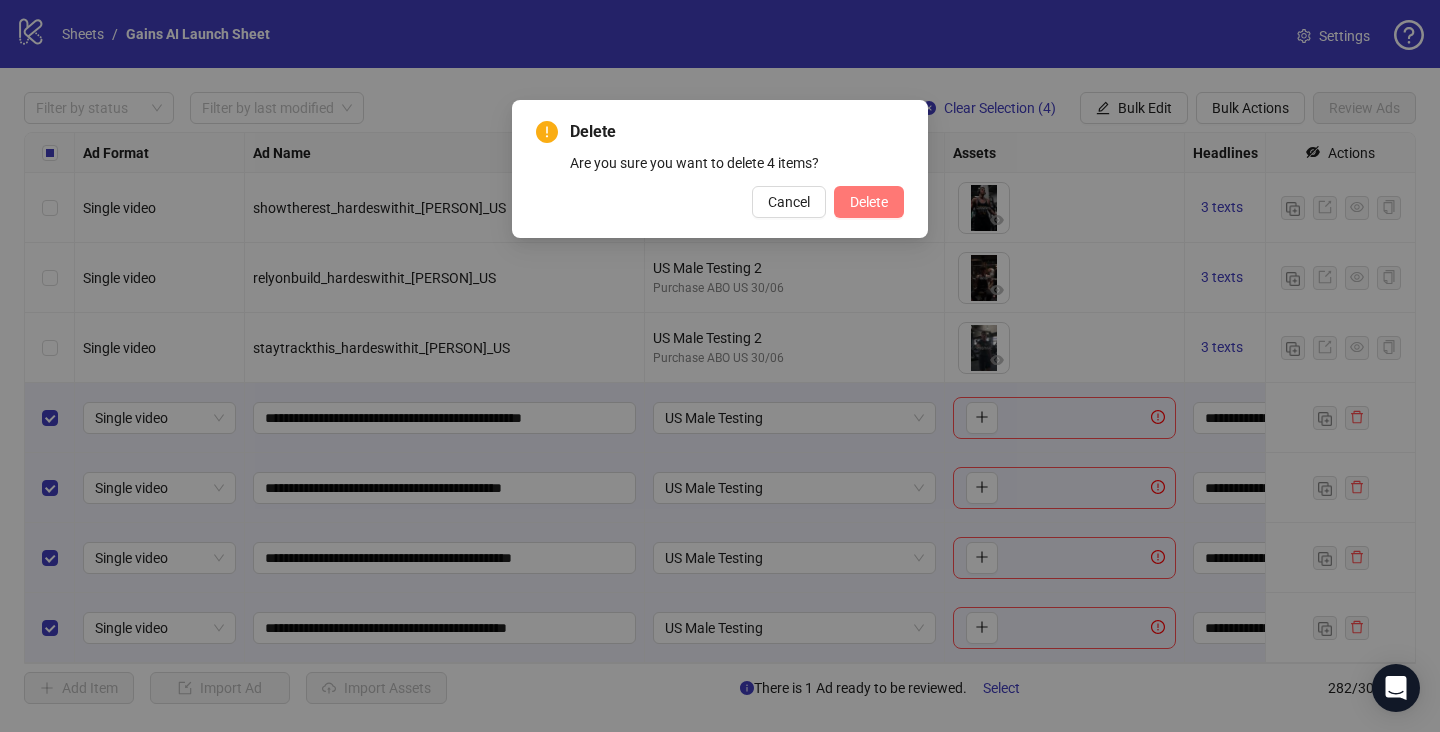 click on "Delete" at bounding box center [869, 202] 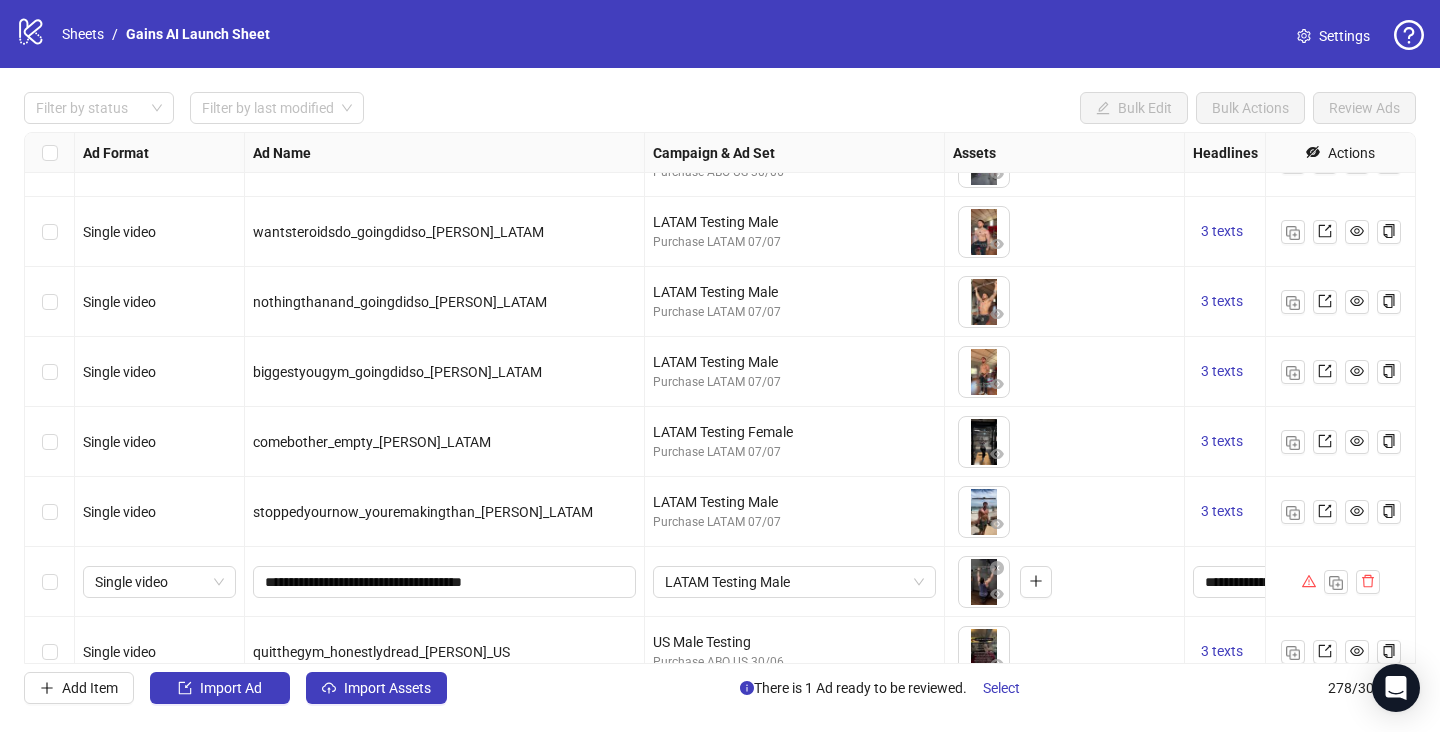scroll, scrollTop: 17096, scrollLeft: 0, axis: vertical 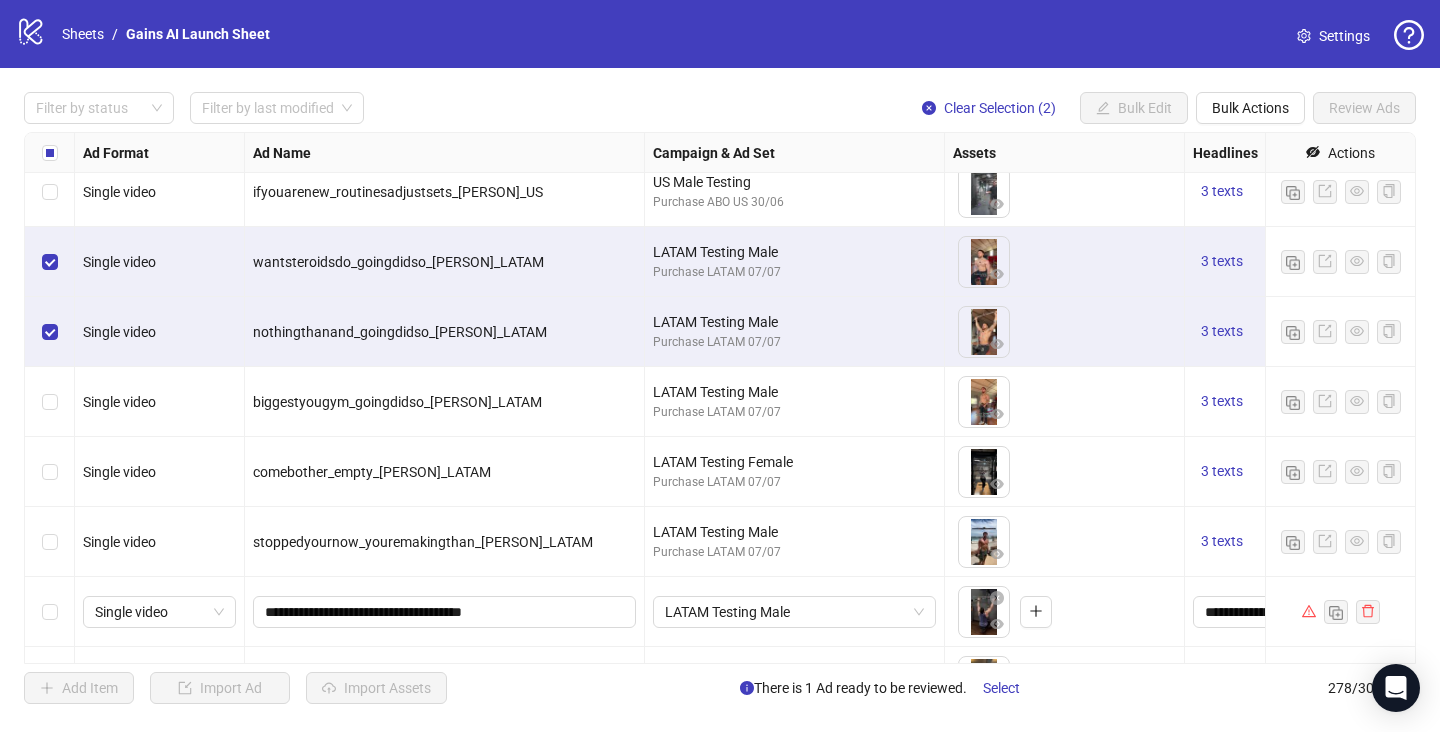 click at bounding box center [50, 402] 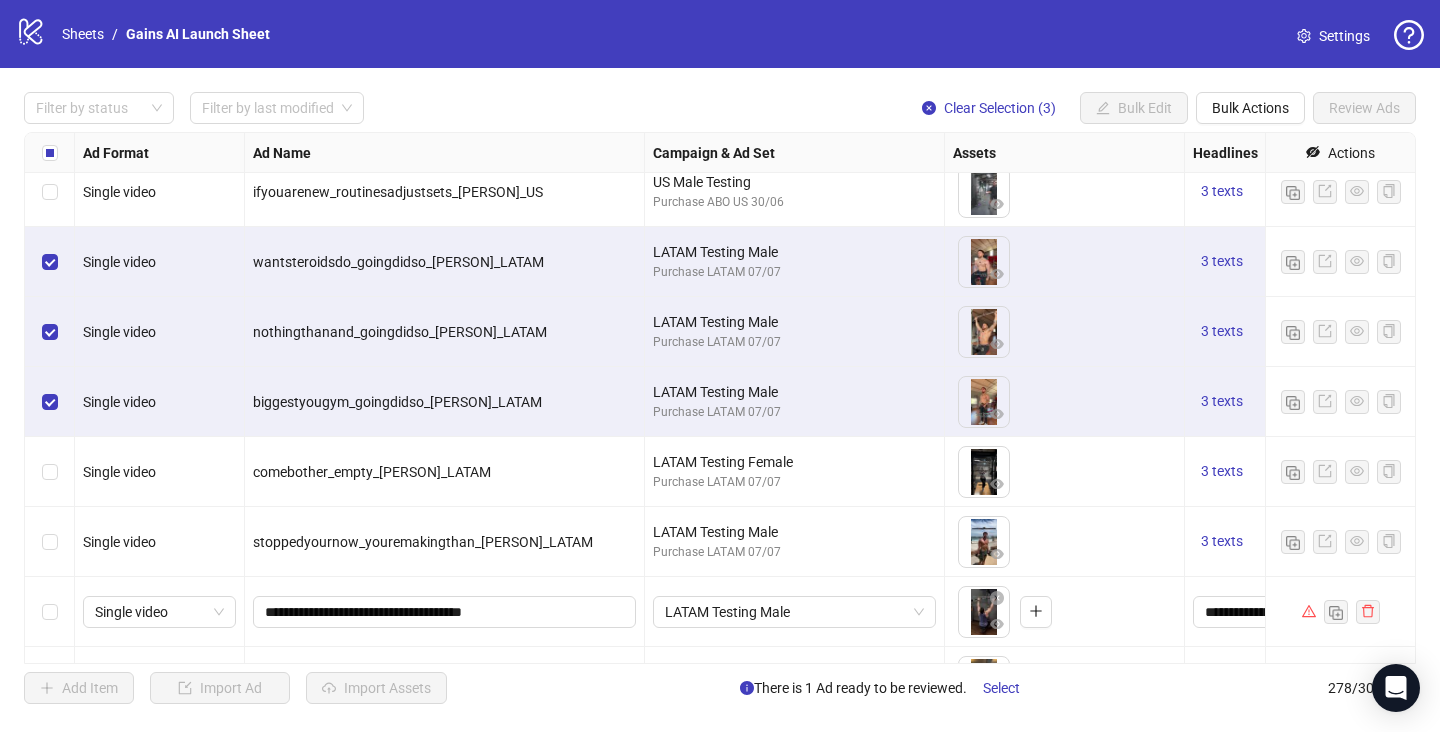 scroll, scrollTop: 17070, scrollLeft: 0, axis: vertical 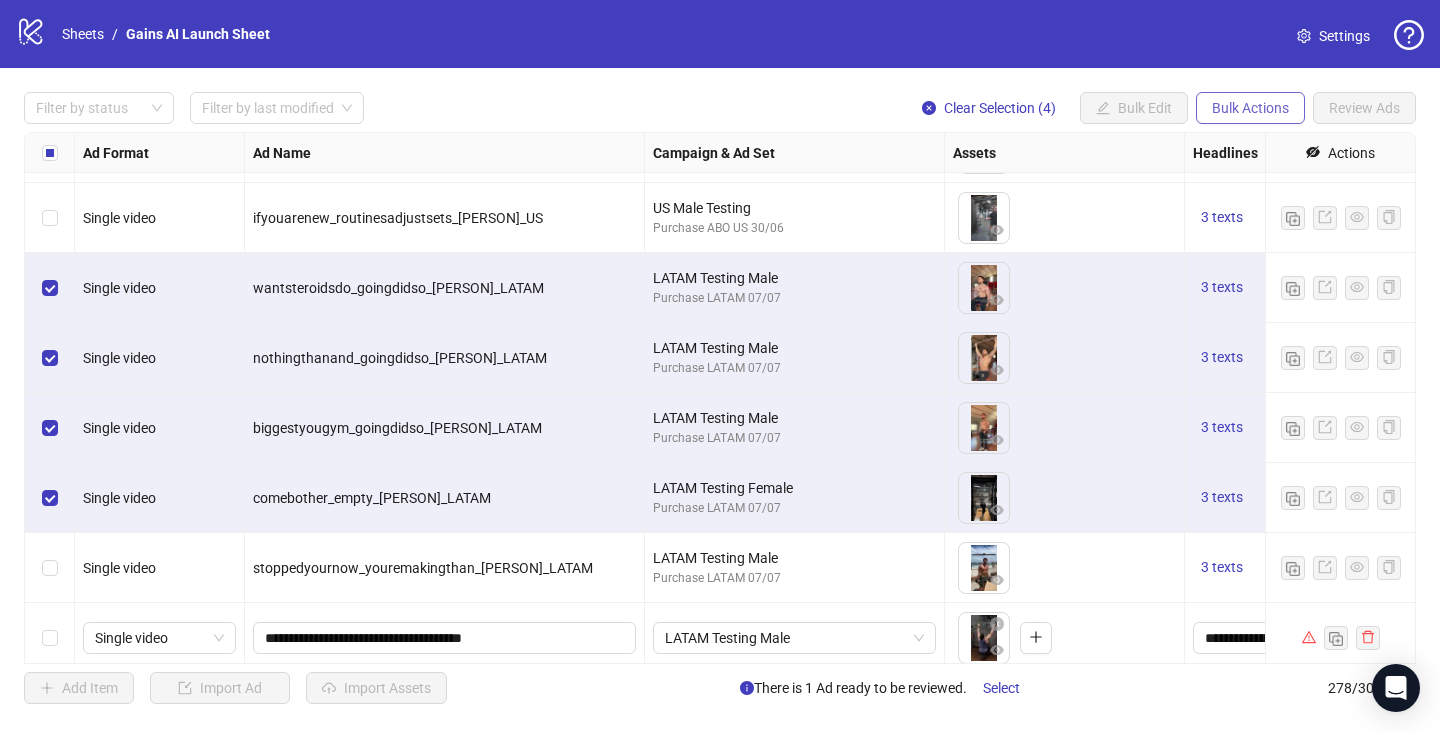 click on "Bulk Actions" at bounding box center (1250, 108) 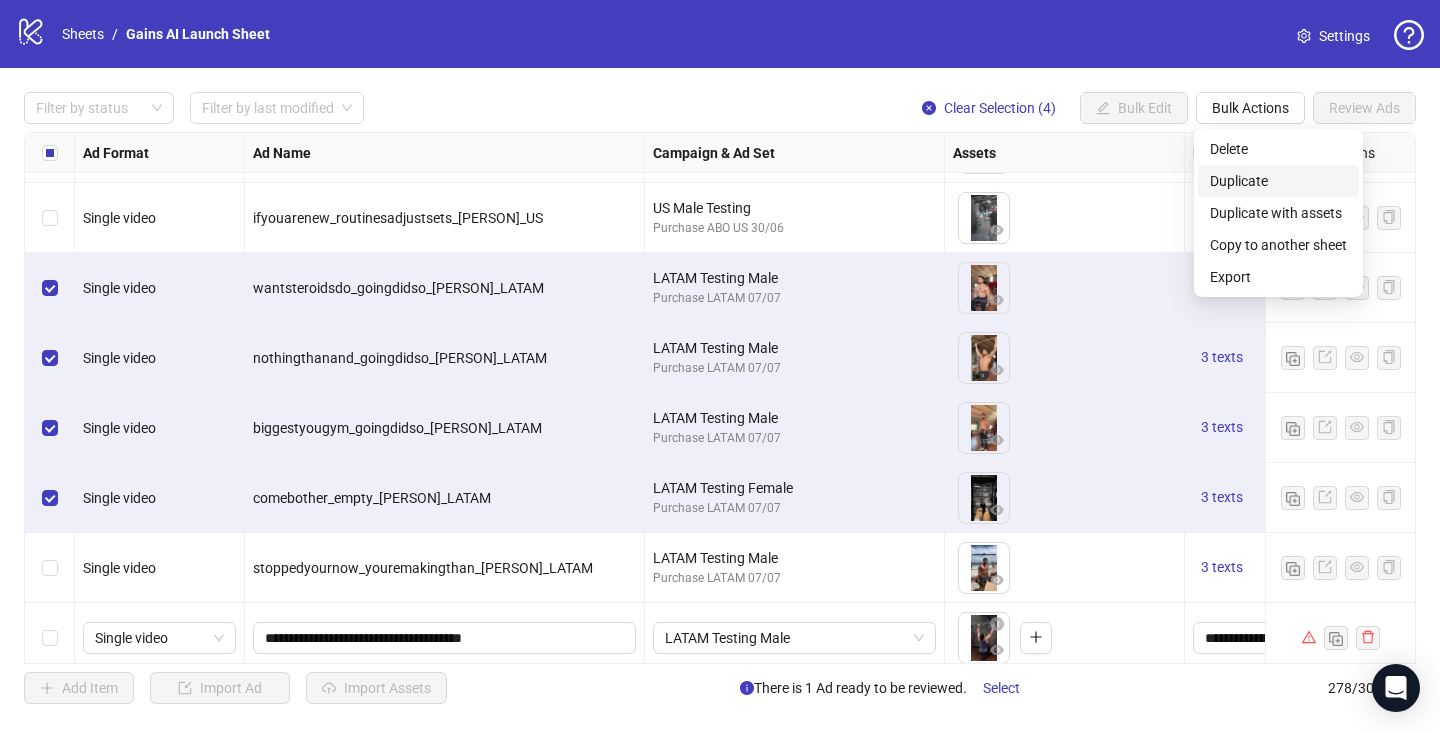click on "Duplicate" at bounding box center [1278, 181] 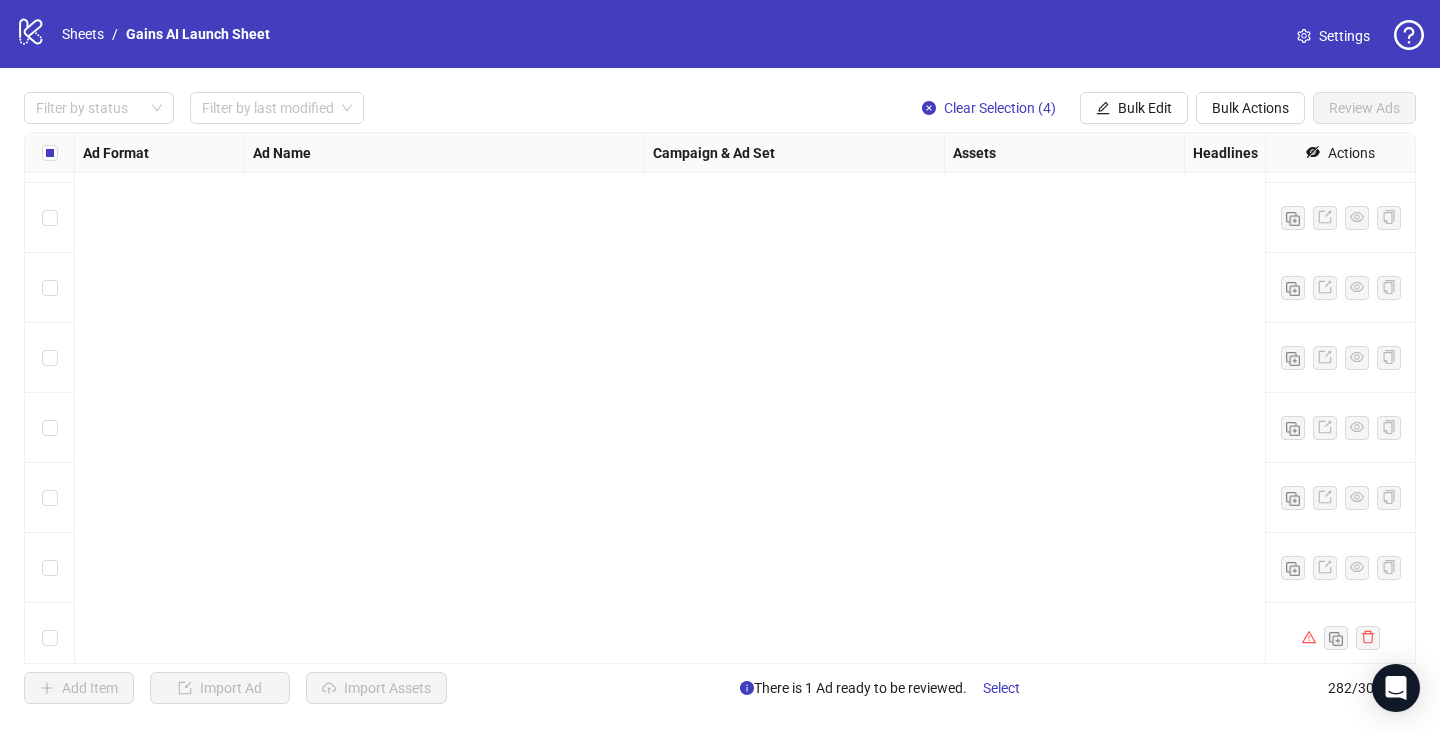 scroll, scrollTop: 19250, scrollLeft: 0, axis: vertical 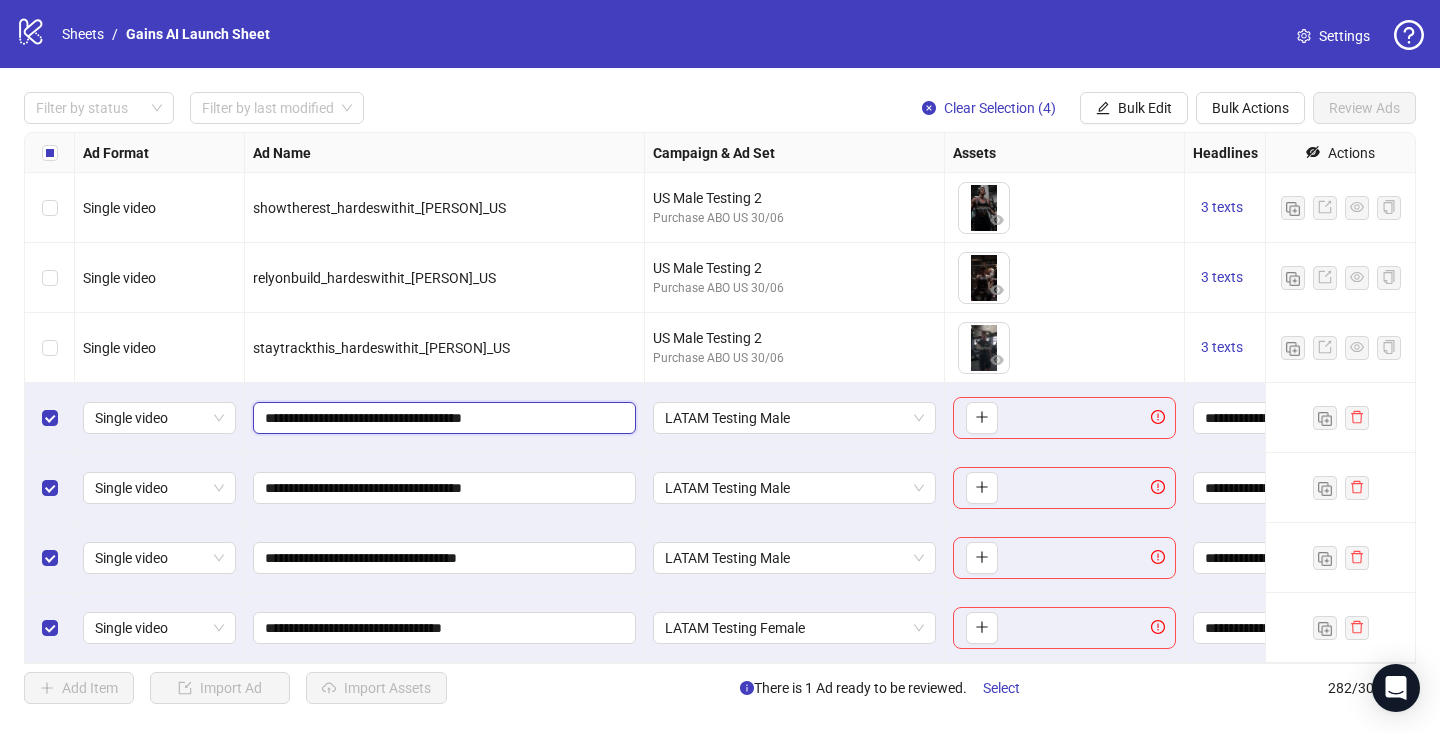 click on "**********" at bounding box center (442, 418) 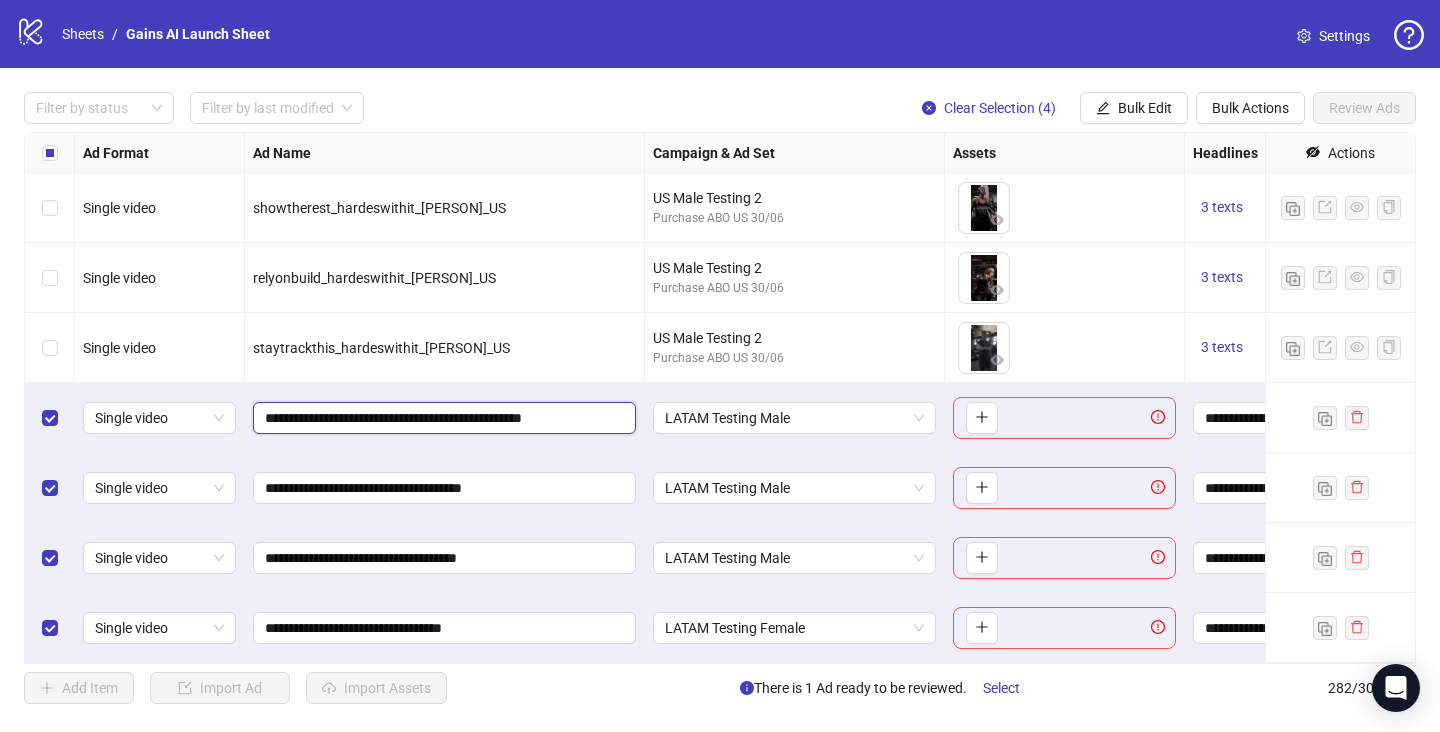 scroll, scrollTop: 0, scrollLeft: 4, axis: horizontal 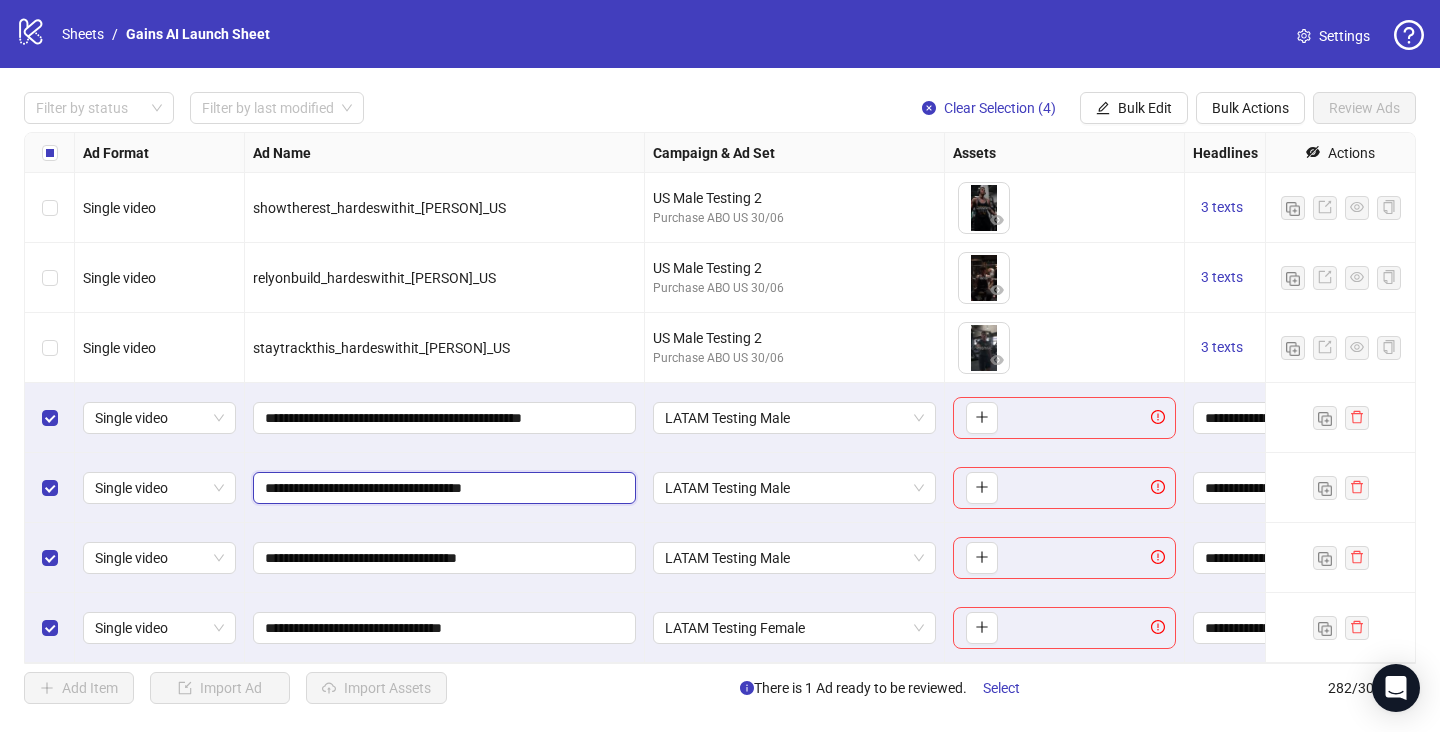 click on "**********" at bounding box center [442, 488] 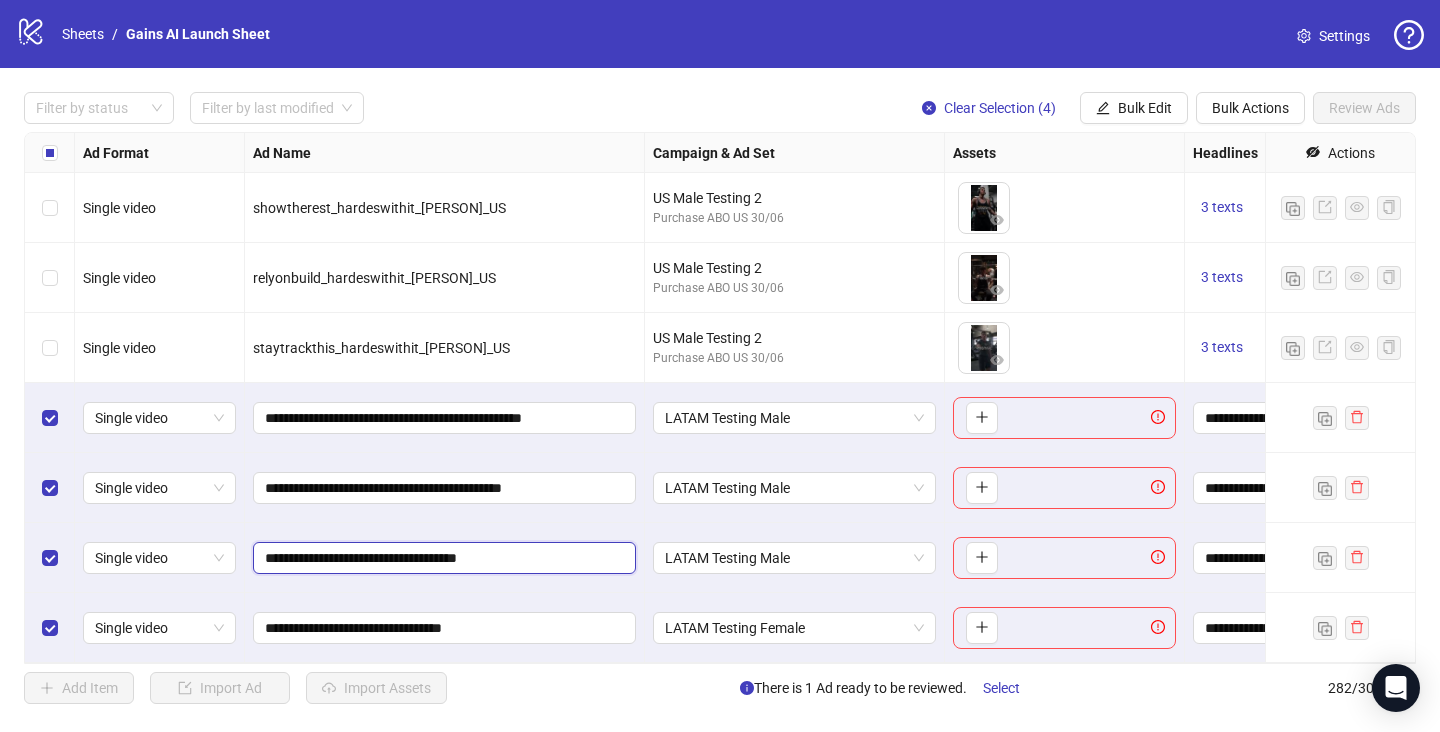 click on "**********" at bounding box center (442, 558) 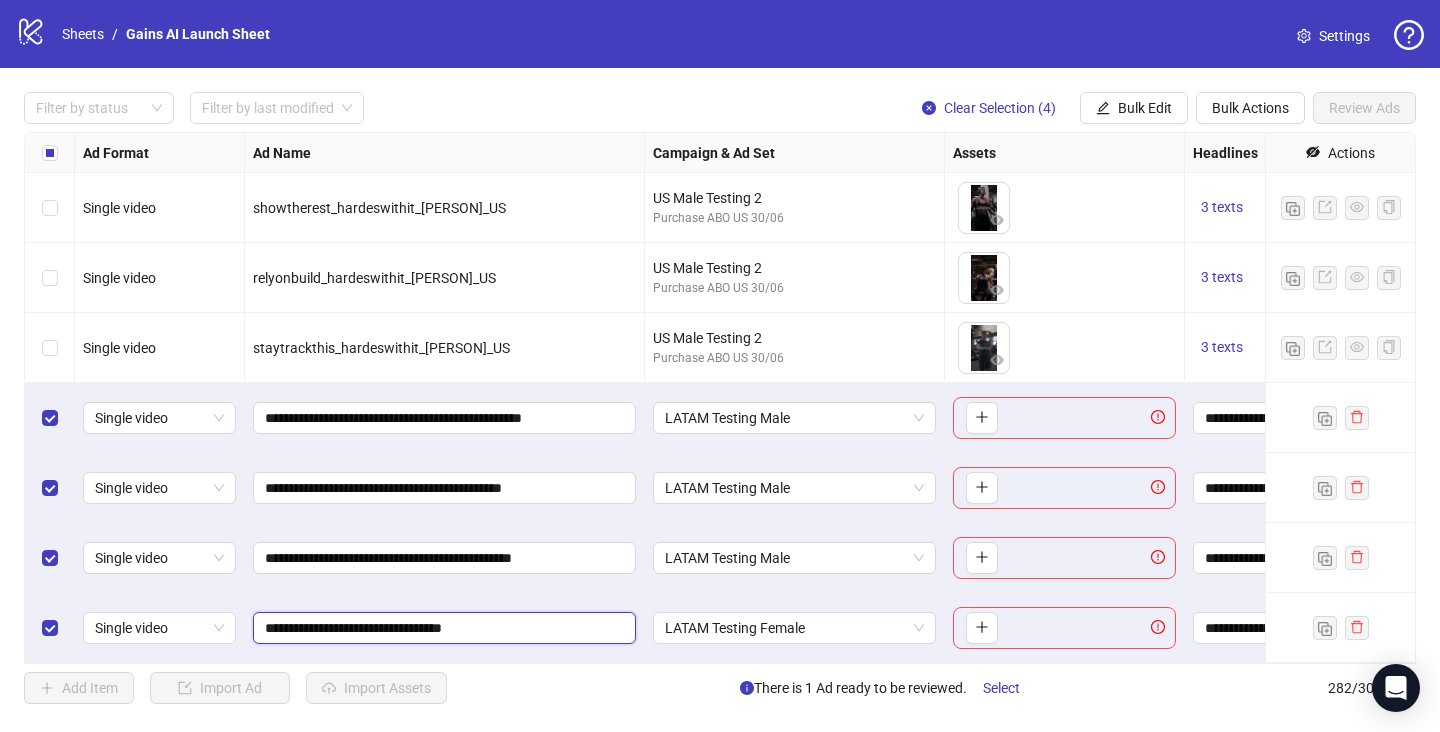 click on "**********" at bounding box center (442, 628) 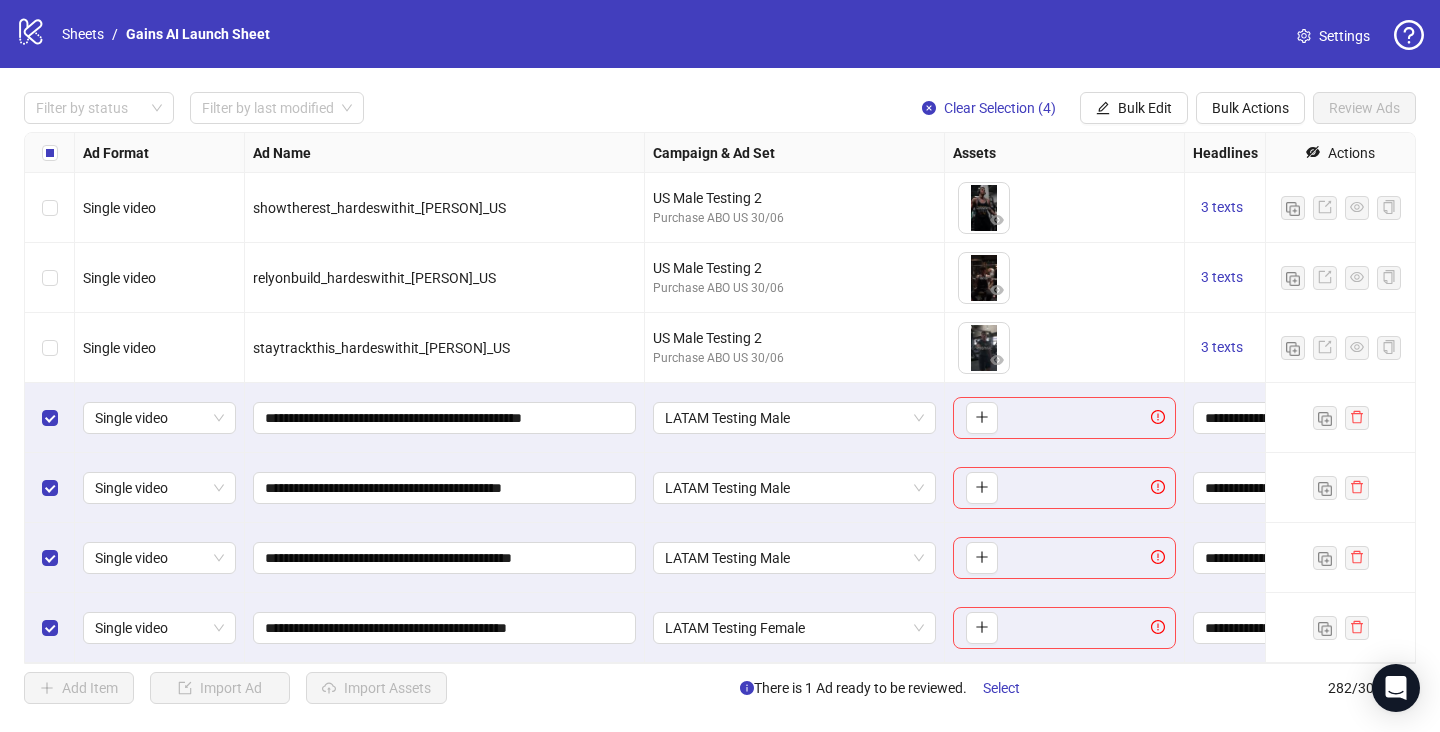 click on "**********" at bounding box center (445, 628) 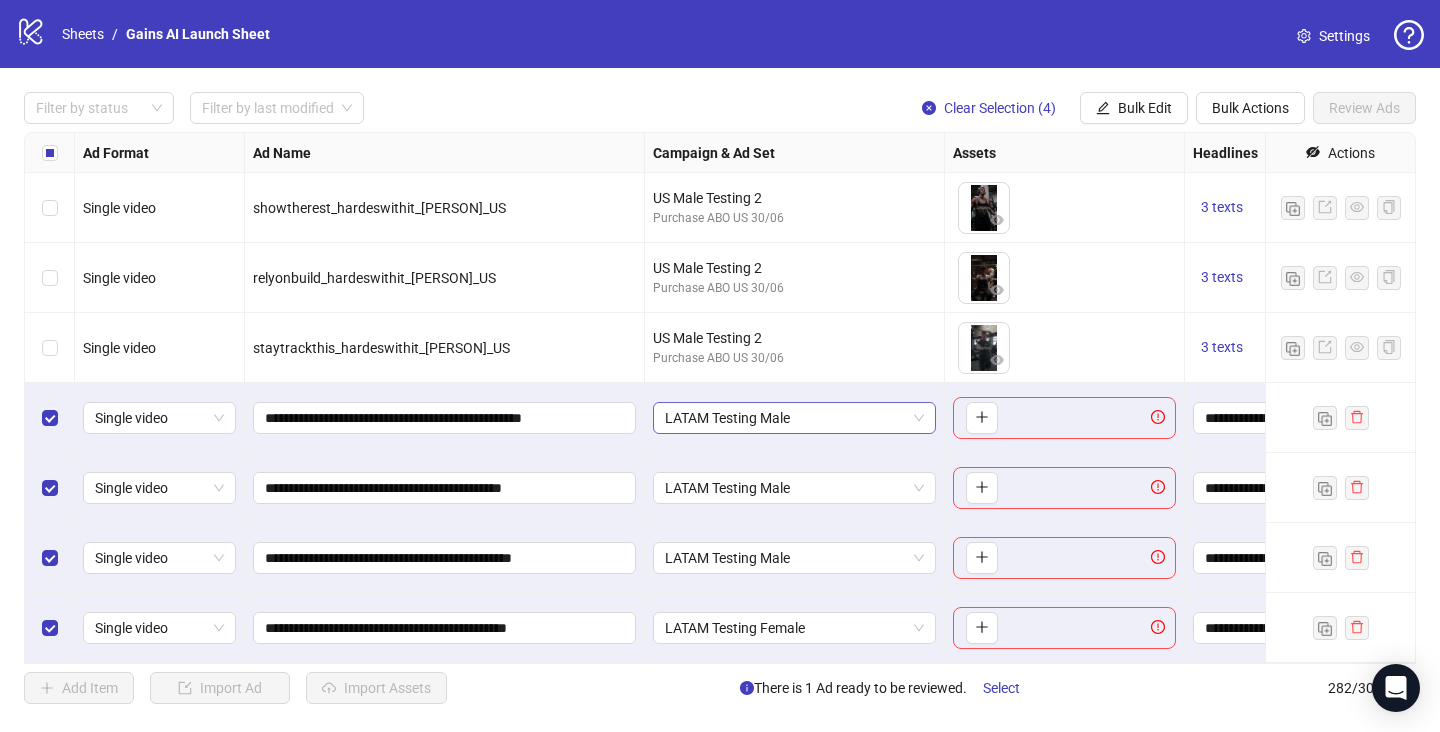 click on "LATAM Testing Male" at bounding box center [794, 418] 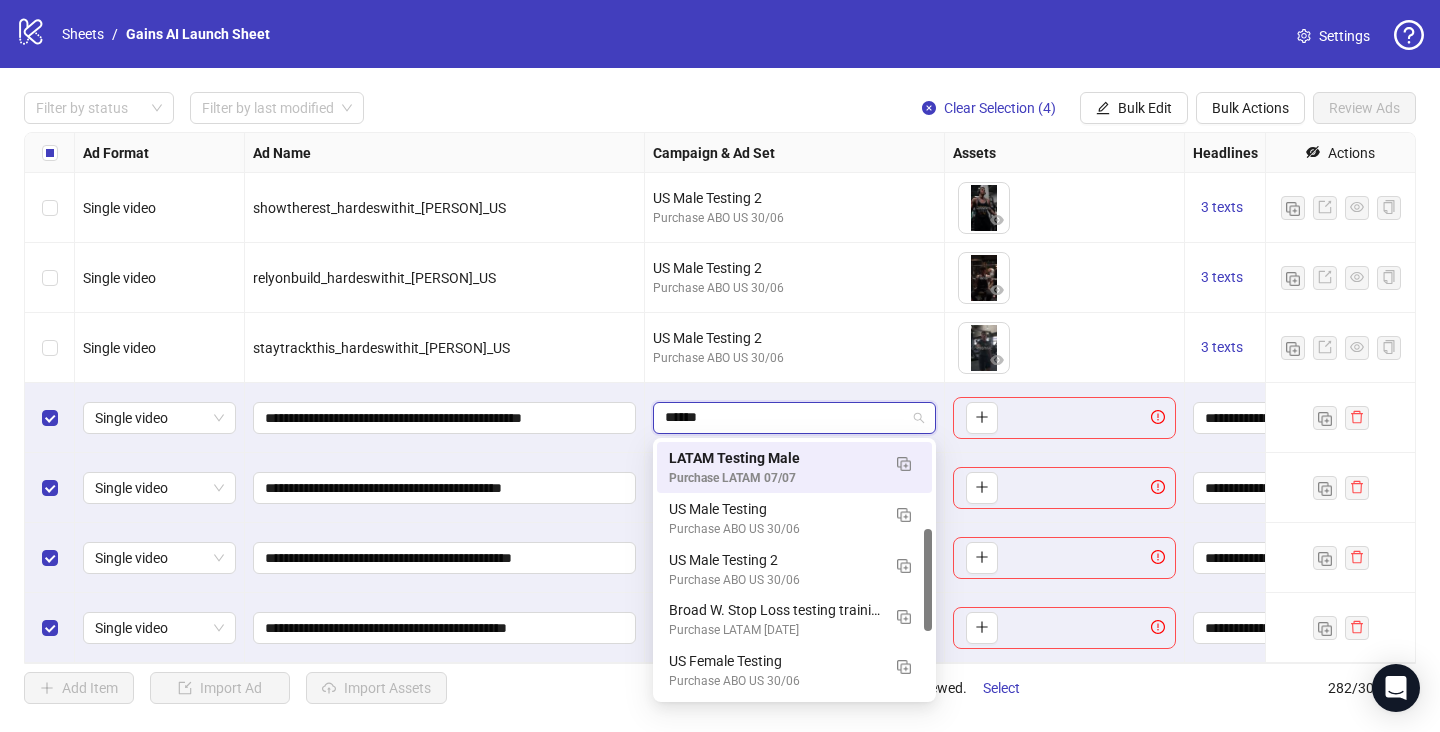 scroll, scrollTop: 217, scrollLeft: 0, axis: vertical 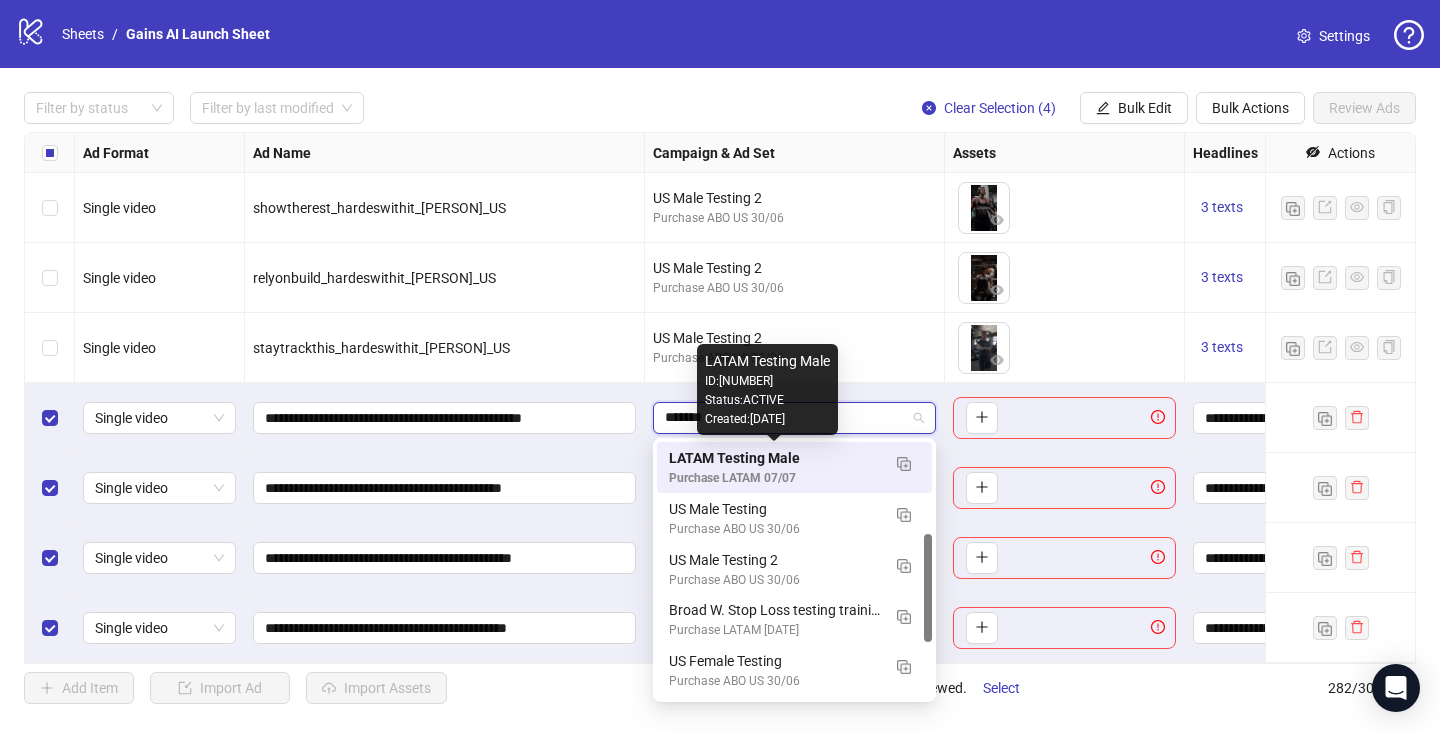 click on "LATAM Testing Male" at bounding box center [774, 458] 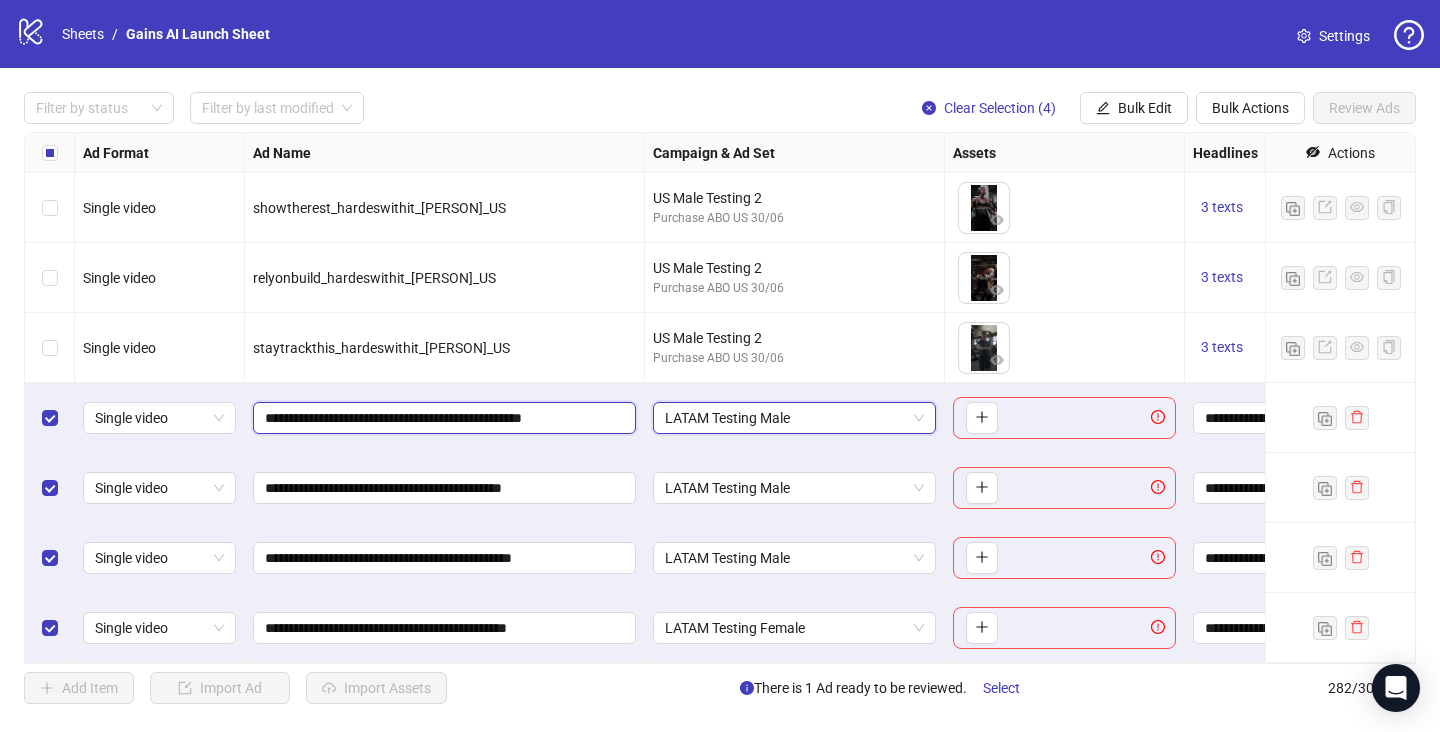 click on "**********" at bounding box center (442, 418) 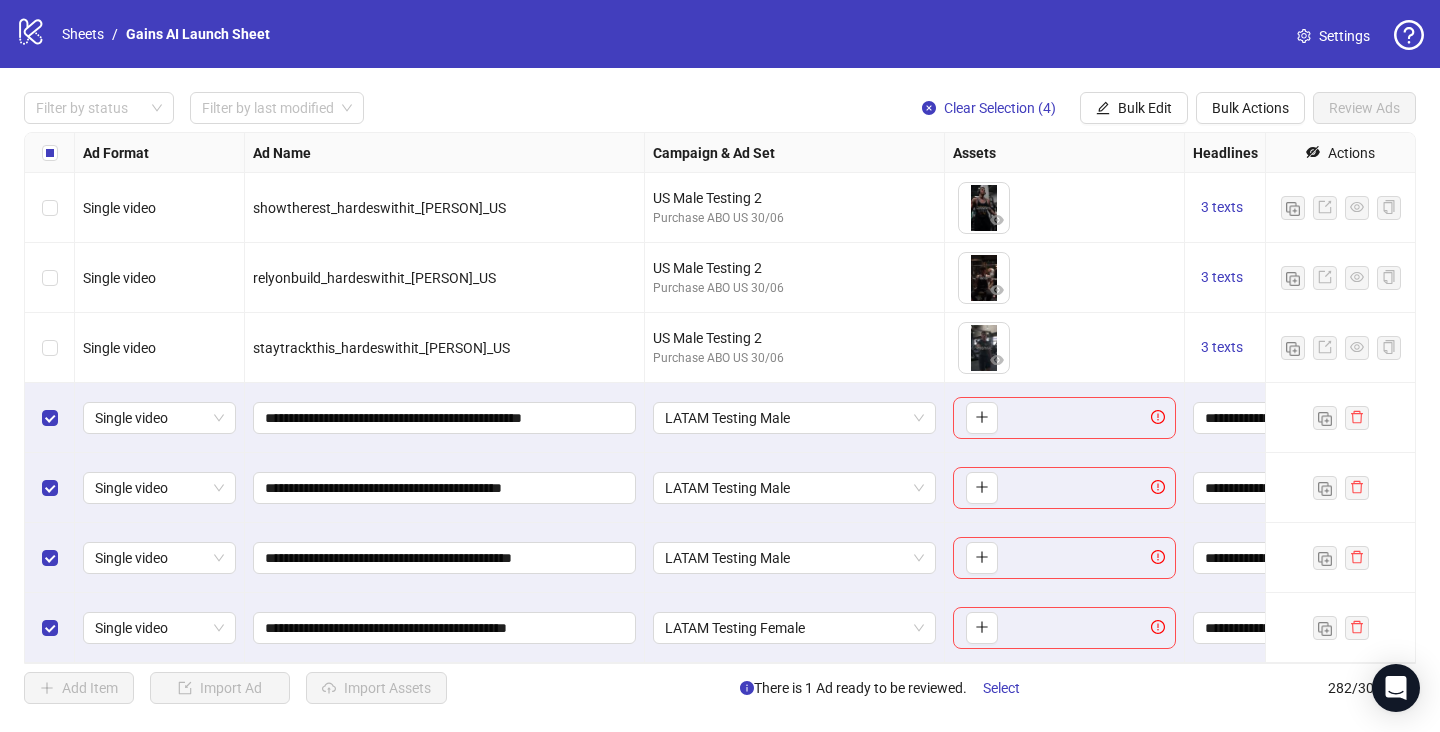 click on "To pick up a draggable item, press the space bar.
While dragging, use the arrow keys to move the item.
Press space again to drop the item in its new position, or press escape to cancel." at bounding box center (1064, 418) 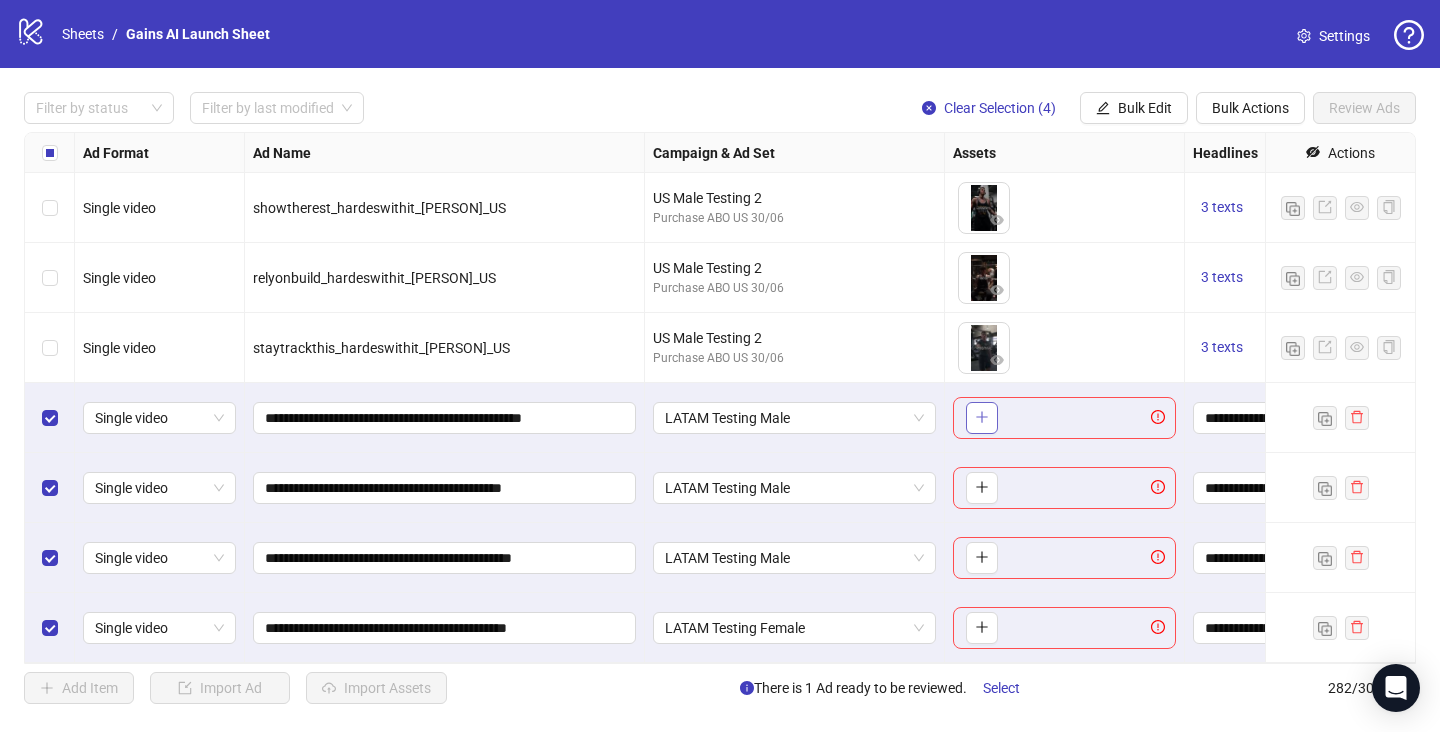 click 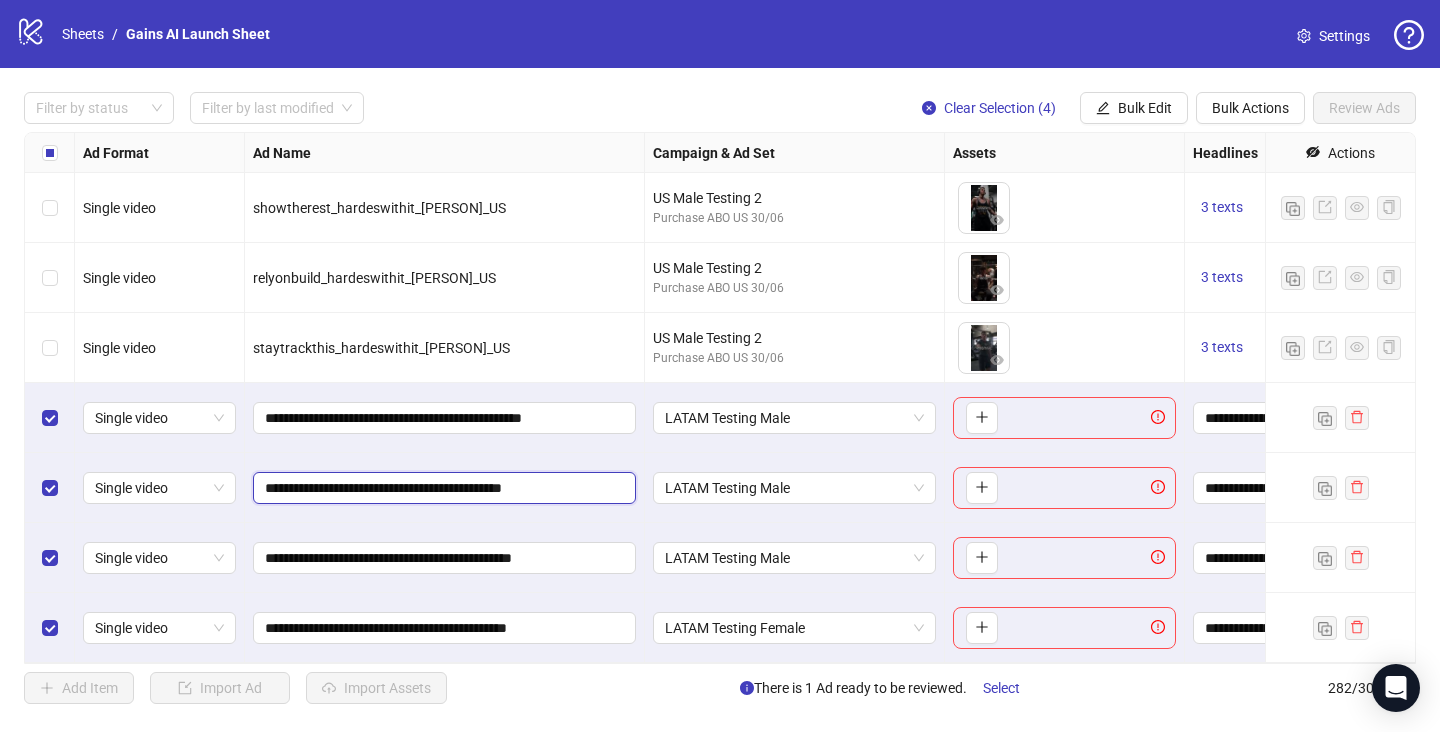 click on "**********" at bounding box center (442, 488) 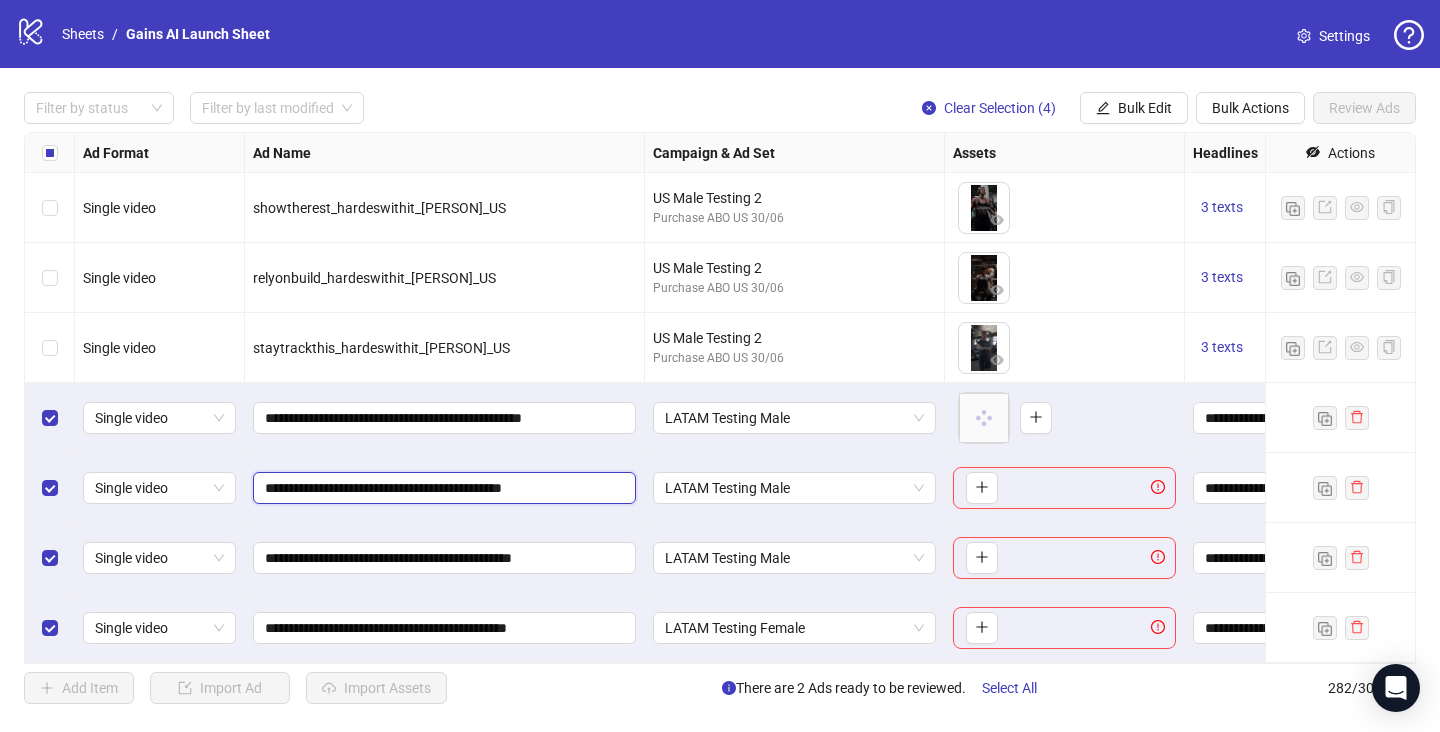 click on "**********" at bounding box center [442, 488] 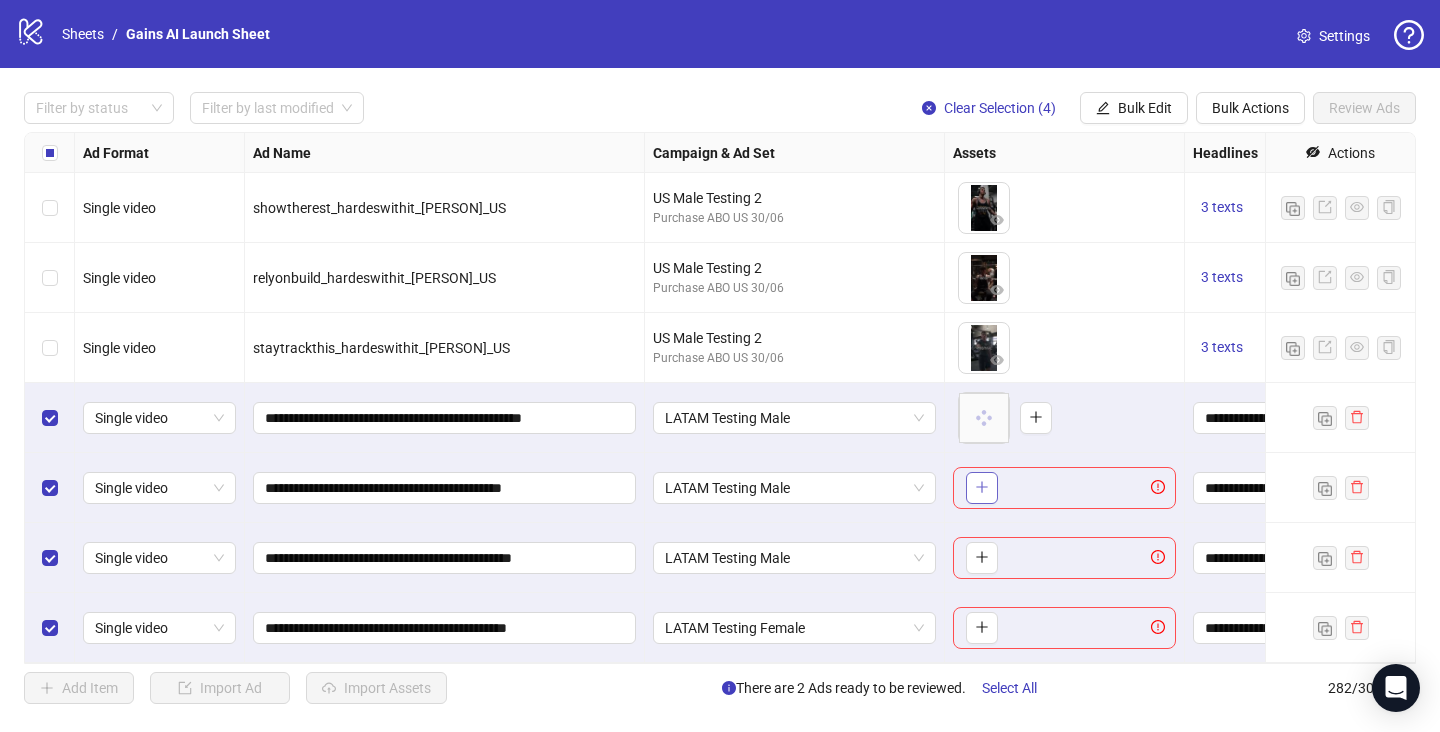 click 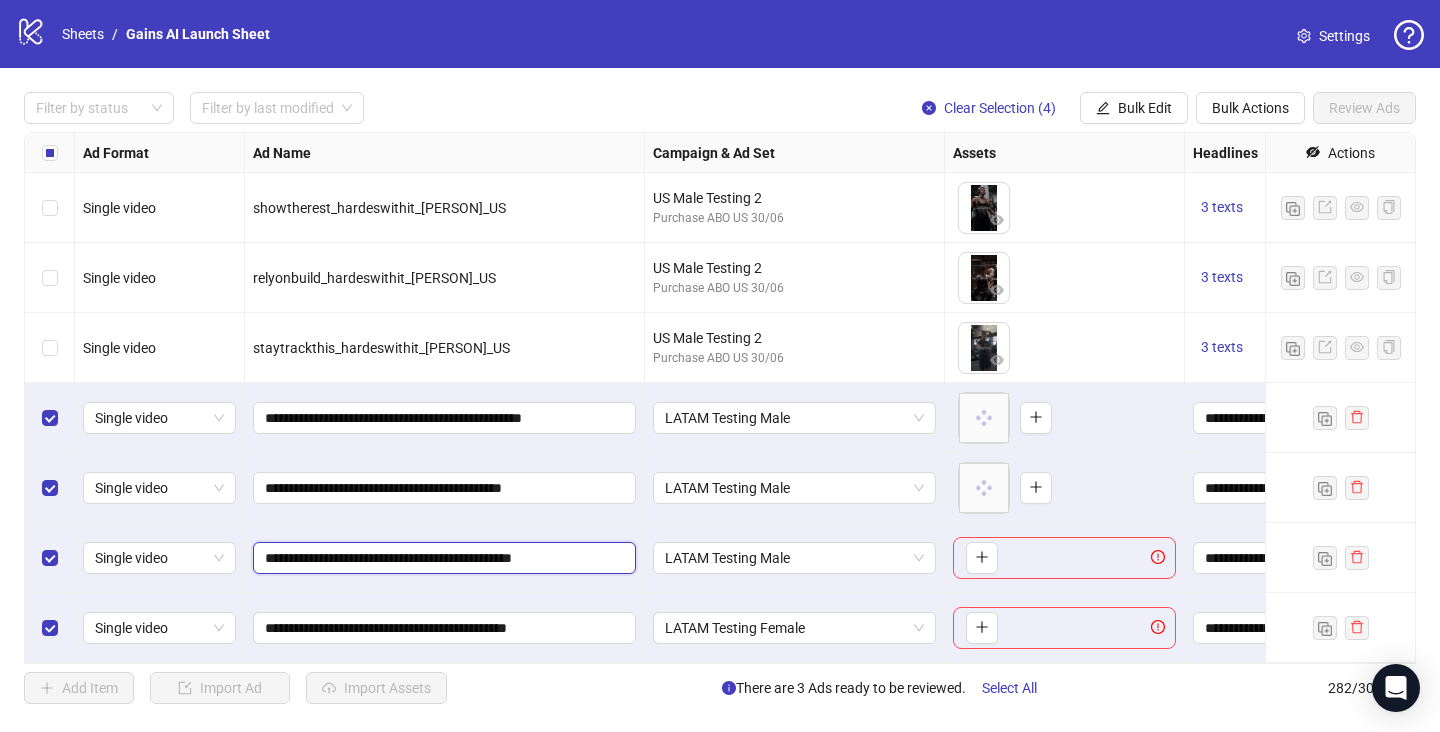 click on "**********" at bounding box center [442, 558] 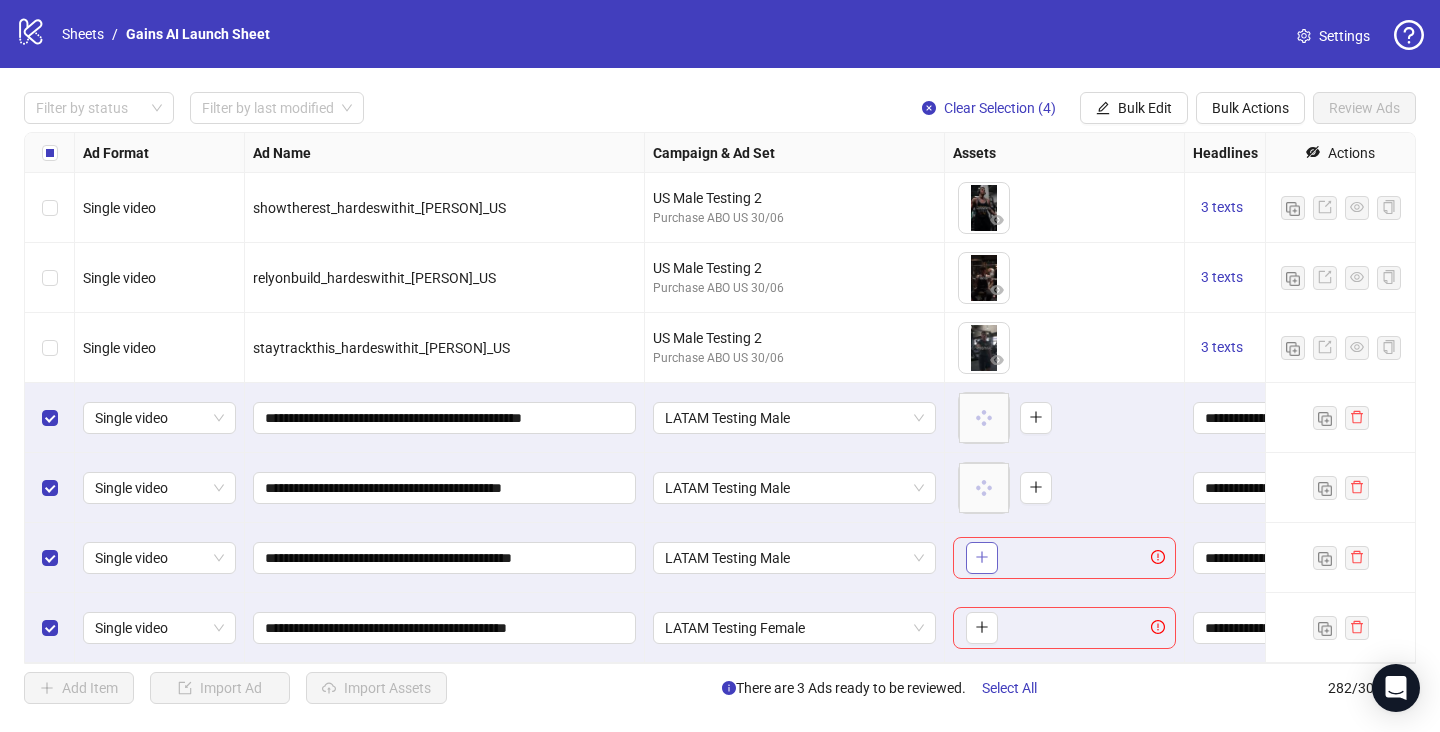 click at bounding box center (982, 558) 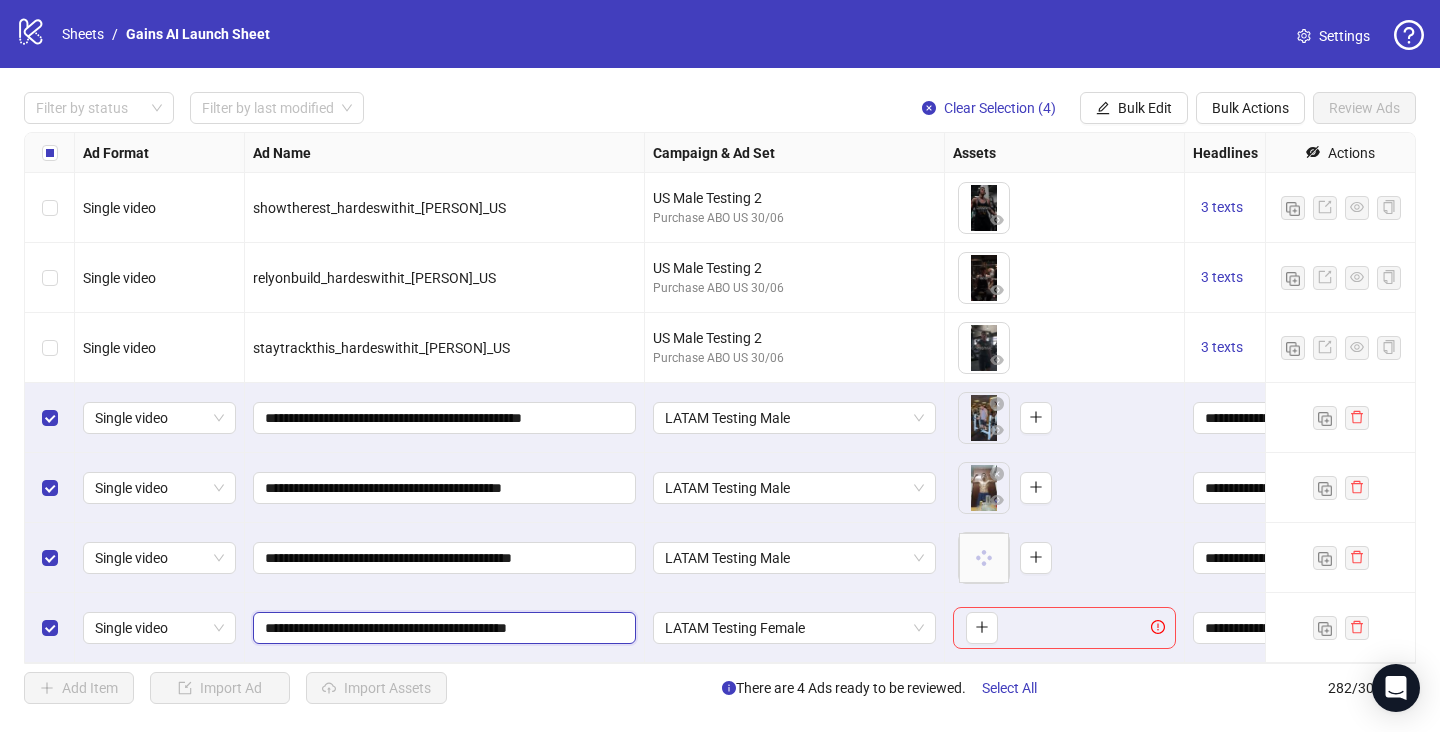 click on "**********" at bounding box center (442, 628) 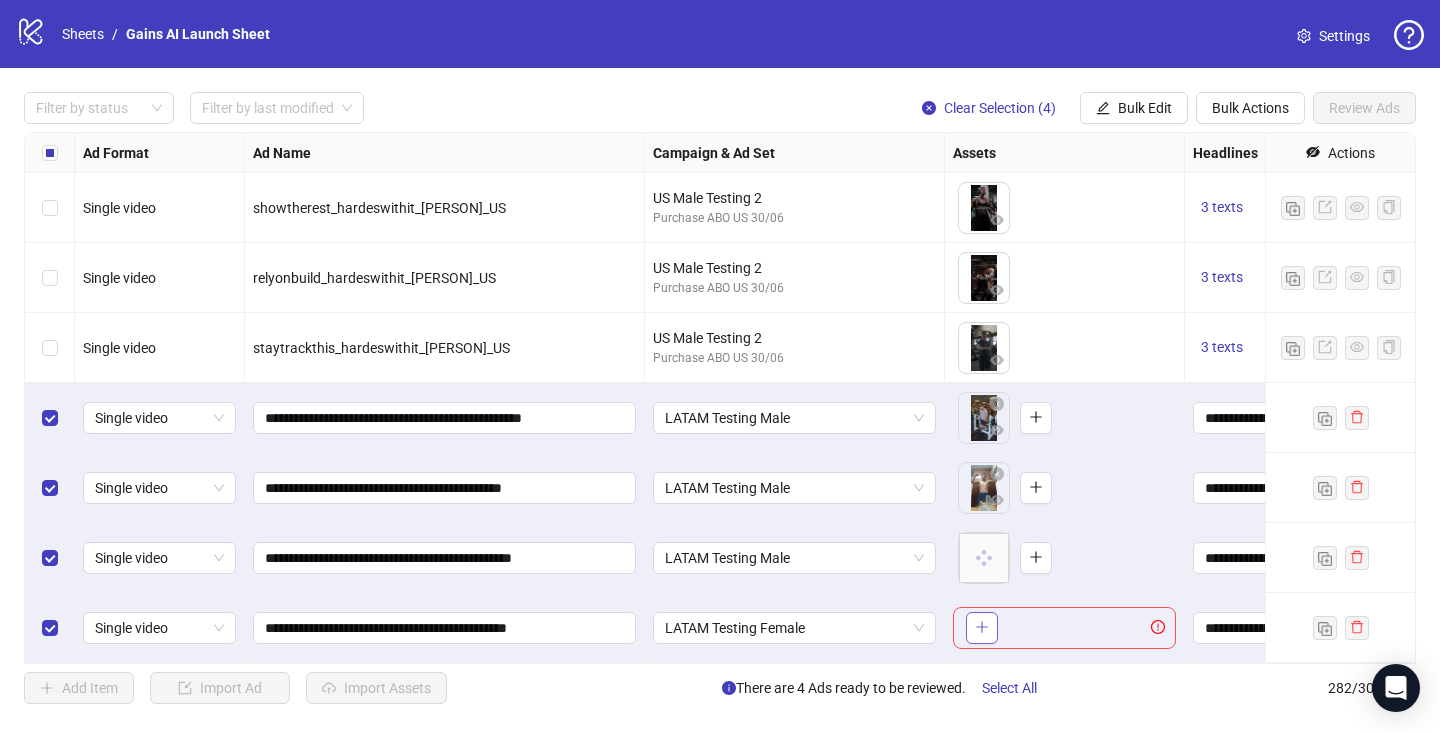 click at bounding box center (982, 628) 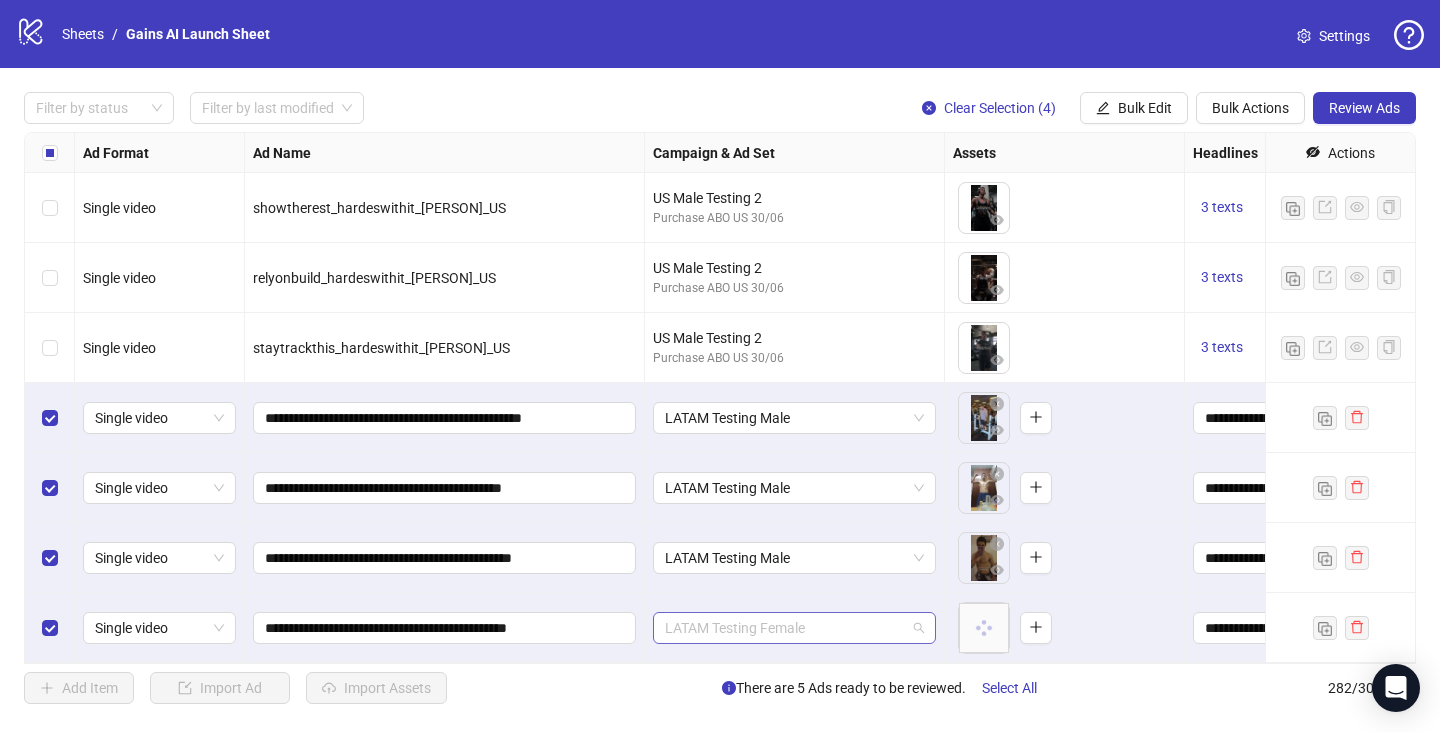 click on "LATAM Testing Female" at bounding box center (794, 628) 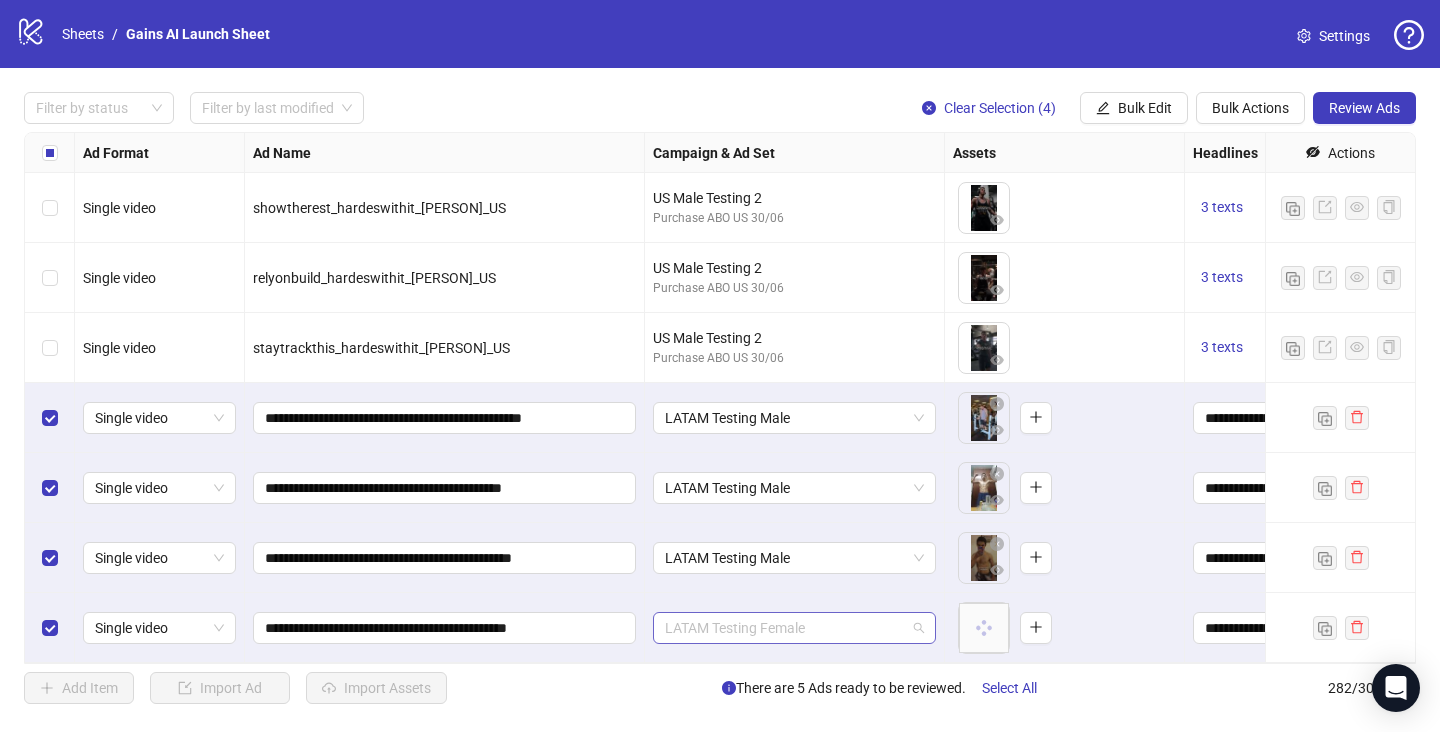 scroll, scrollTop: 1769, scrollLeft: 0, axis: vertical 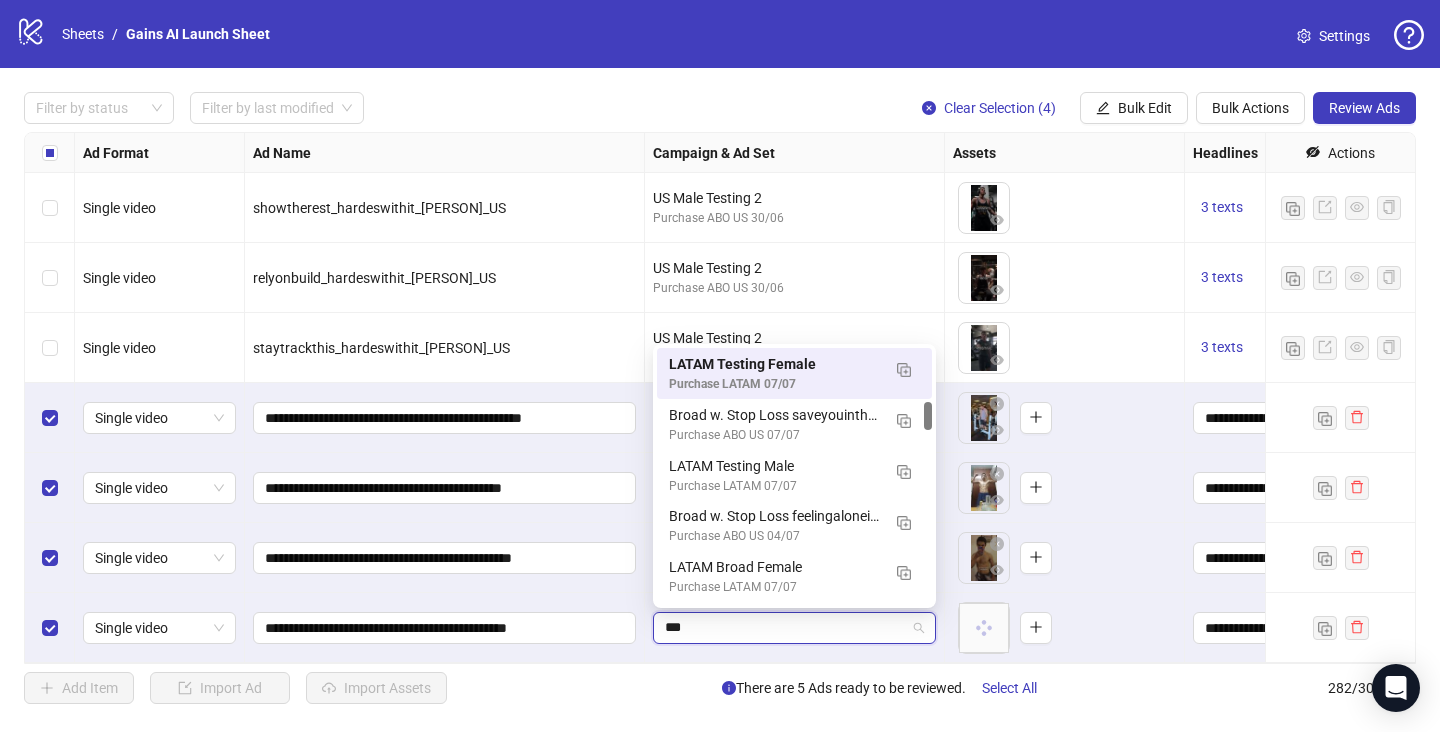 type on "****" 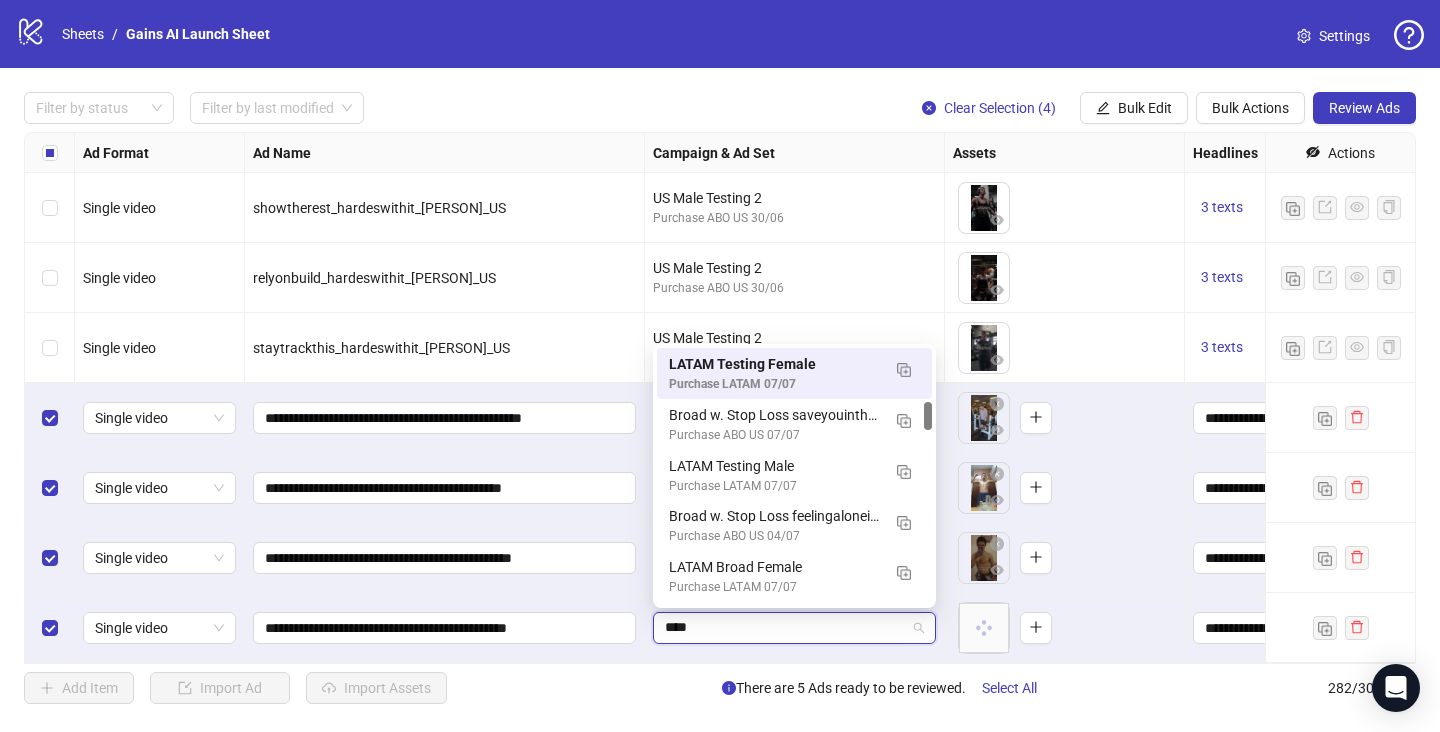scroll, scrollTop: 249, scrollLeft: 0, axis: vertical 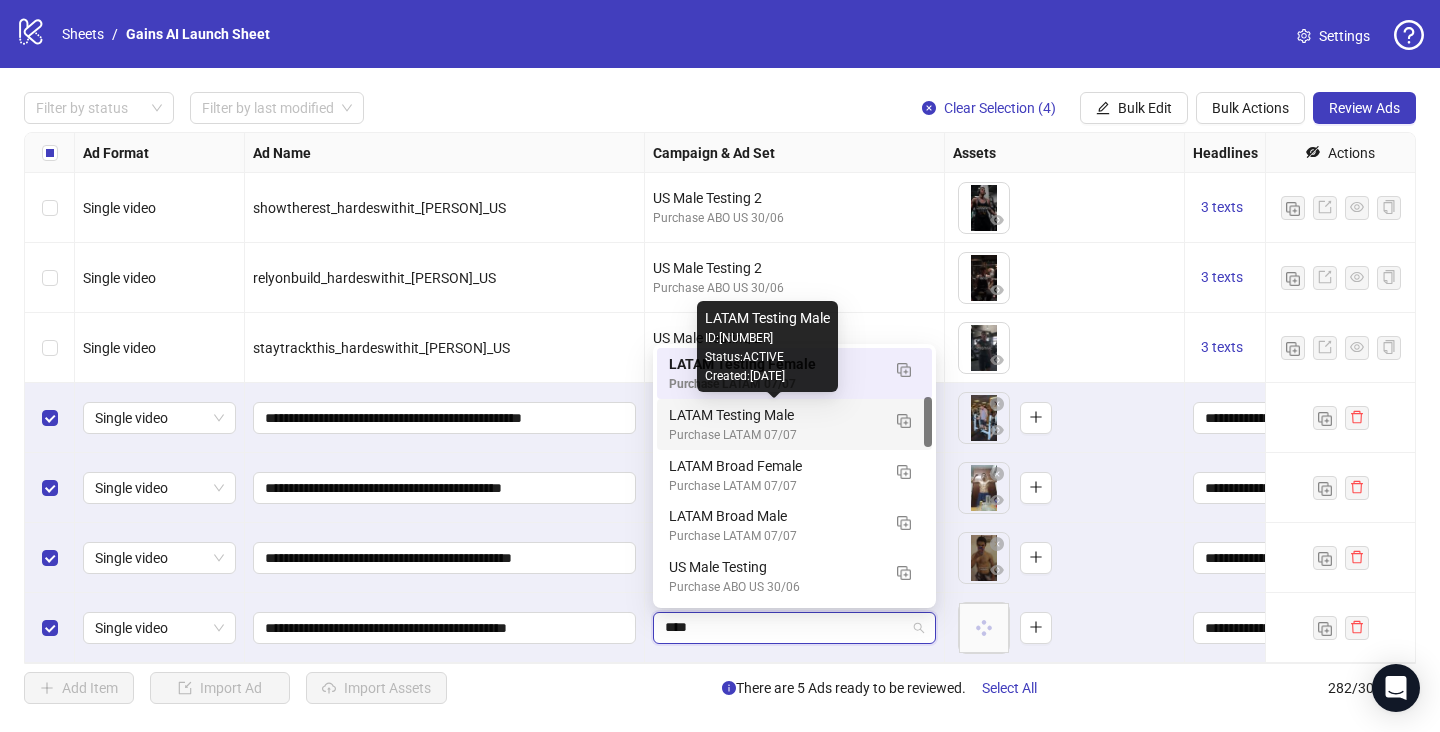 click on "Purchase LATAM 07/07" at bounding box center (774, 435) 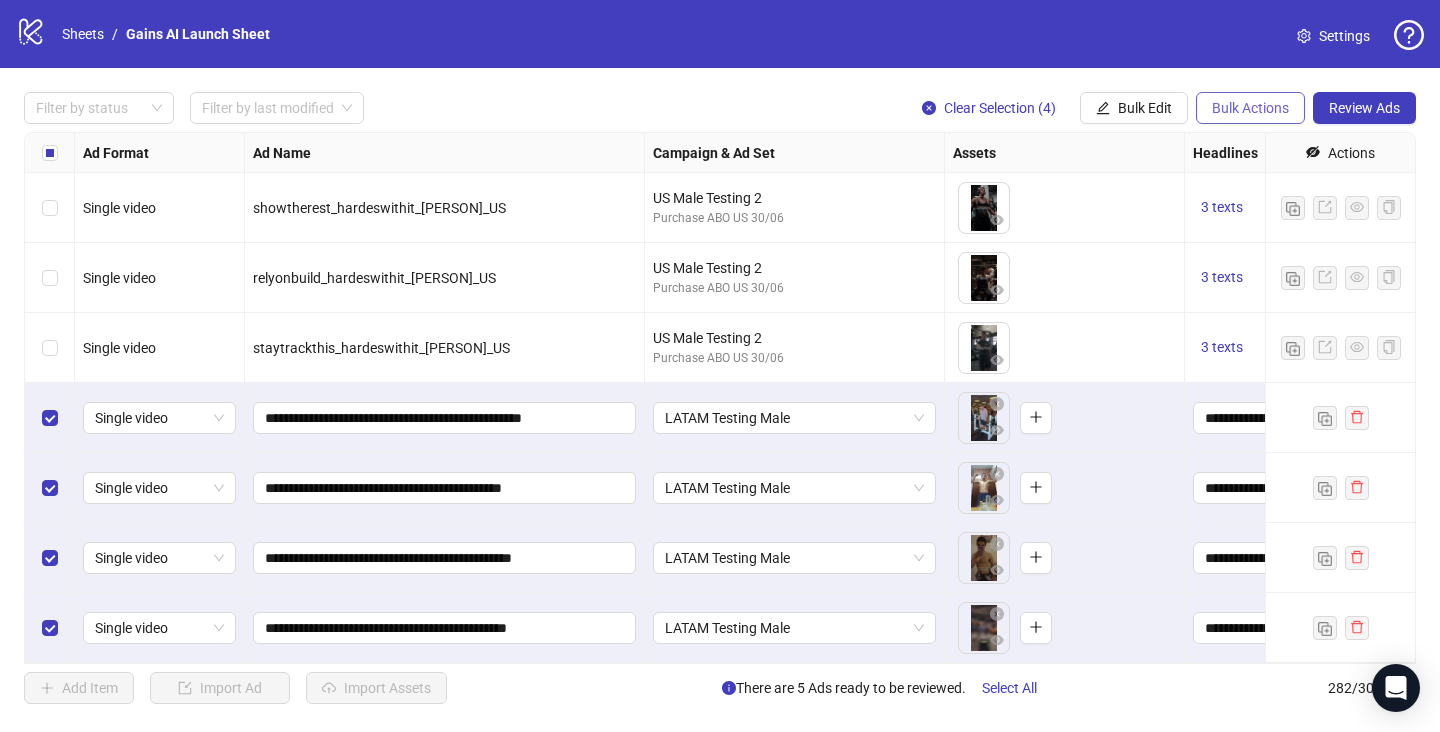 click on "Bulk Actions" at bounding box center [1250, 108] 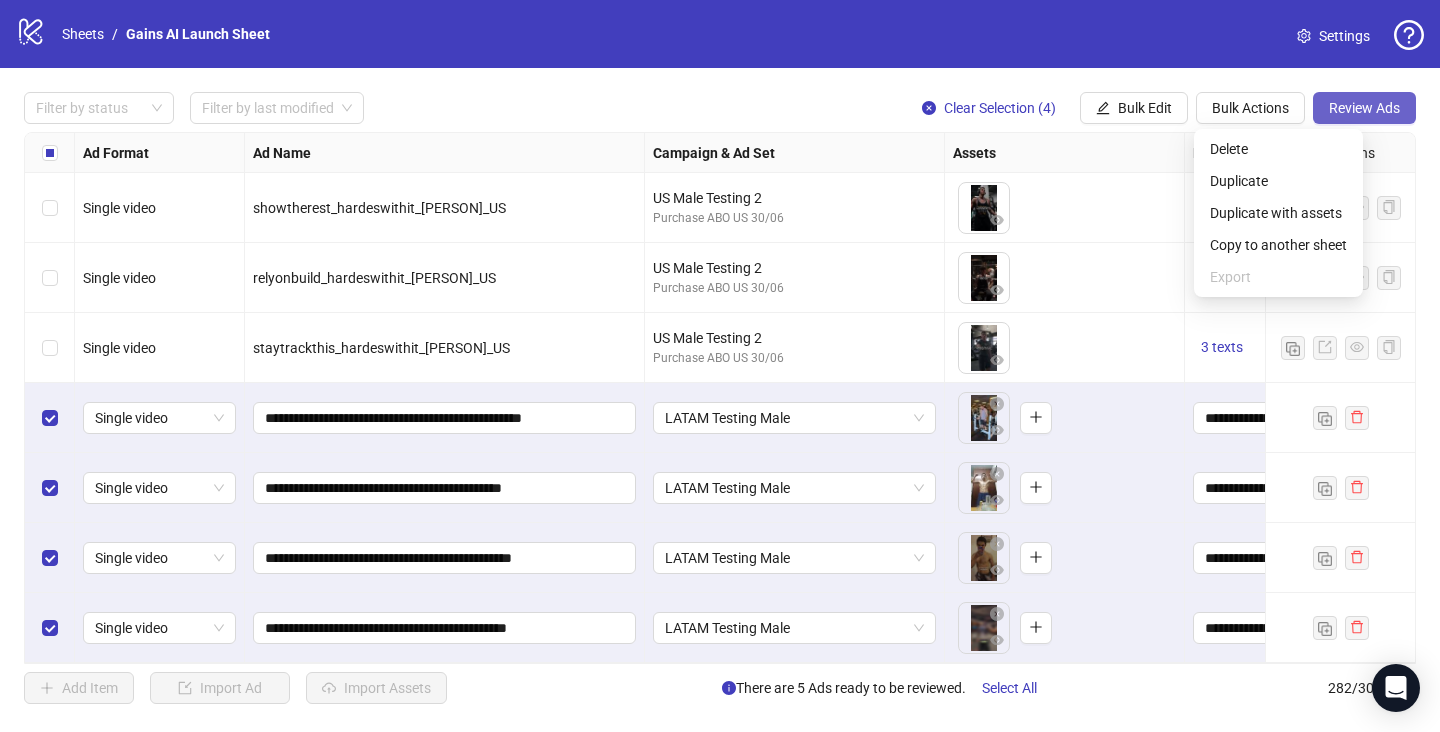 click on "Review Ads" at bounding box center [1364, 108] 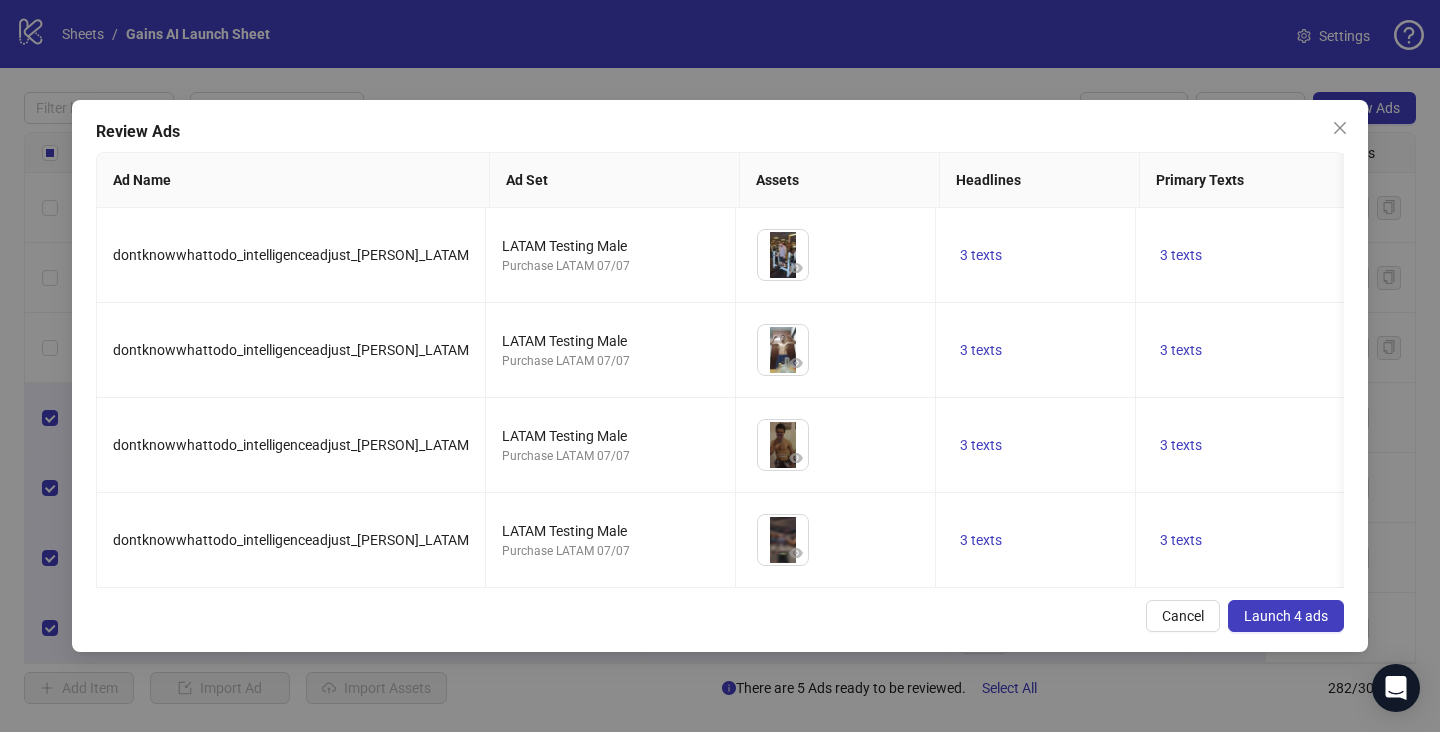 click on "Launch 4 ads" at bounding box center (1286, 616) 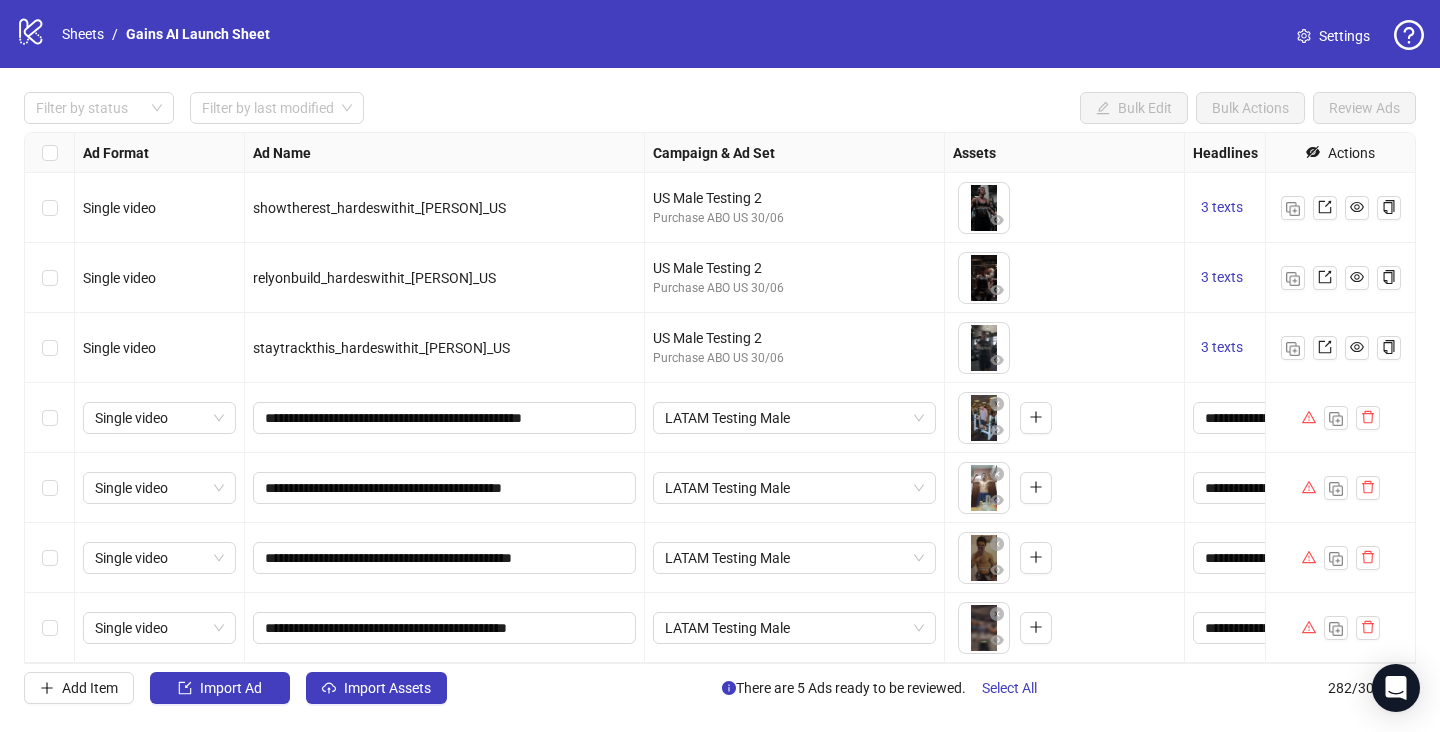 click at bounding box center (50, 488) 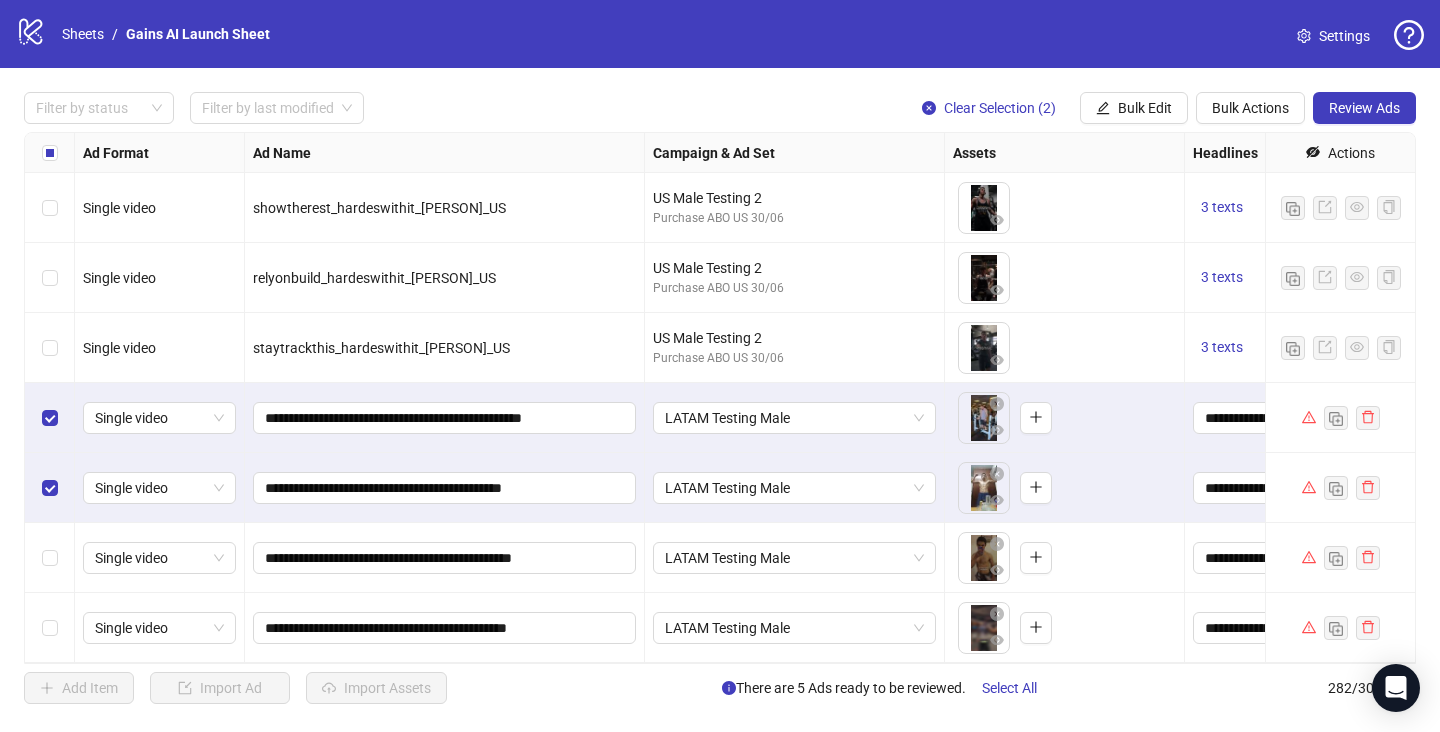 click at bounding box center [50, 558] 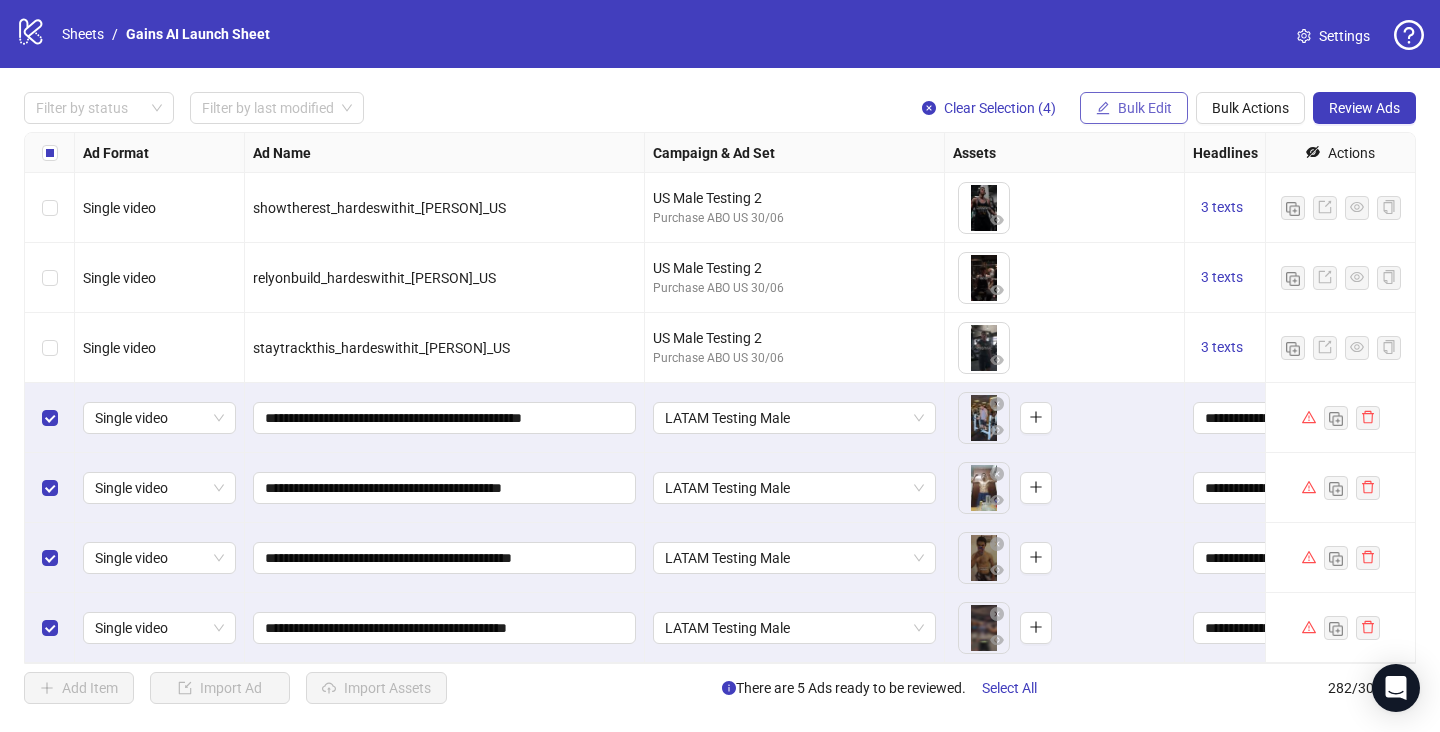 click on "Bulk Edit" at bounding box center [1145, 108] 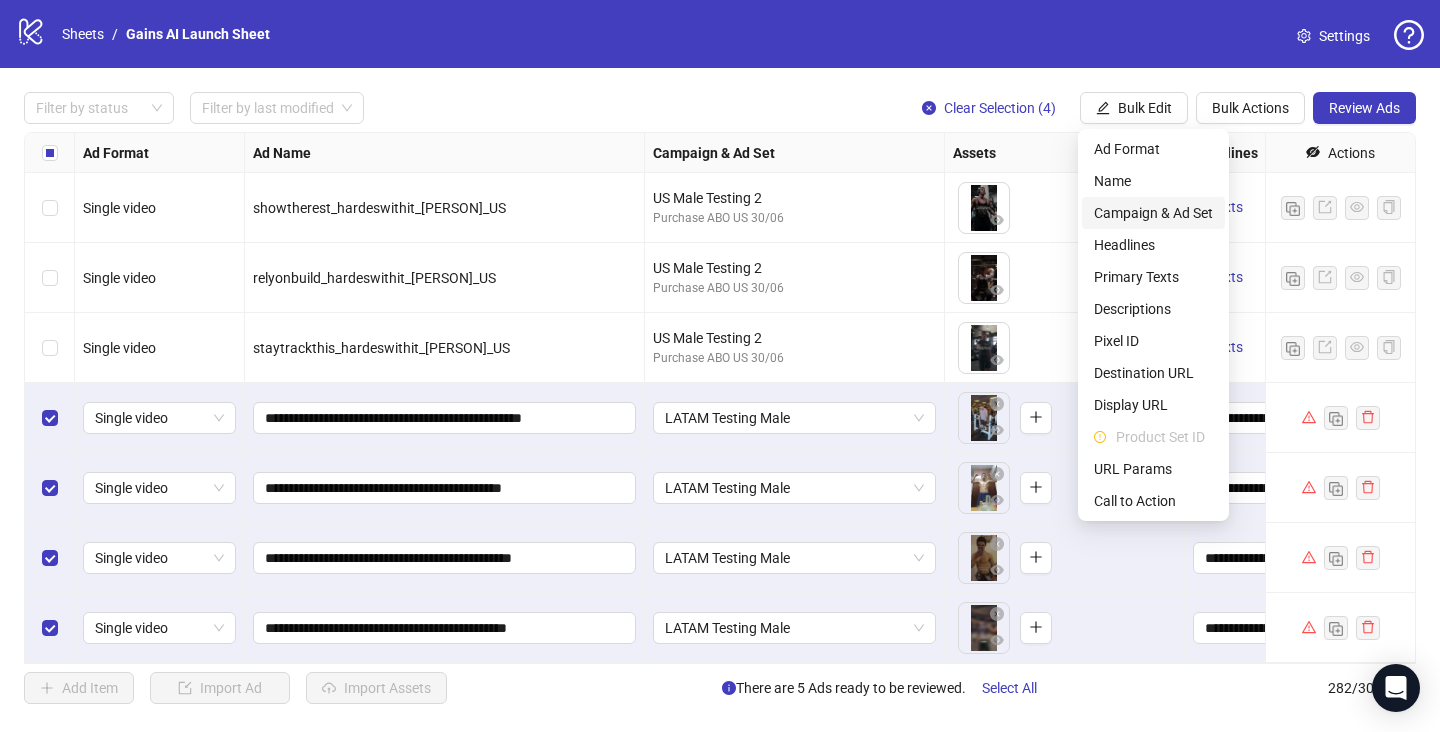 click on "Campaign & Ad Set" at bounding box center [1153, 213] 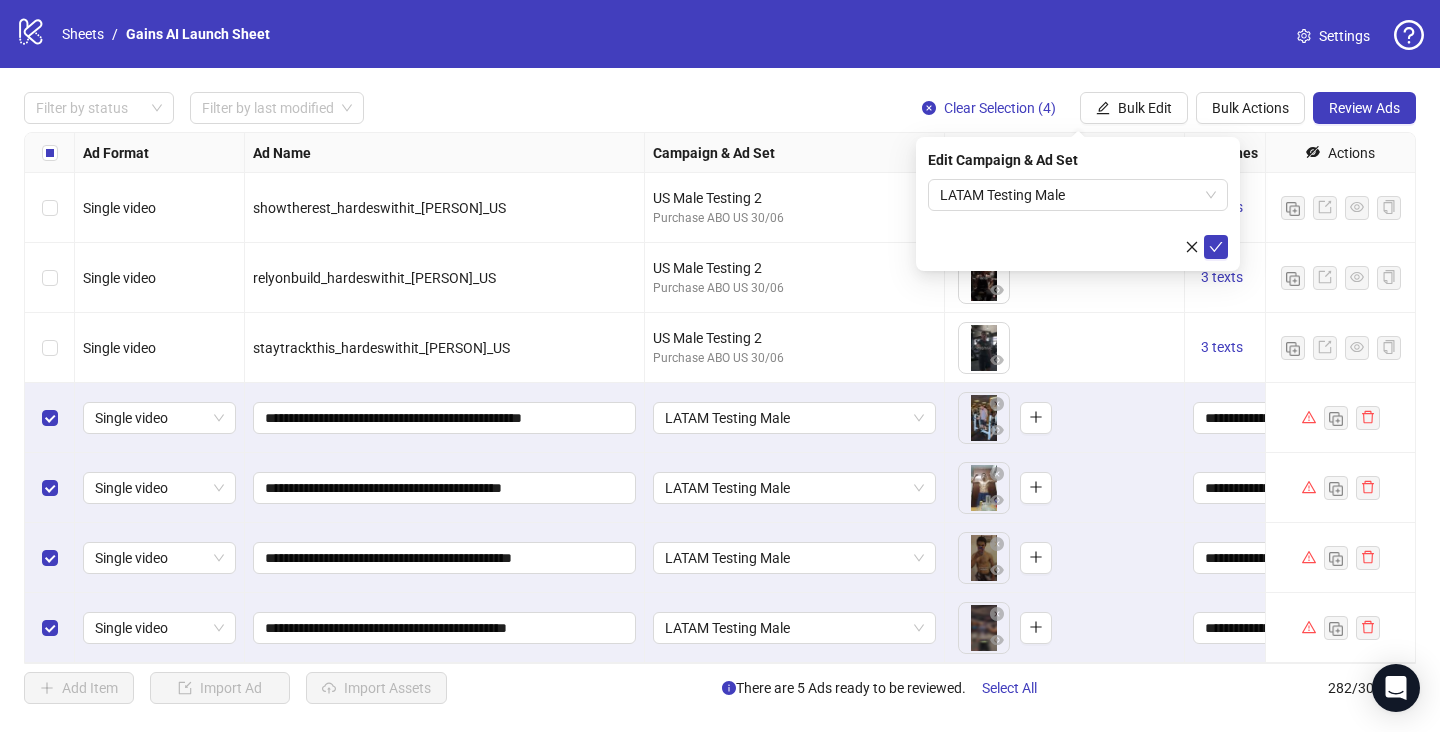 click on "Edit Campaign & Ad Set LATAM Testing Male" at bounding box center (1078, 204) 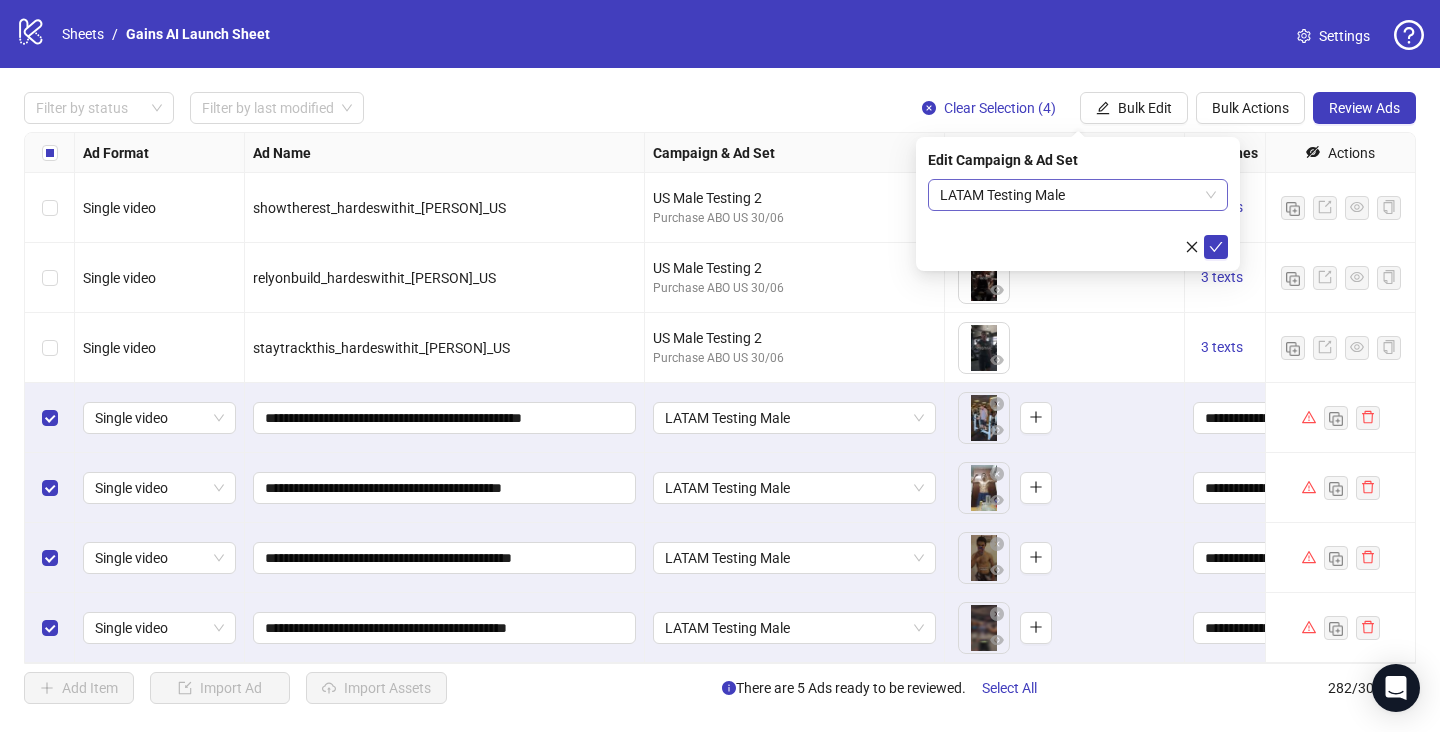 click on "LATAM Testing Male" at bounding box center (1078, 195) 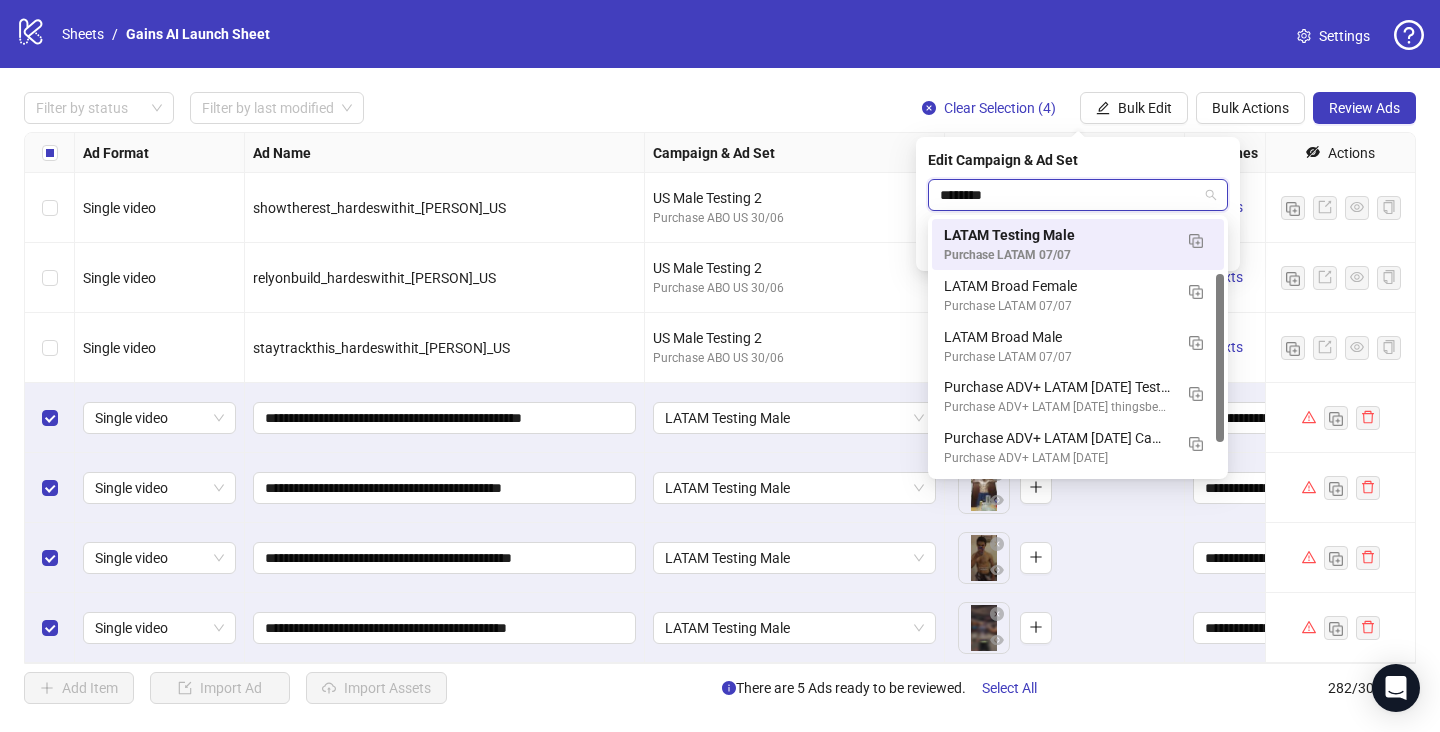 scroll, scrollTop: 0, scrollLeft: 0, axis: both 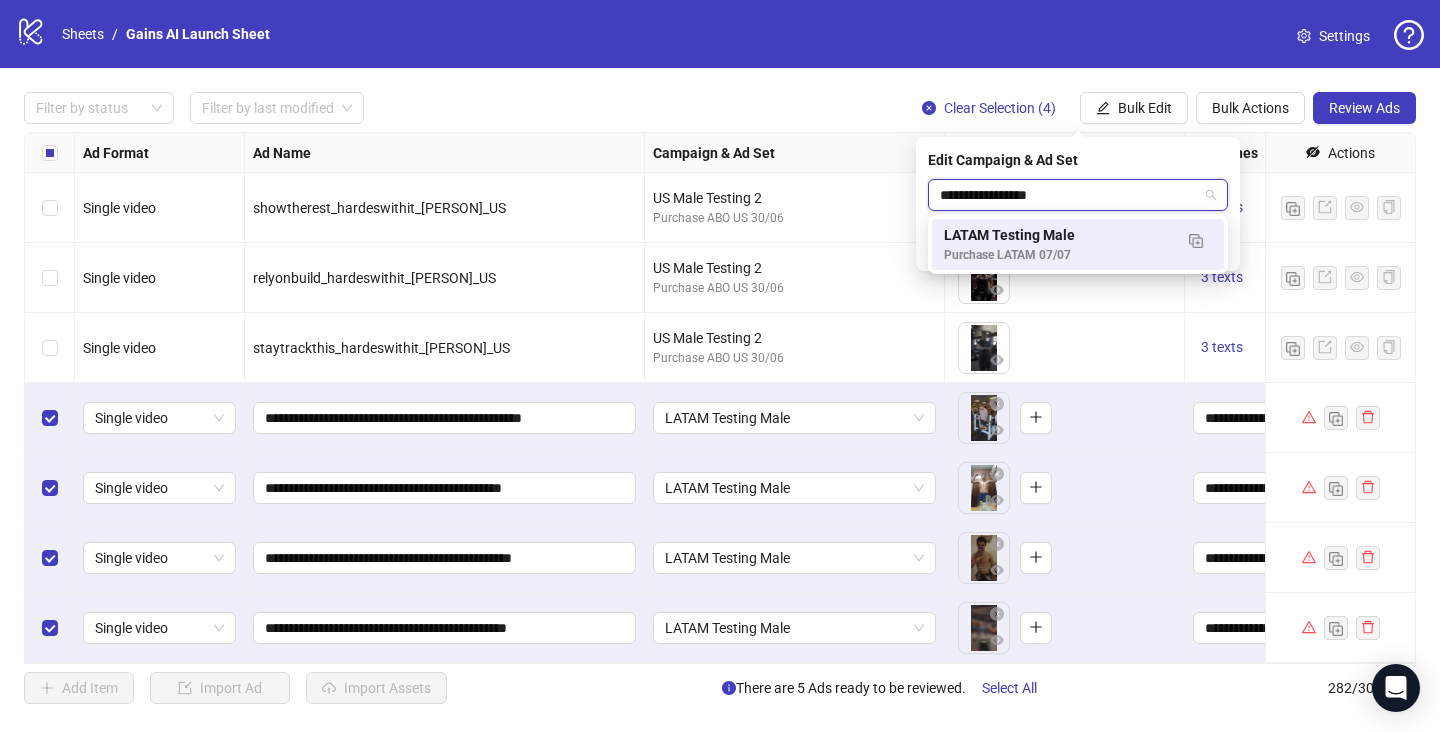 type on "**********" 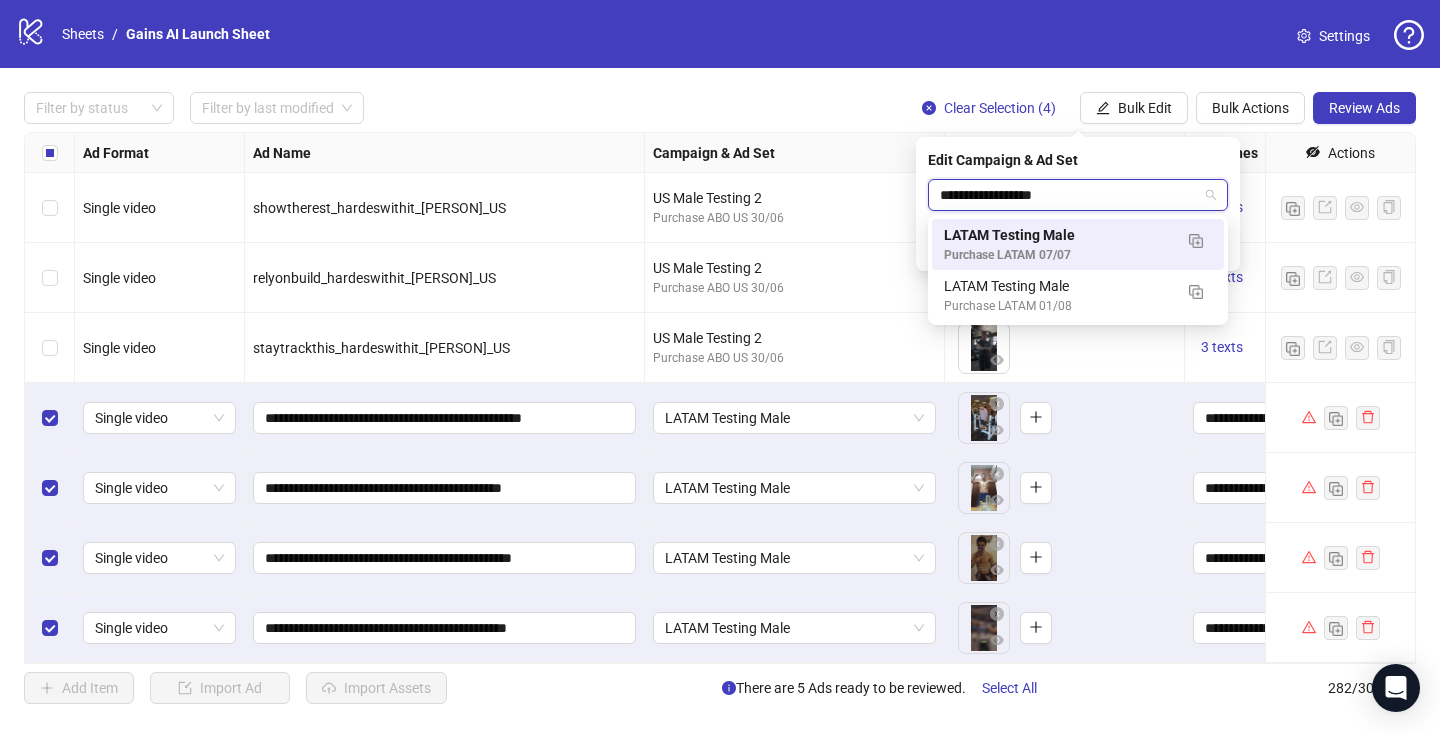 click on "LATAM Testing Male" at bounding box center [1058, 286] 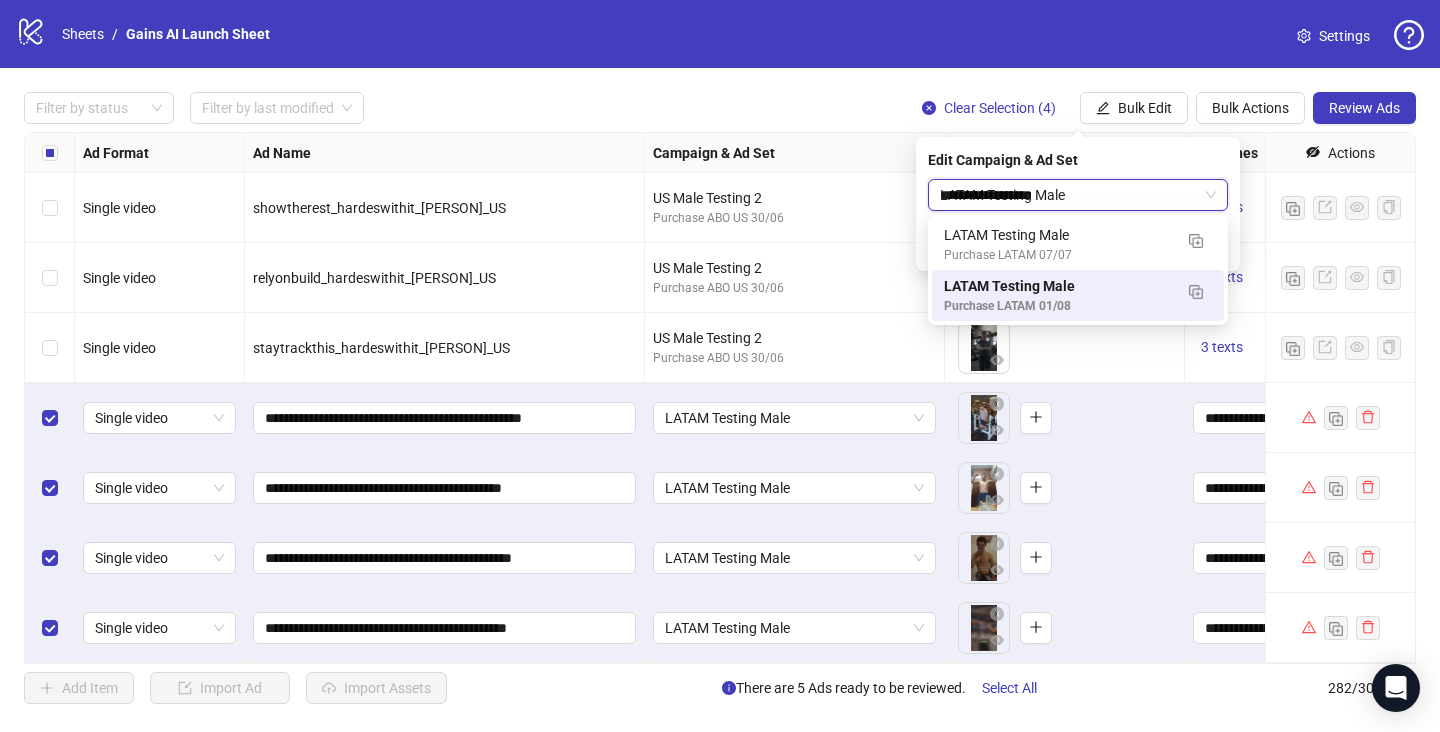 type 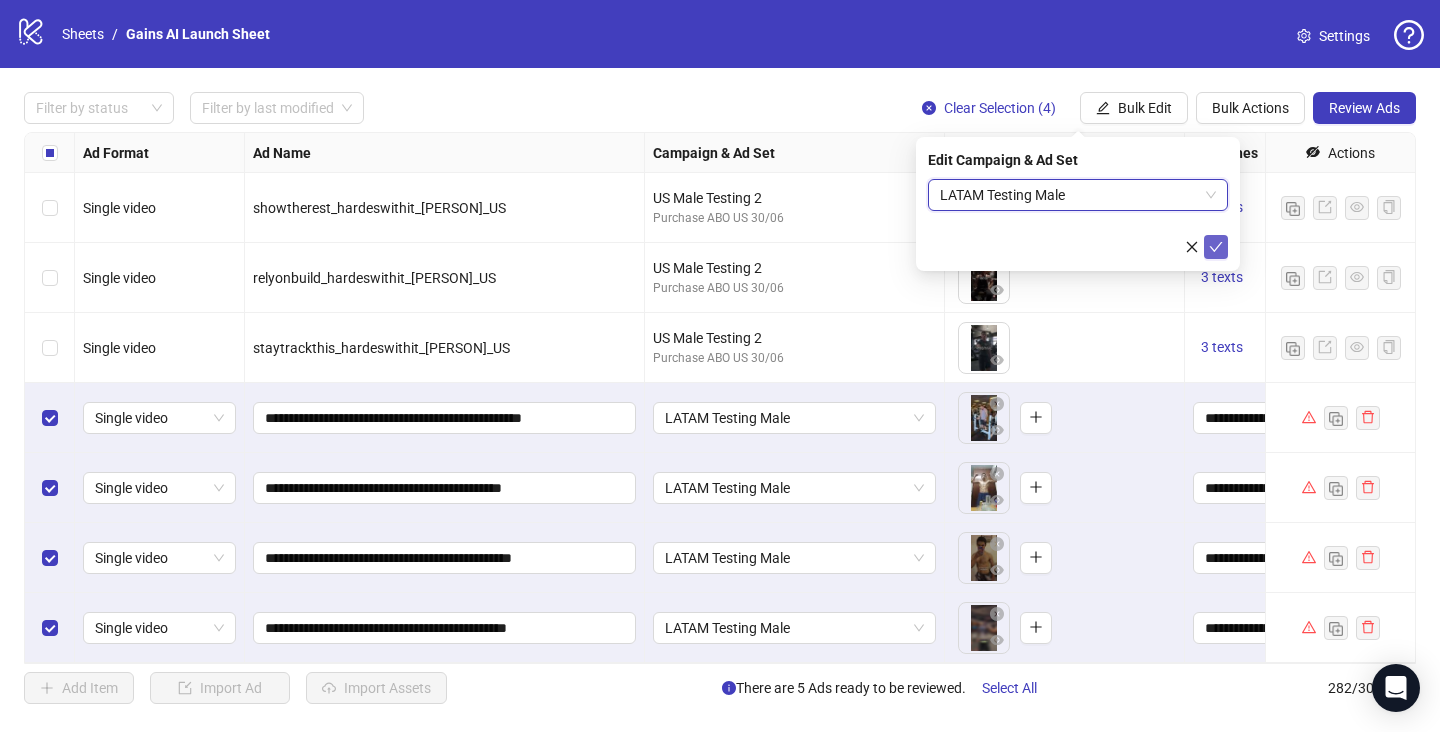 click 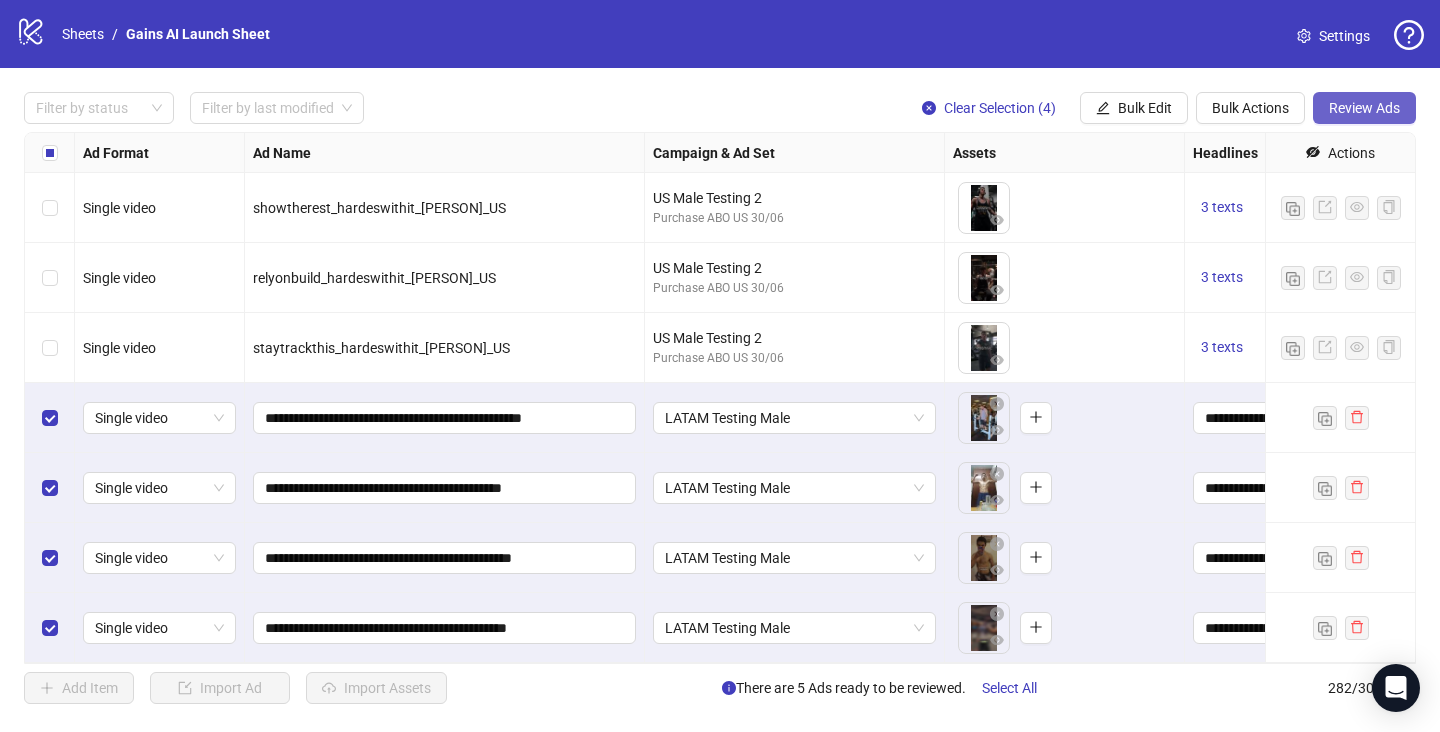 click on "Review Ads" at bounding box center (1364, 108) 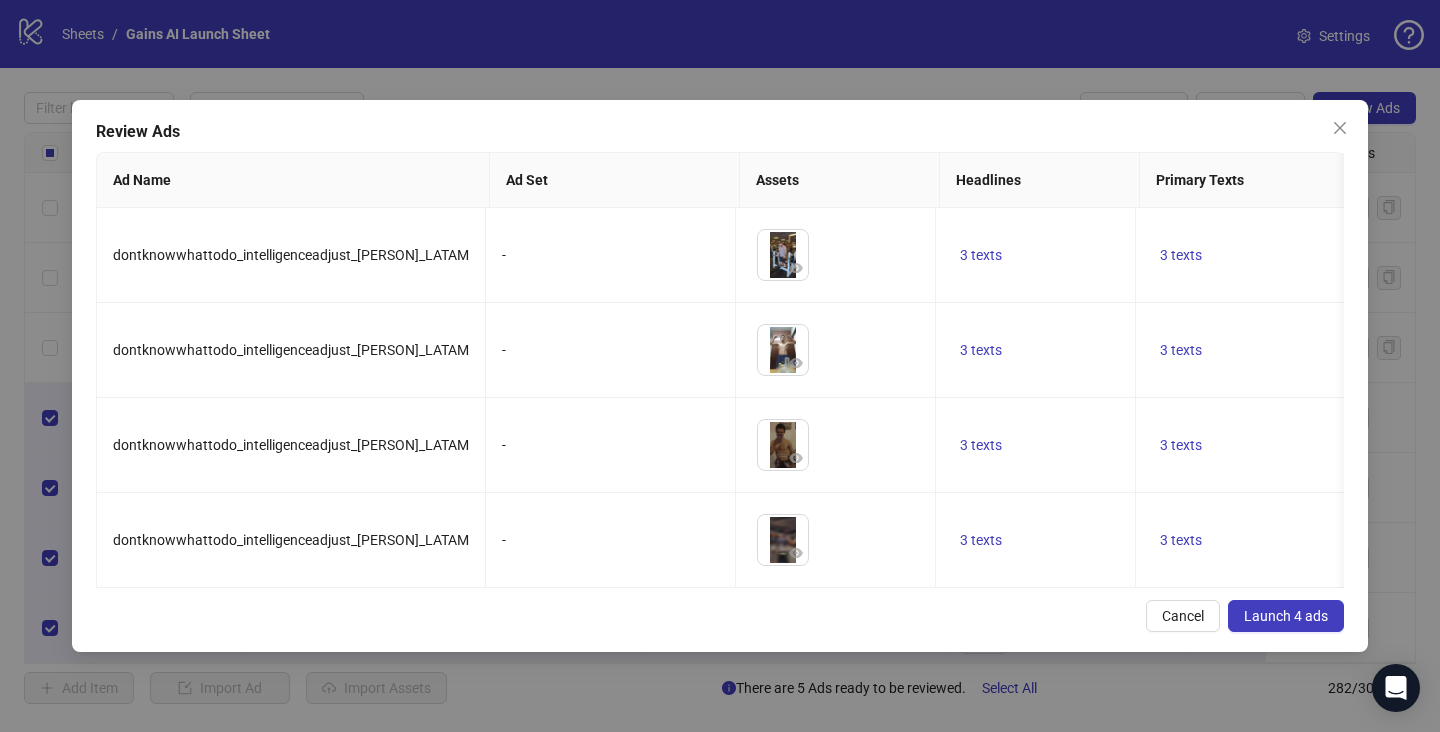 click on "Launch 4 ads" at bounding box center (1286, 616) 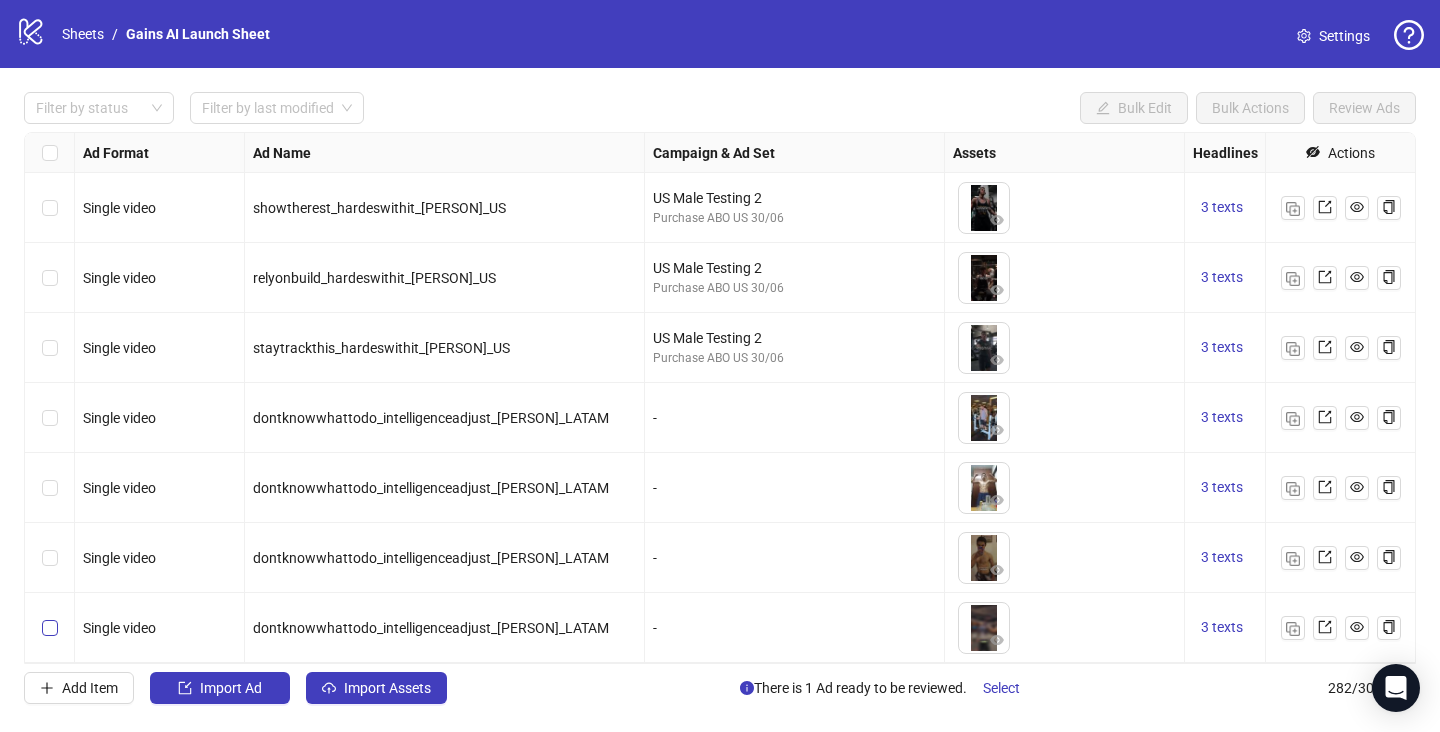 click at bounding box center [50, 558] 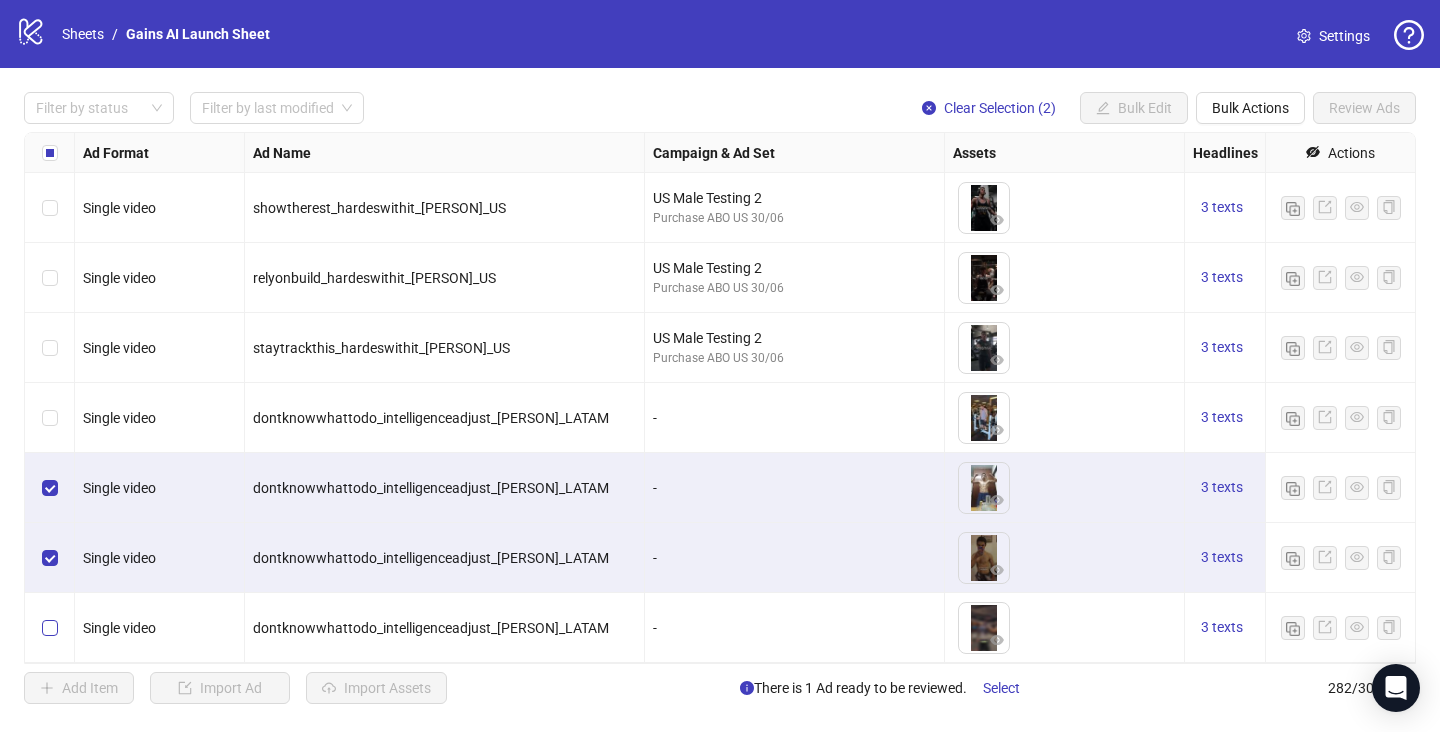 click at bounding box center (50, 628) 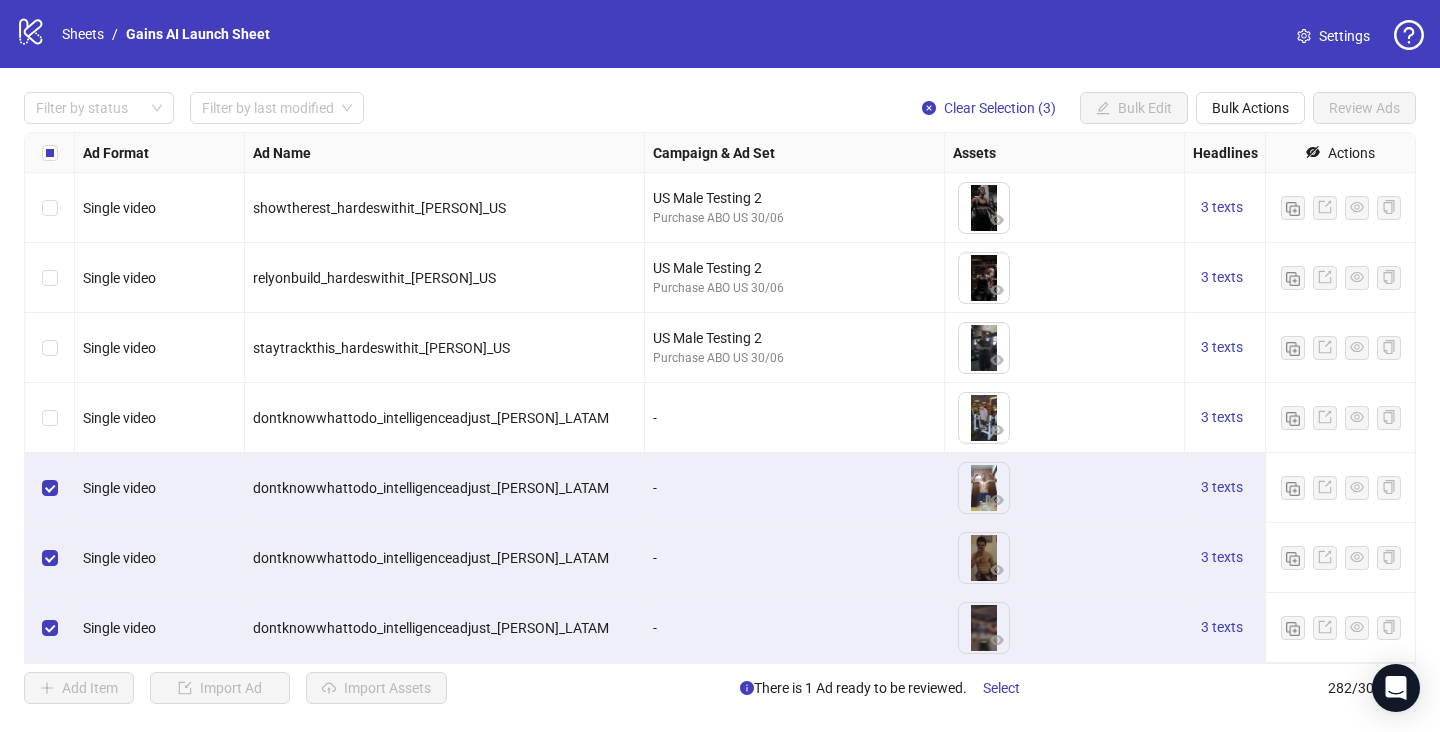 click on "Filter by status Filter by last modified Clear Selection ([NUMBER]) Bulk Edit Bulk Actions Review Ads Ad Format Ad Name Campaign & Ad Set Assets Headlines Primary Texts Descriptions Pixel ID Destination URL App Product Page ID Display URL Leadgen Form Product Set ID URL Params Call to Action Actions Single video drivejustwith_planagainin_[PERSON]_US US Female Testing Purchase ABO US [DATE]
To pick up a draggable item, press the space bar.
While dragging, use the arrow keys to move the item.
Press space again to drop the item in its new position, or press escape to cancel.
3 texts 3 texts Single video reasonfall_hardeswithit_[PERSON]_US US Male Testing [NUMBER] Purchase ABO US [DATE]
To pick up a draggable item, press the space bar.
While dragging, use the arrow keys to move the item.
Press space again to drop the item in its new position, or press escape to cancel.
3 texts 3 texts Single video showtherest_hardeswithit_[PERSON]_US US Male Testing [NUMBER] 3 texts 3 texts Single video -" at bounding box center [720, 398] 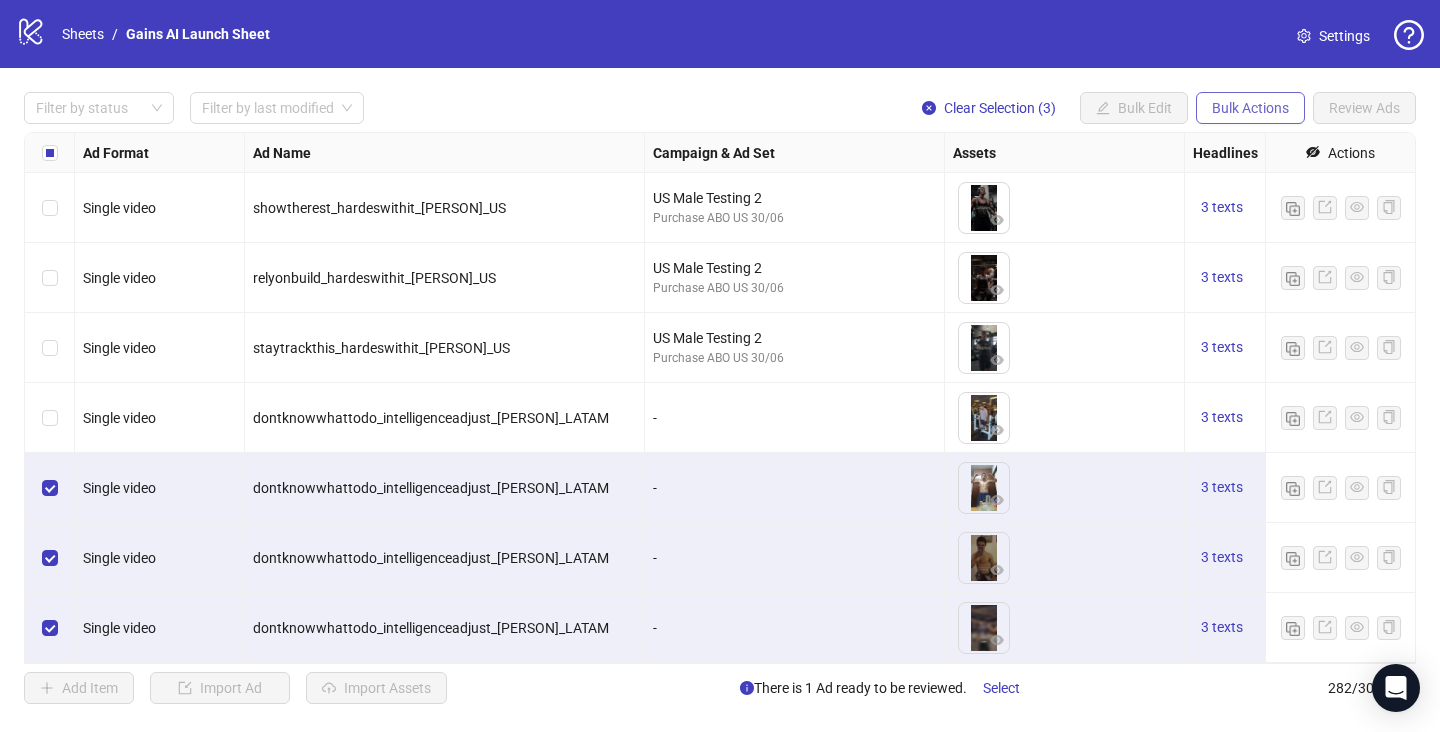 click on "Bulk Actions" at bounding box center (1250, 108) 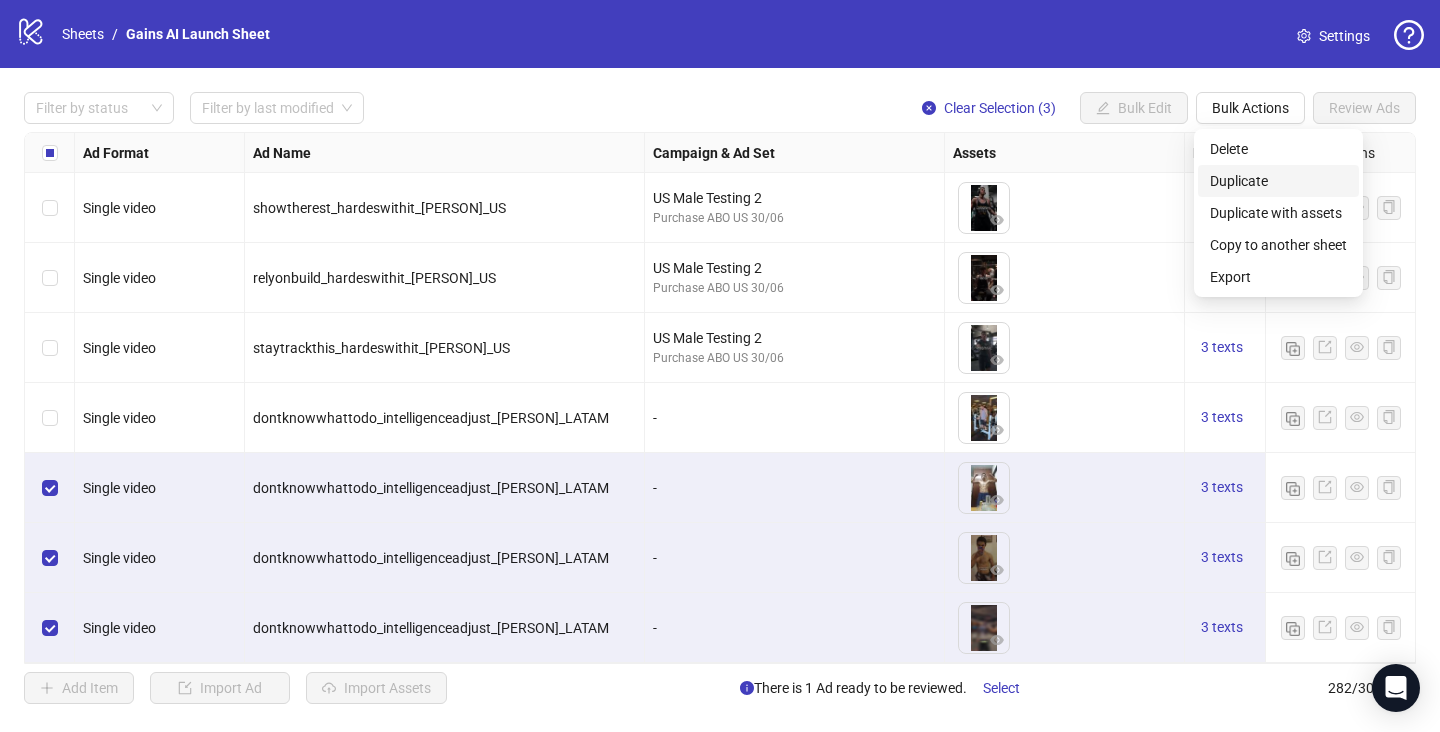 click on "Duplicate" at bounding box center (1278, 181) 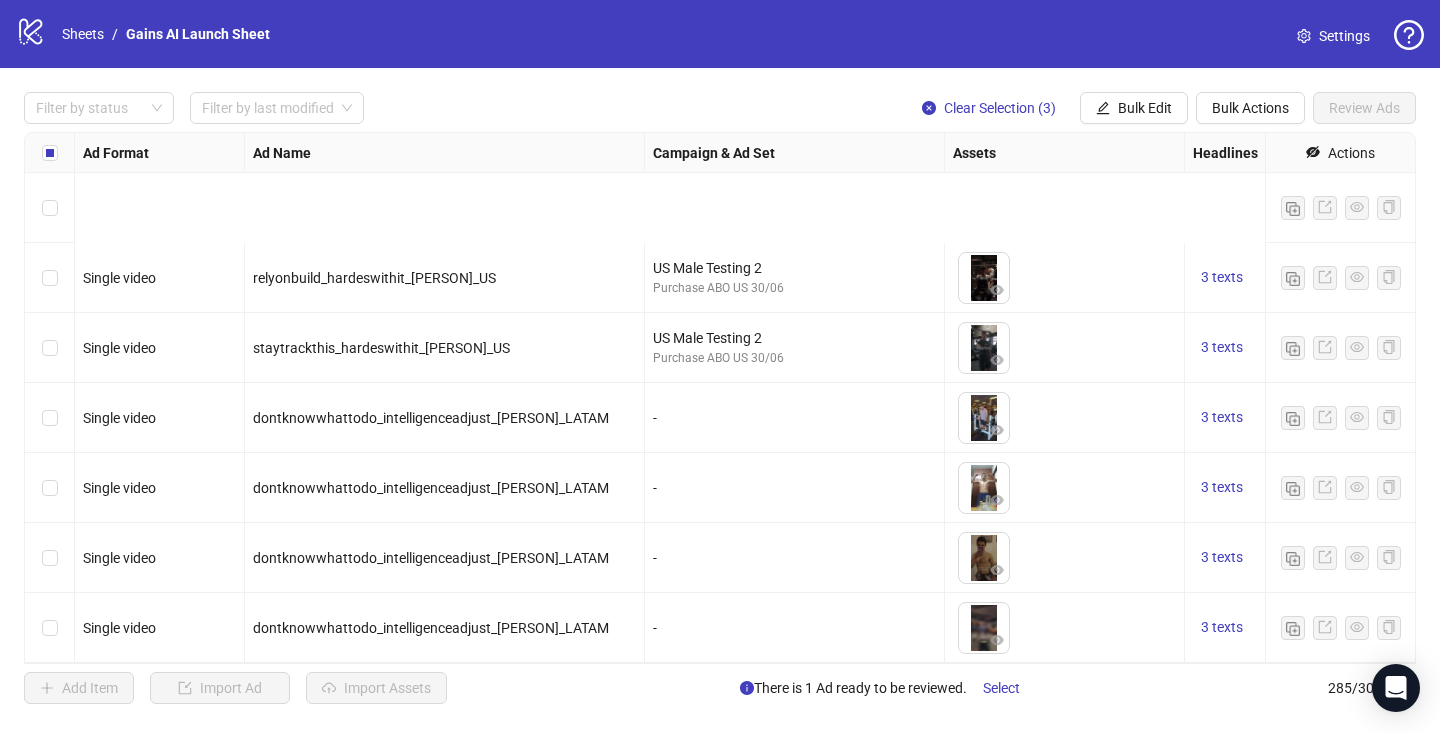 scroll, scrollTop: 19460, scrollLeft: 0, axis: vertical 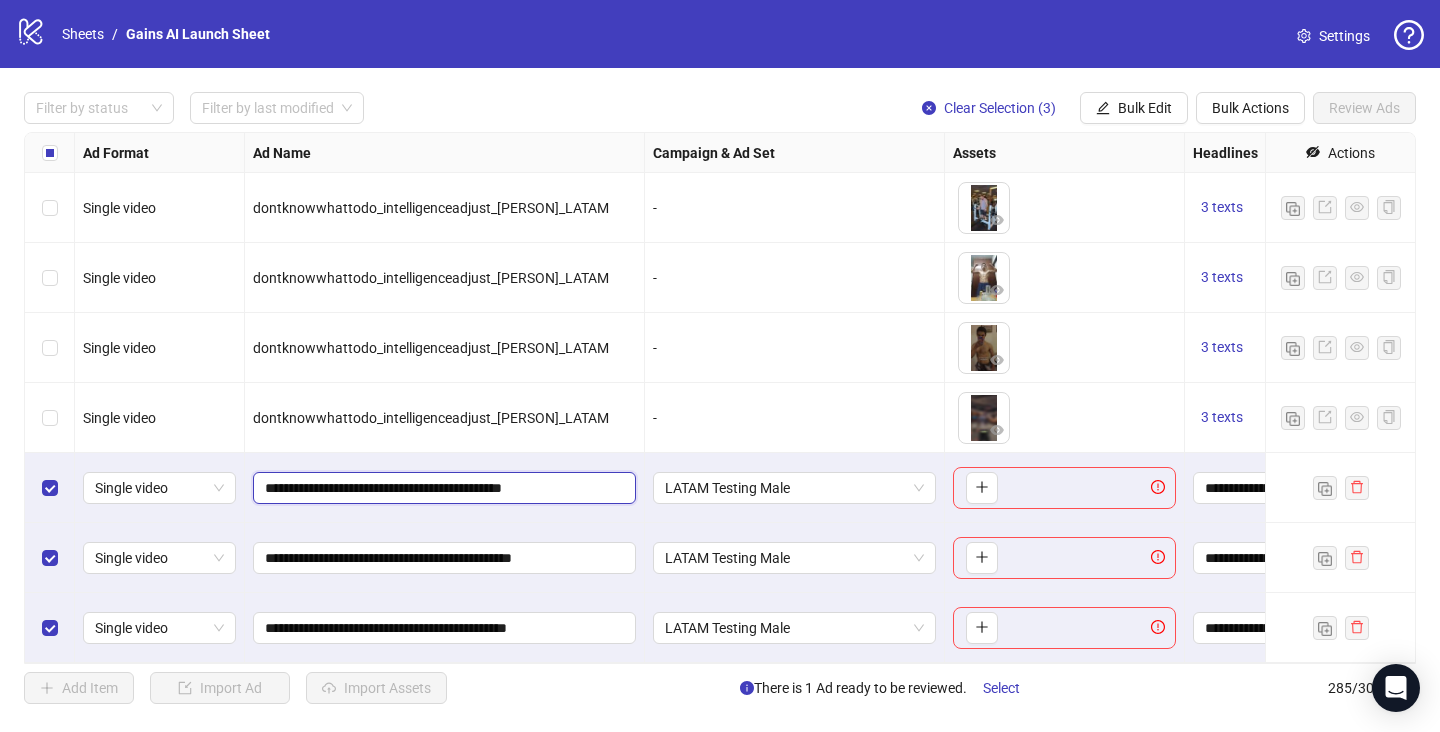 click on "**********" at bounding box center [442, 488] 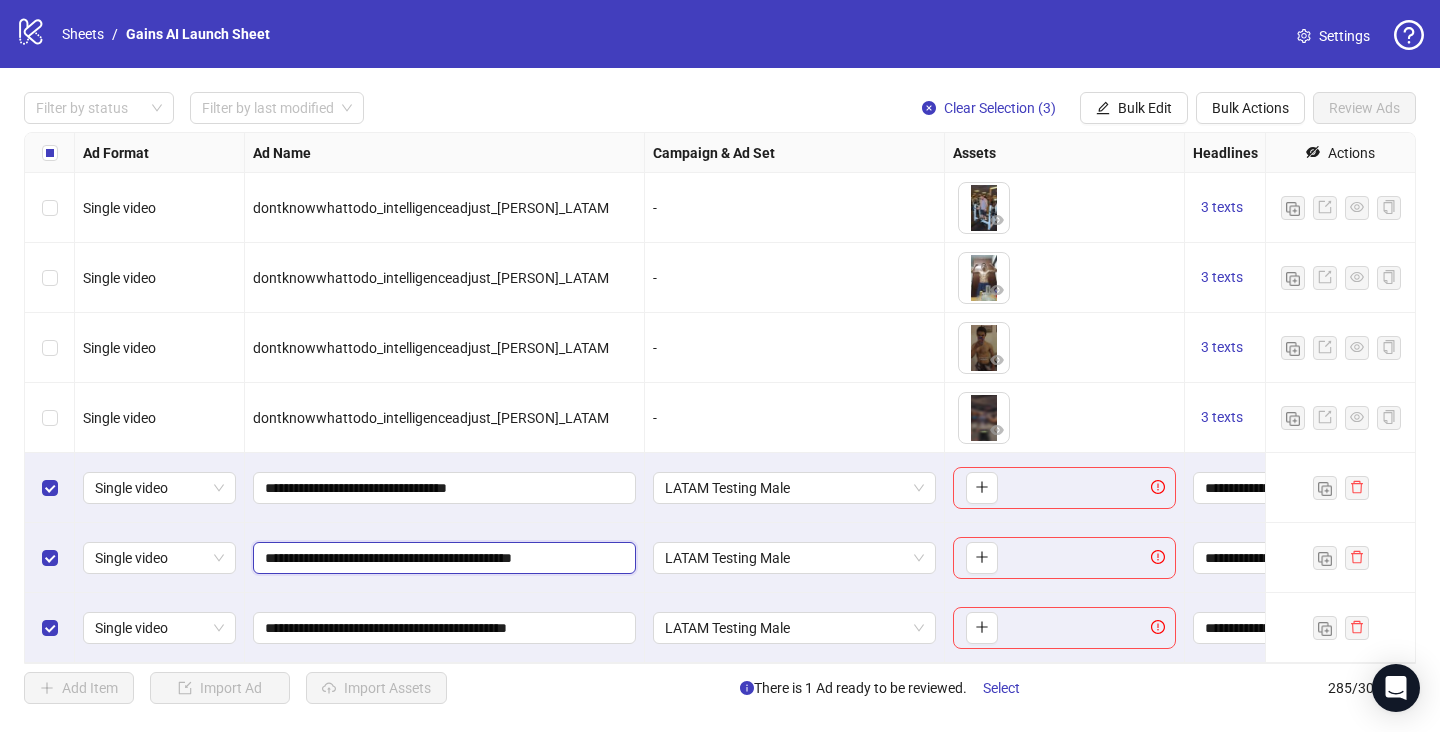click on "**********" at bounding box center (442, 558) 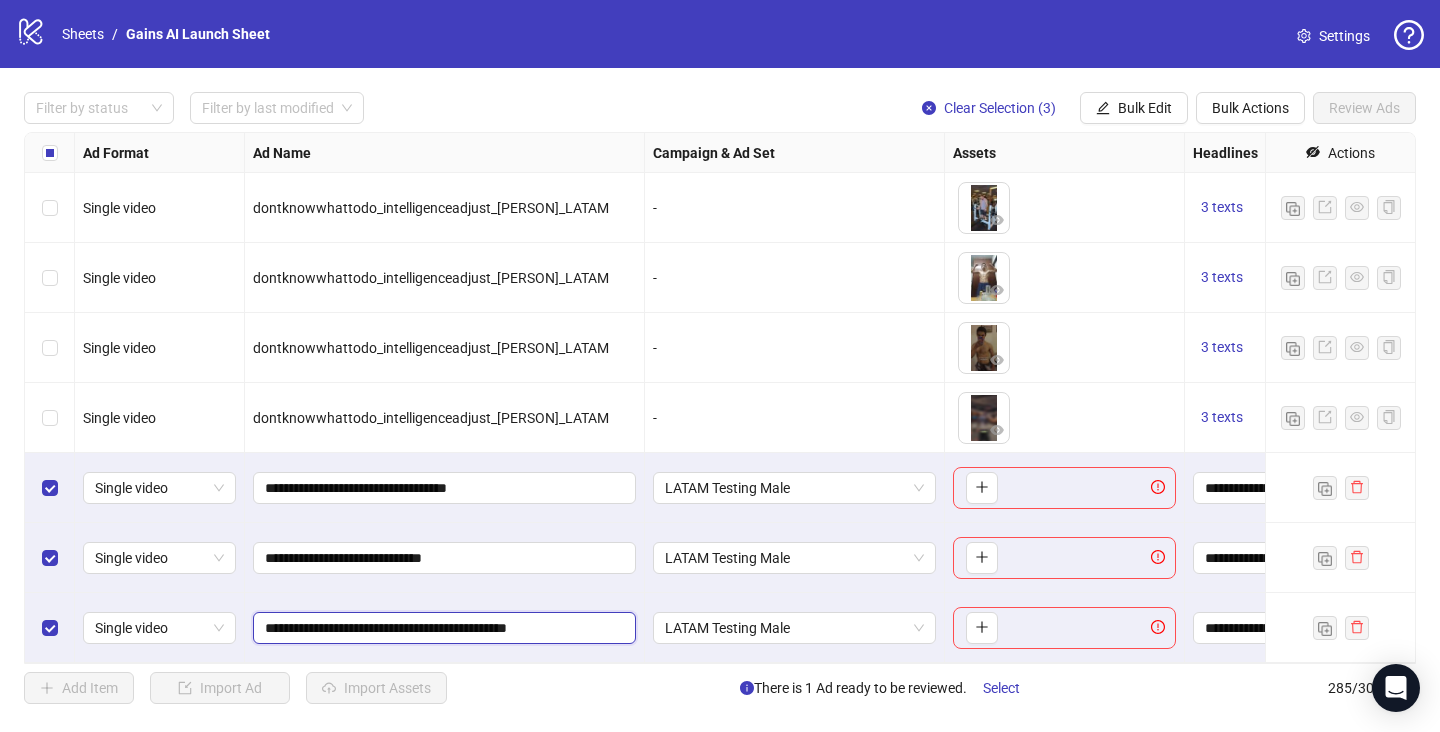 click on "**********" at bounding box center (442, 628) 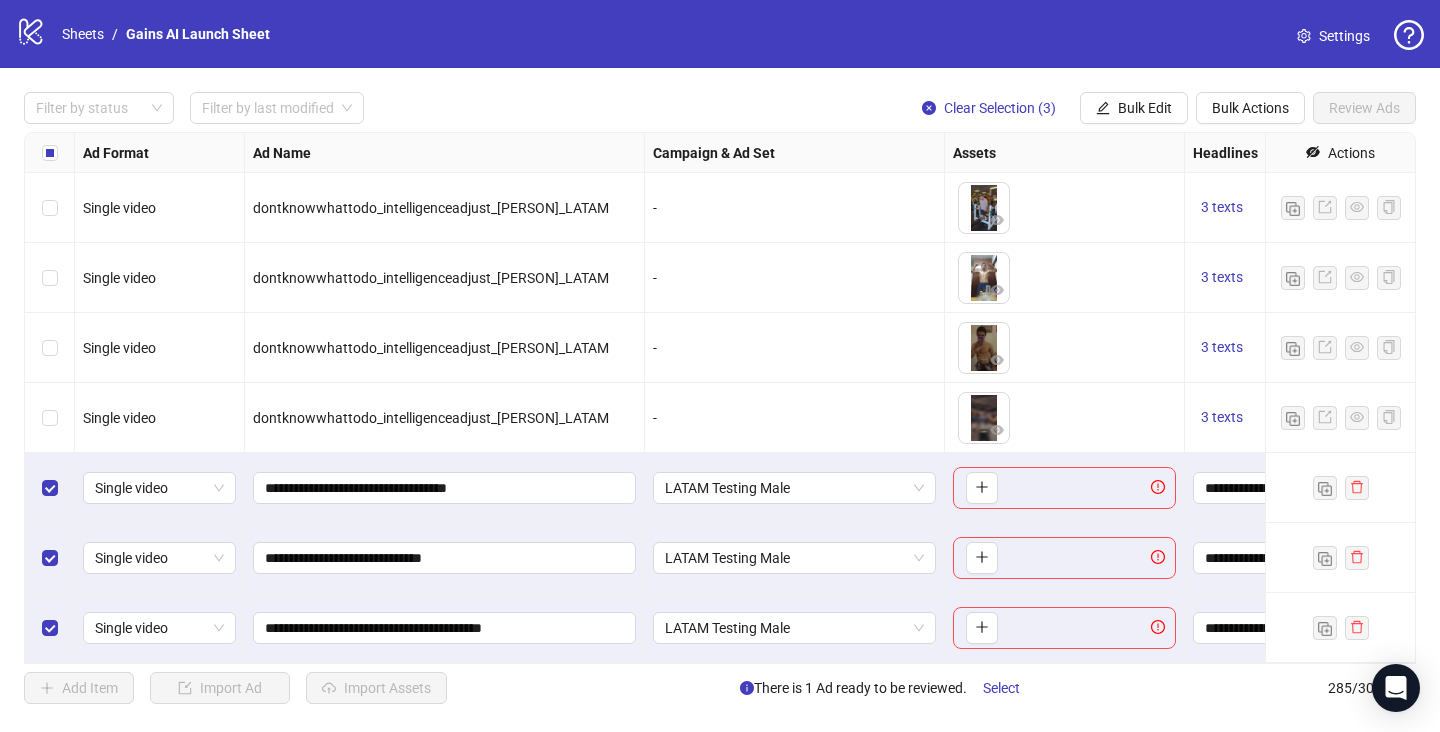 click on "**********" at bounding box center [445, 558] 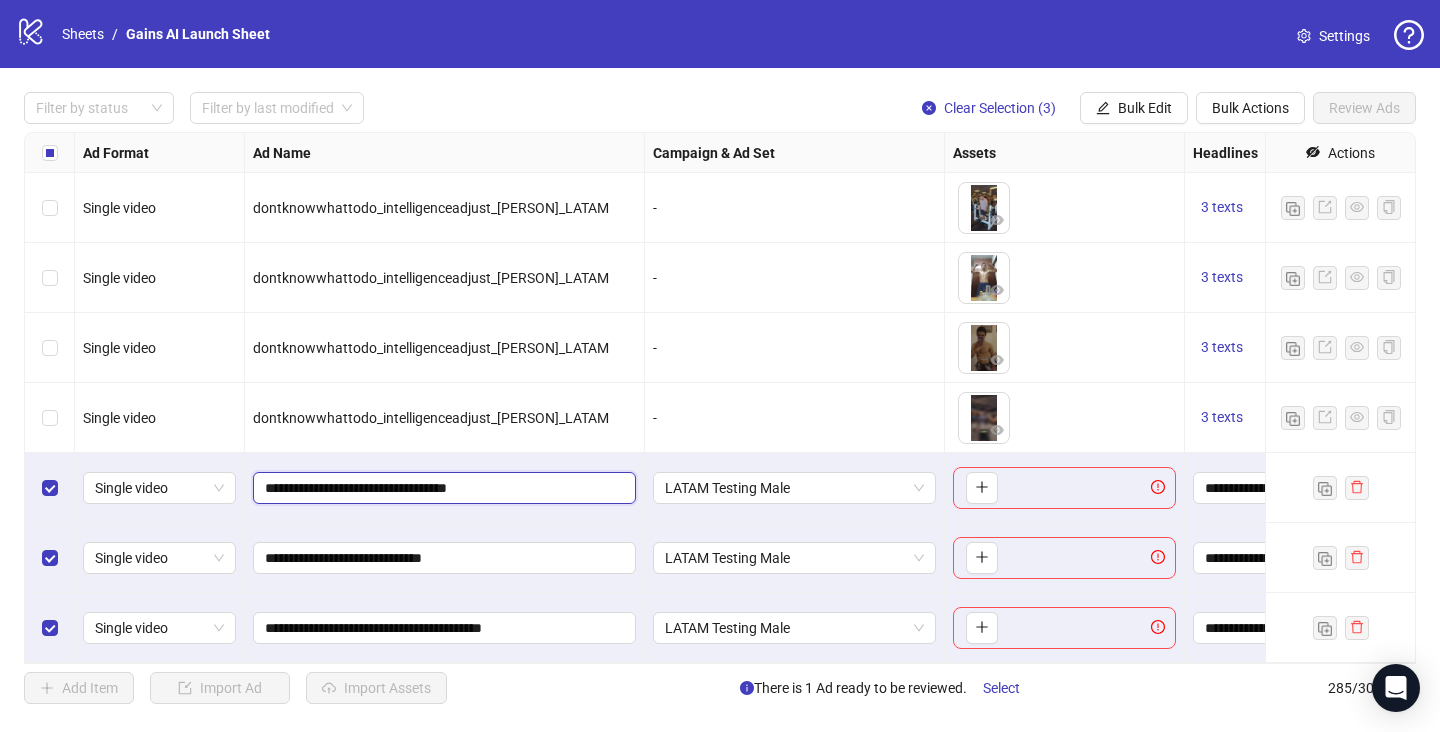 click on "**********" at bounding box center [442, 488] 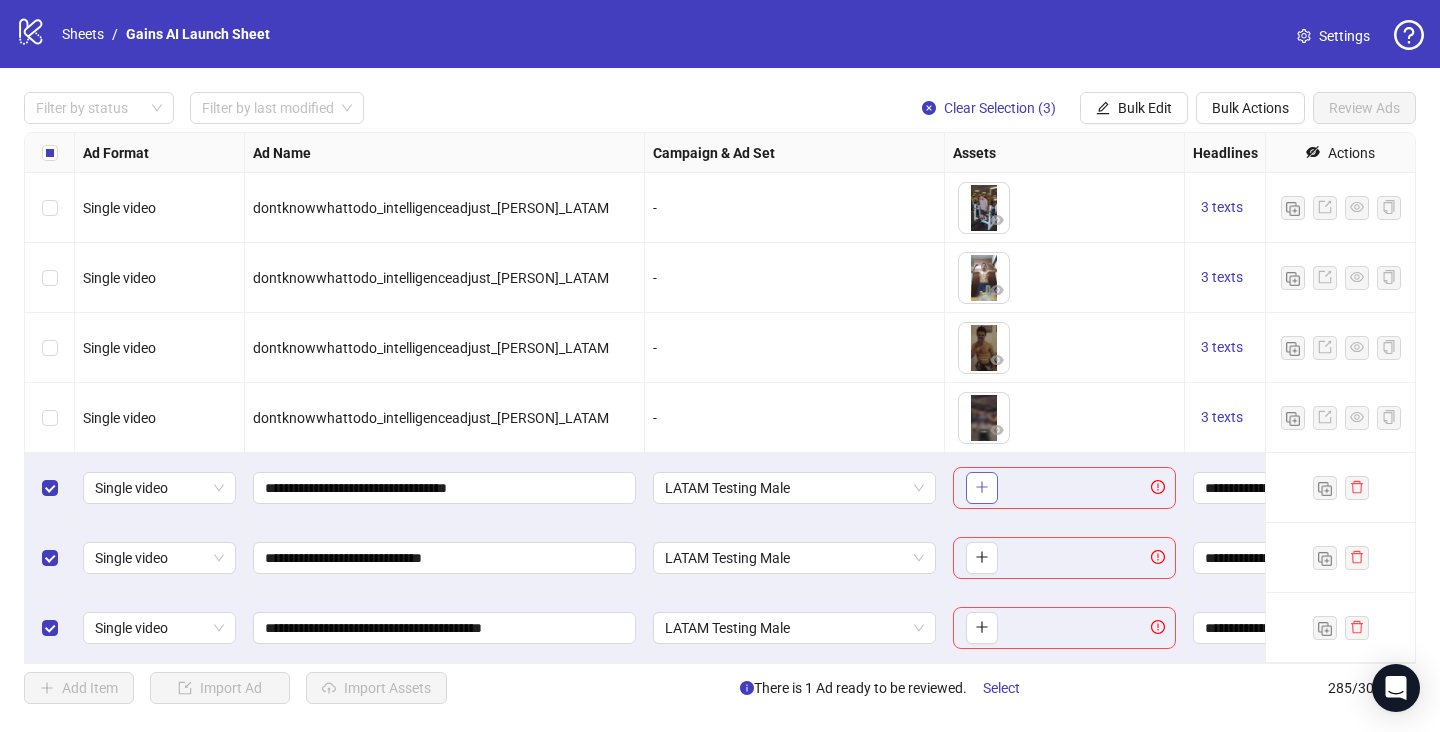 click at bounding box center [982, 488] 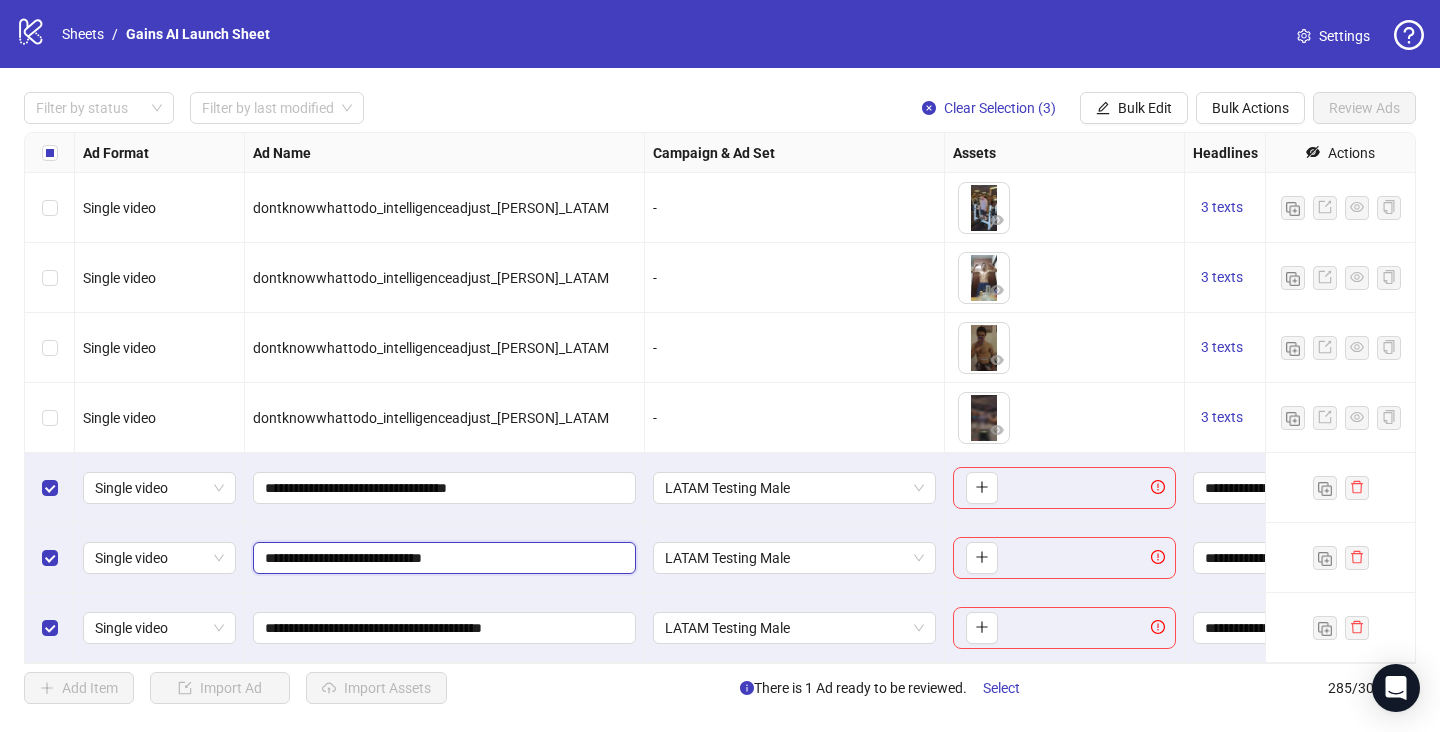 click on "**********" at bounding box center (442, 558) 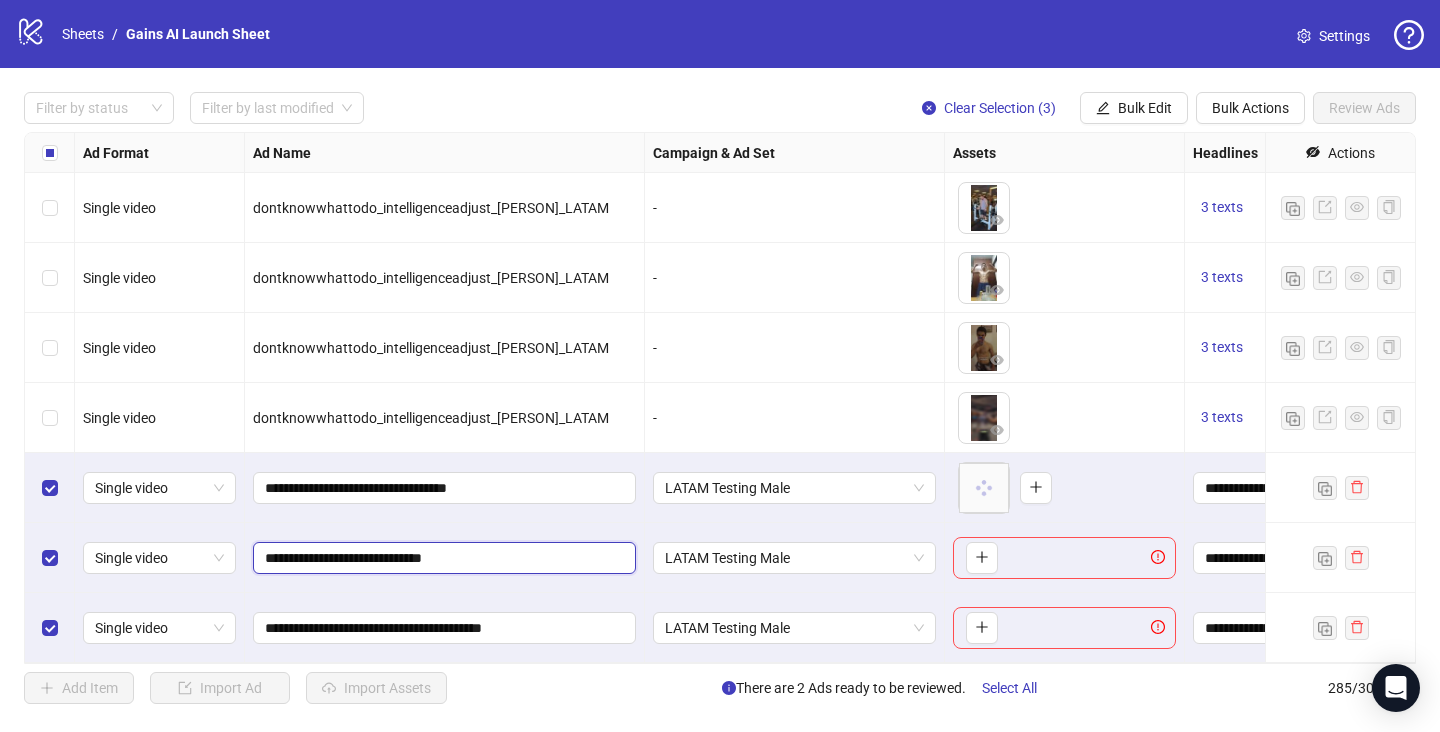 click on "**********" at bounding box center [442, 558] 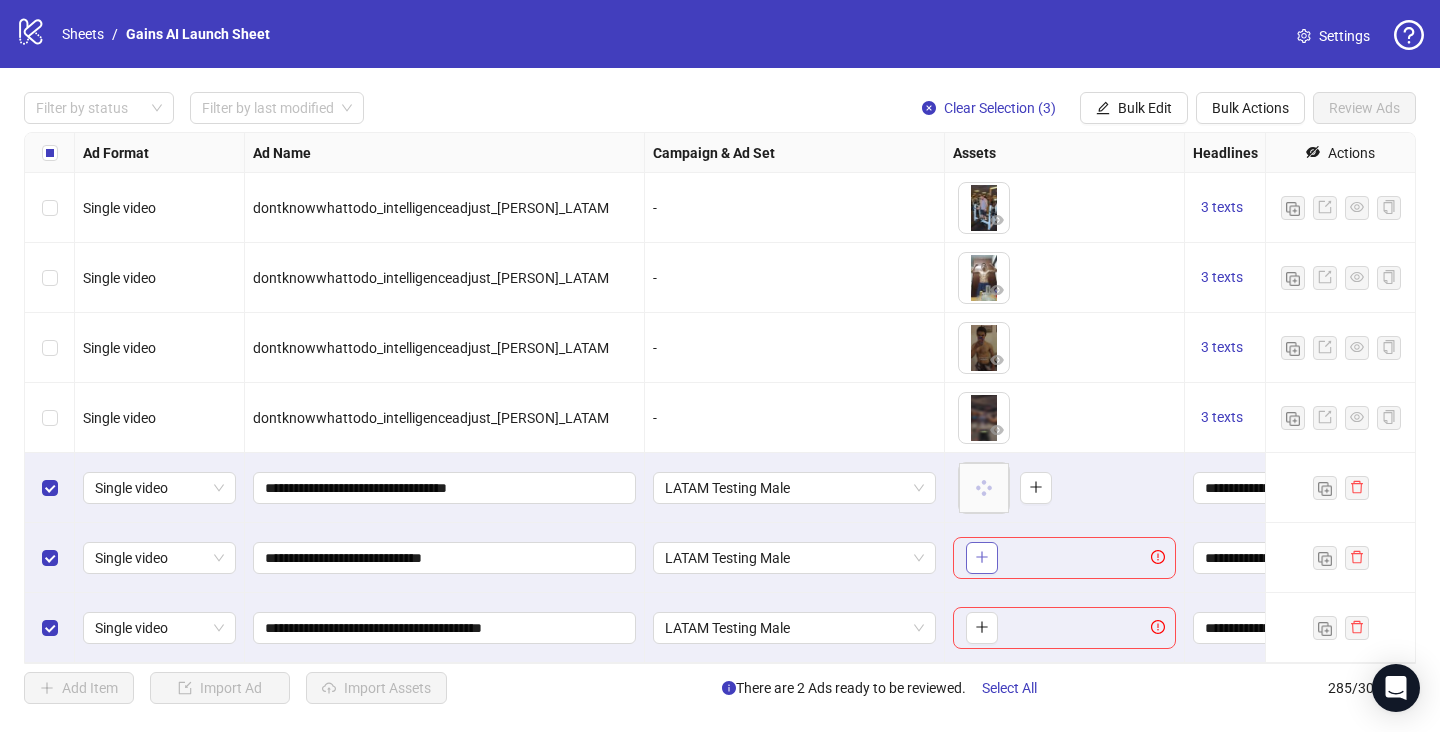 click 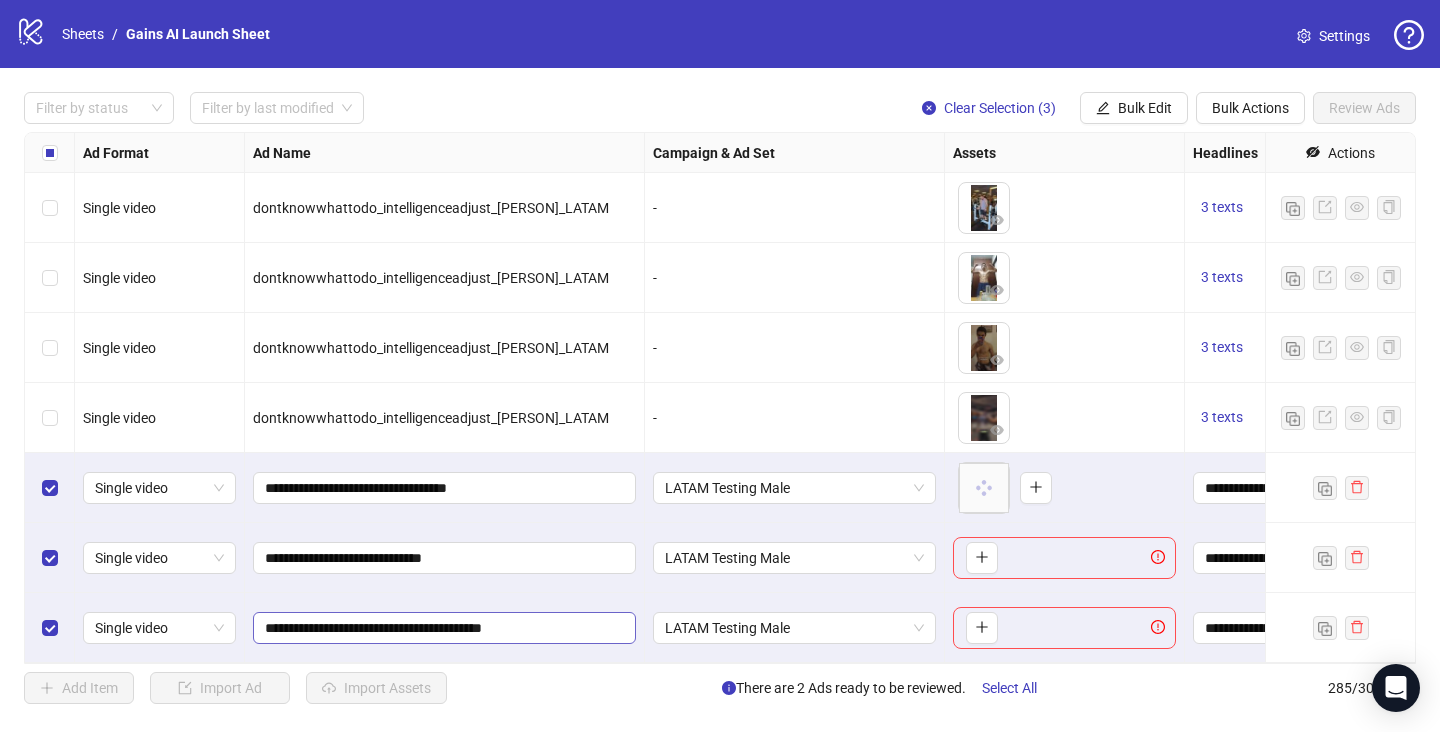 click on "**********" at bounding box center [444, 628] 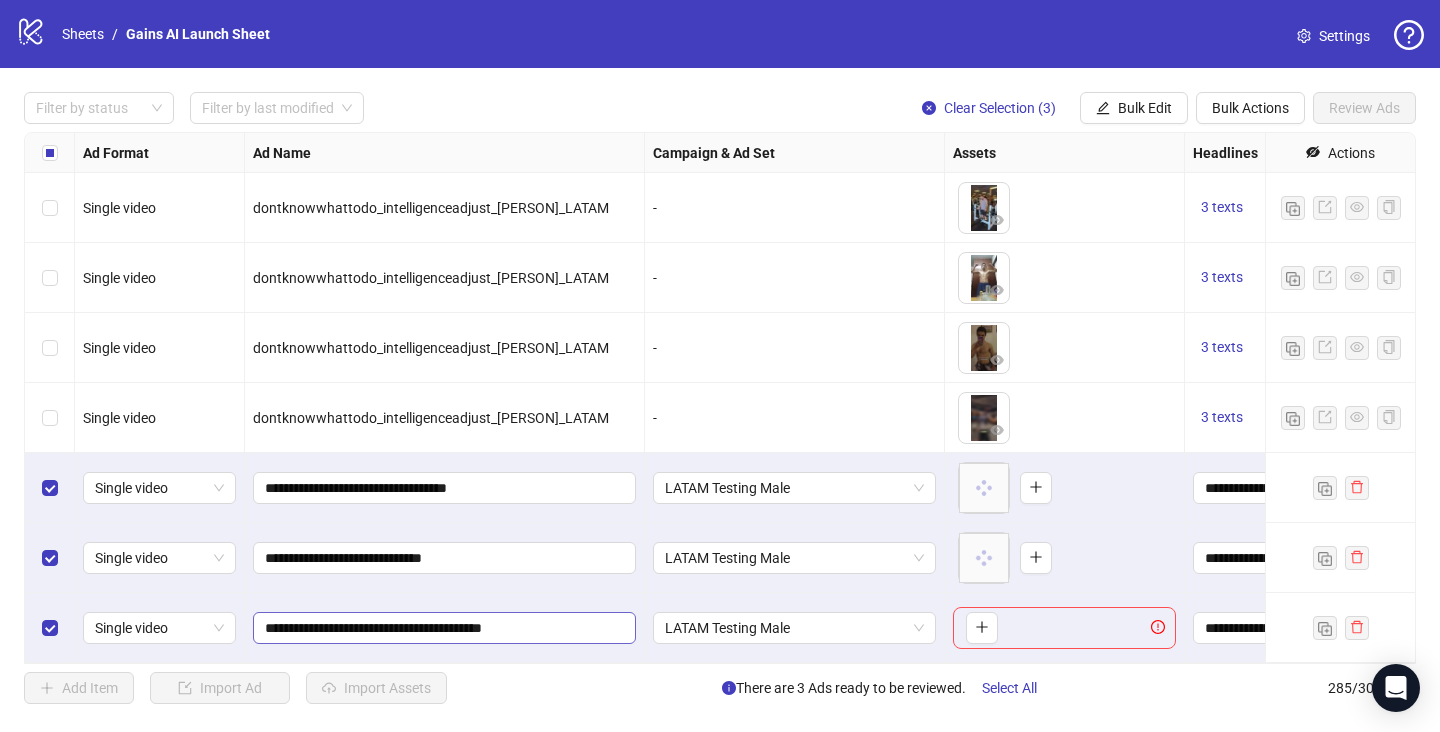 click on "**********" at bounding box center [444, 628] 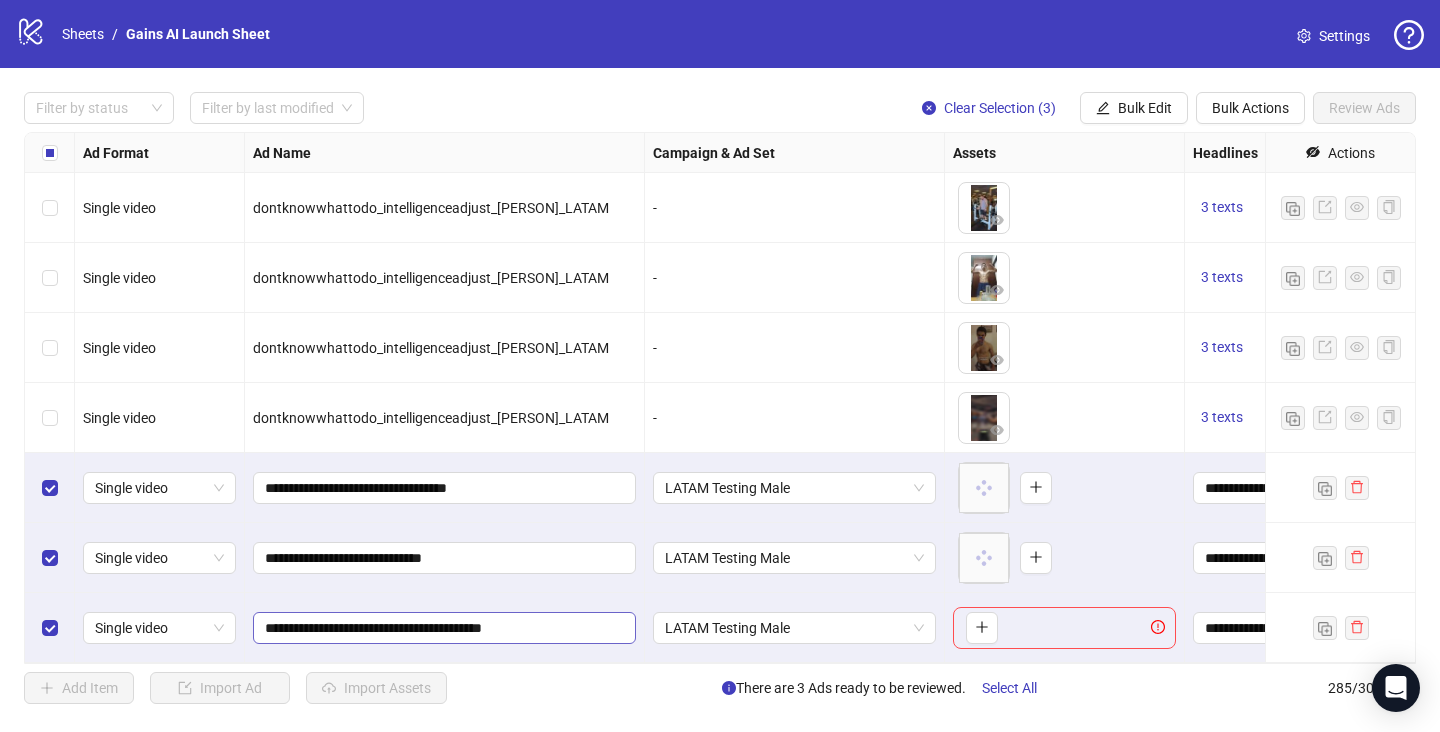 click on "**********" at bounding box center (444, 628) 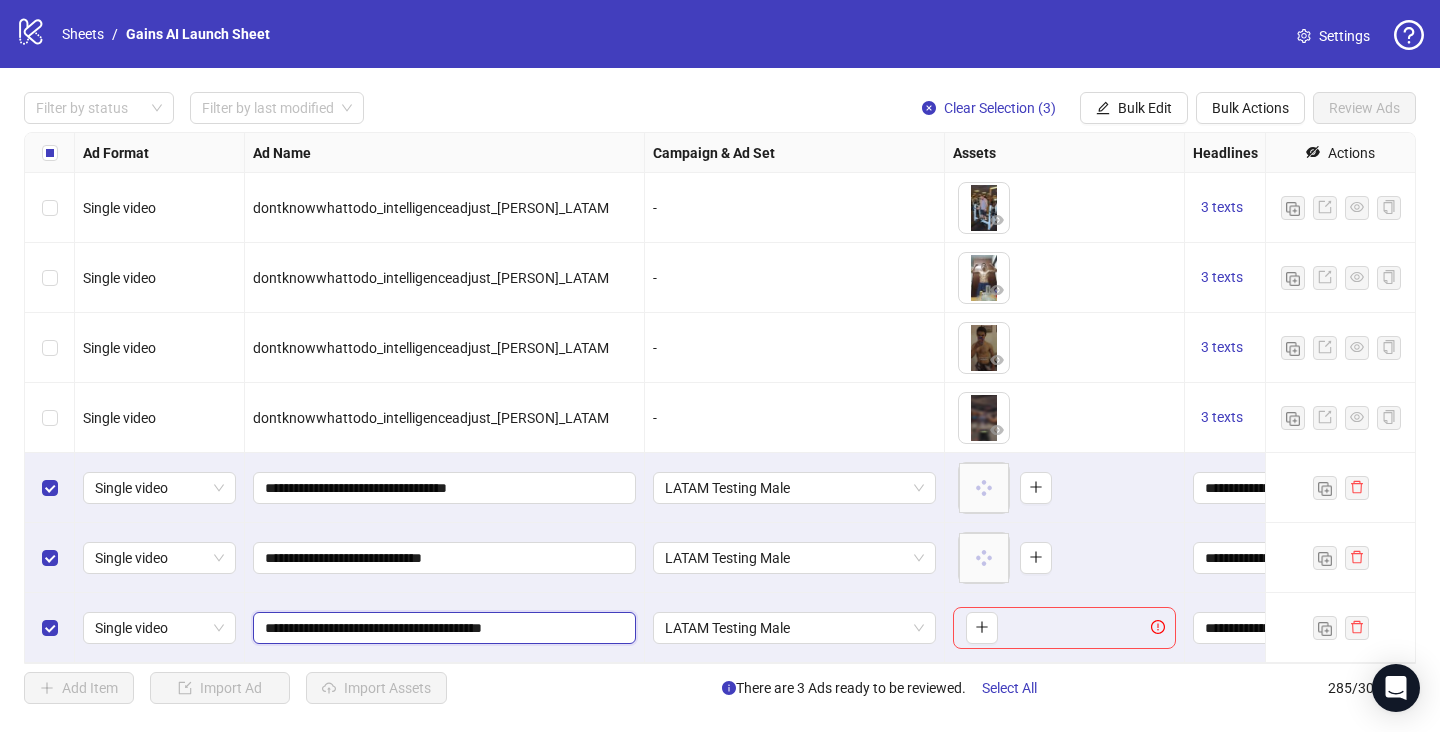 click on "**********" at bounding box center [442, 628] 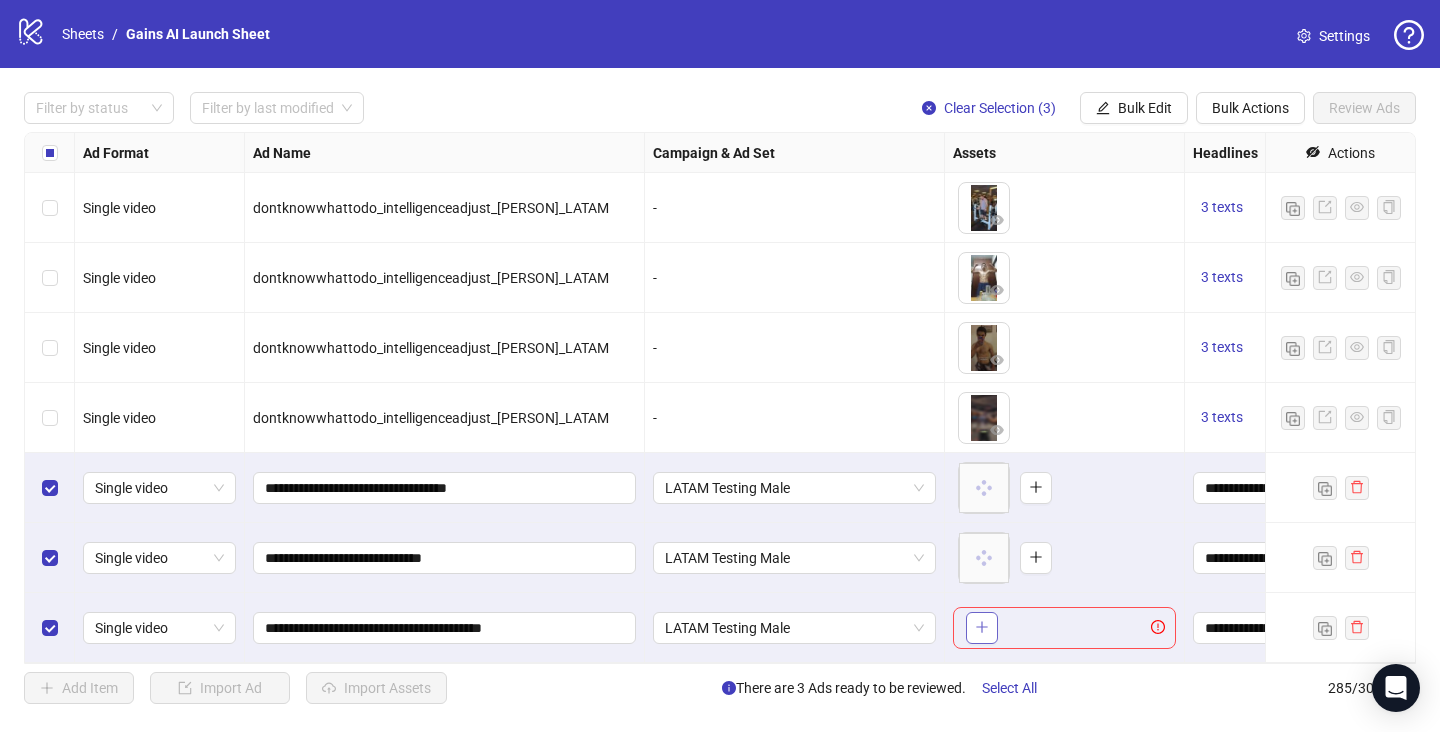 click at bounding box center [982, 628] 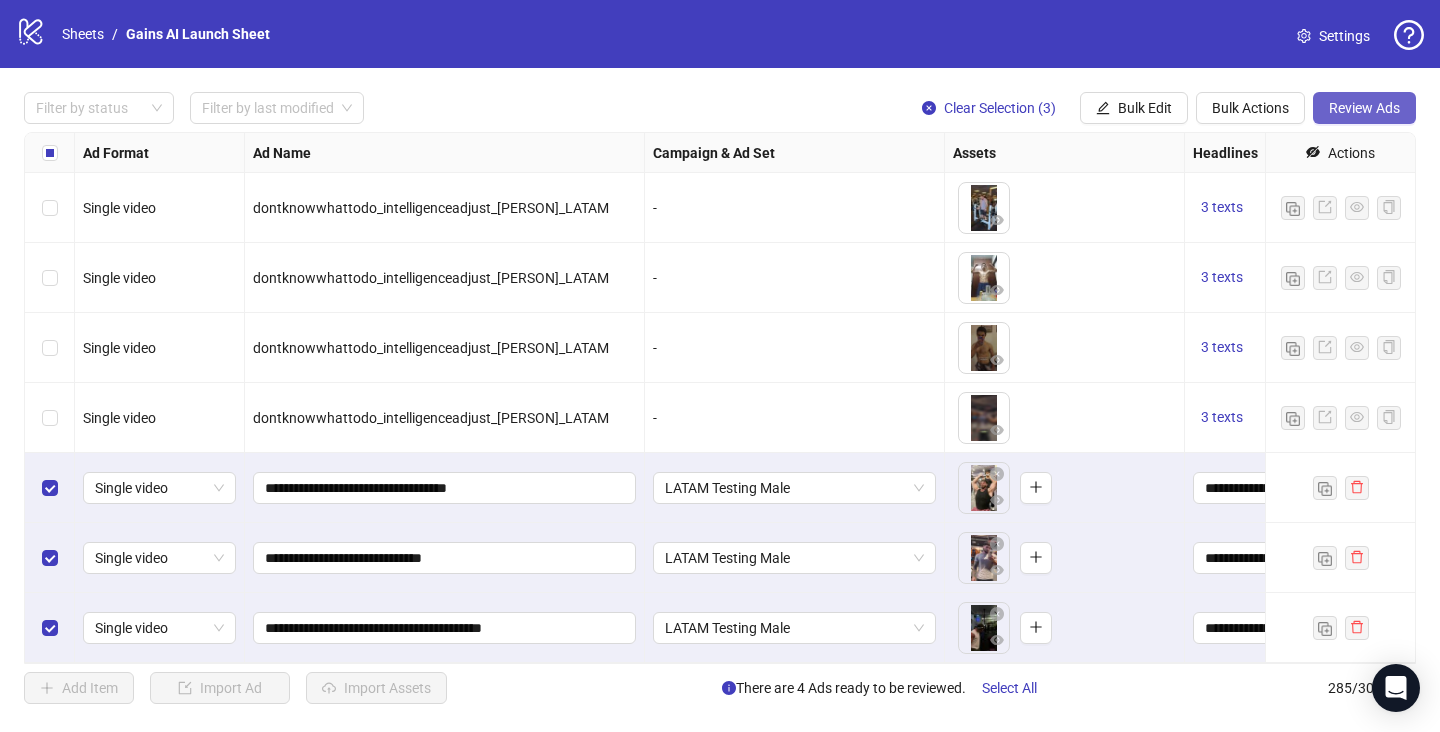 click on "Review Ads" at bounding box center [1364, 108] 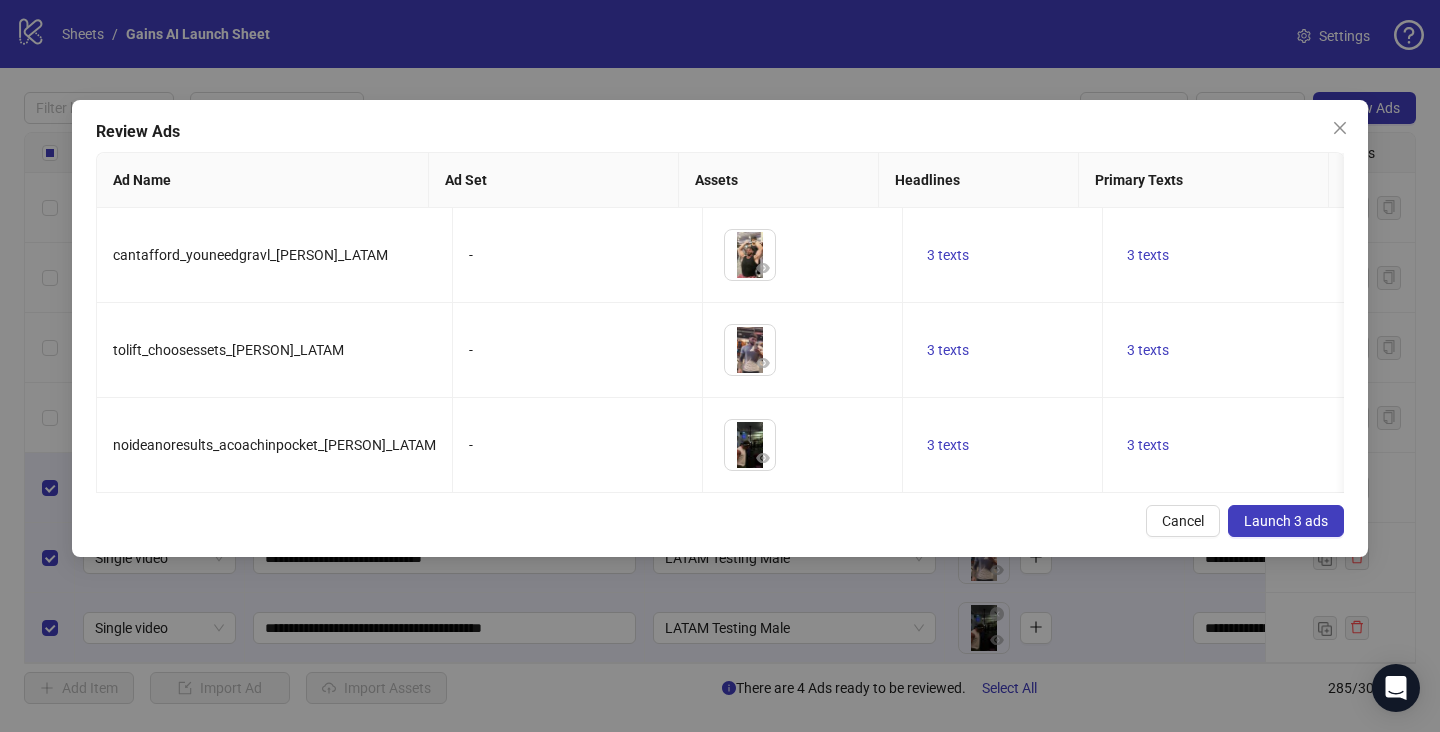 click on "Launch 3 ads" at bounding box center [1286, 521] 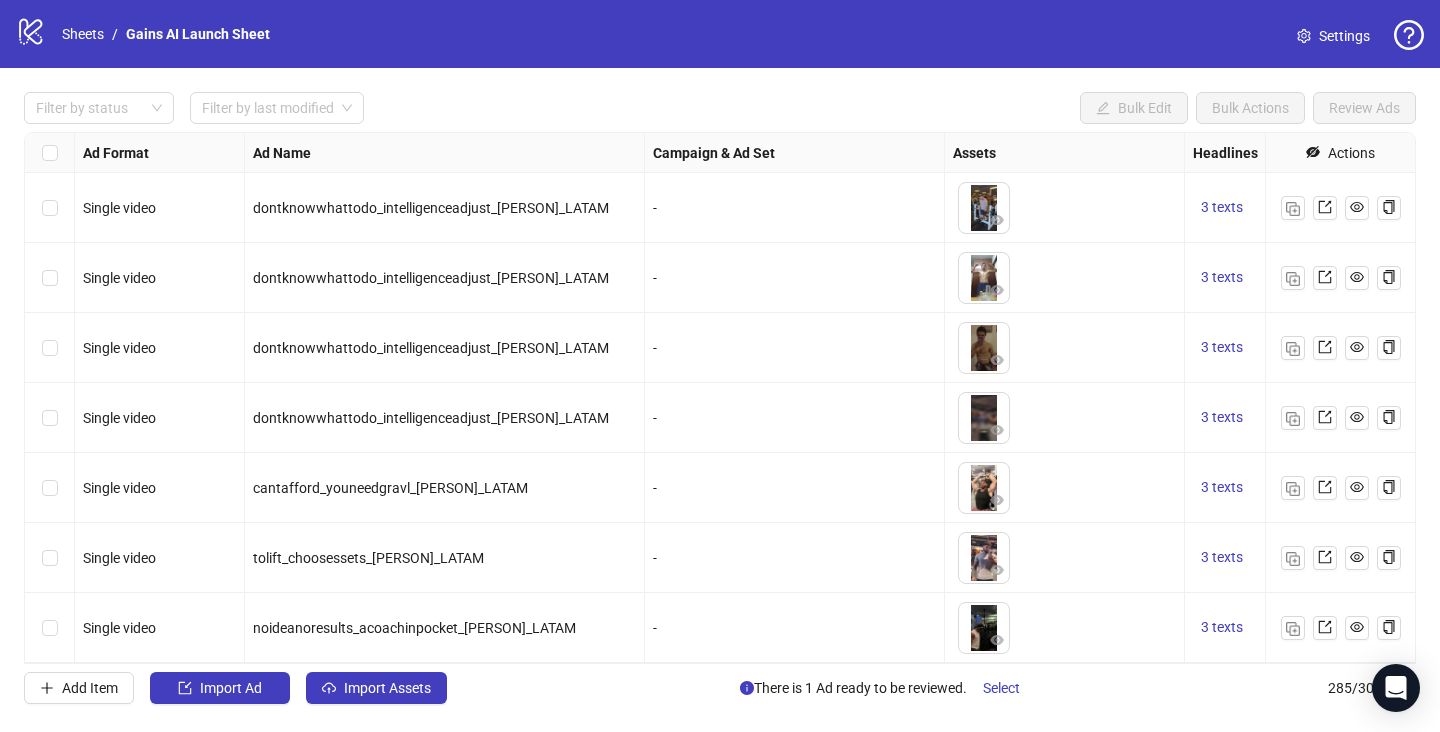 click at bounding box center (50, 488) 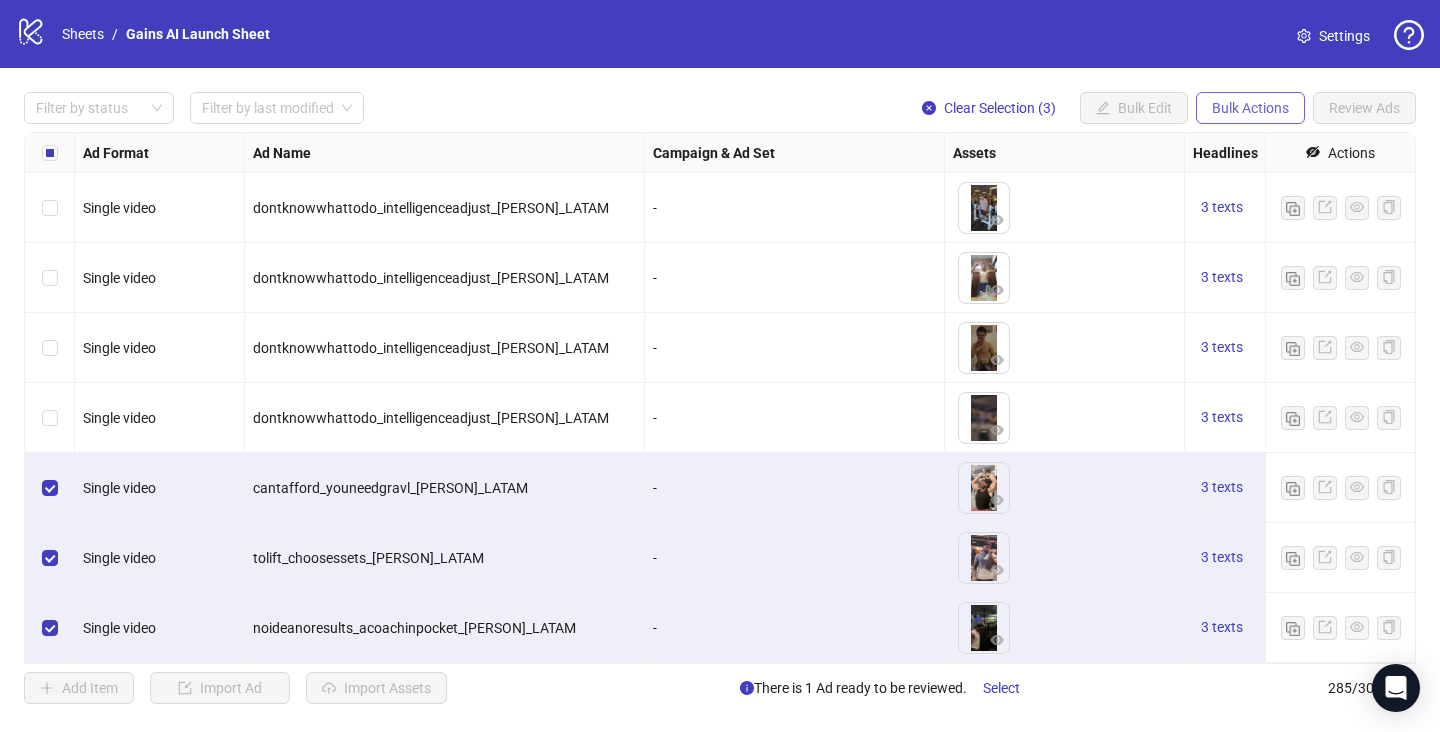 click on "Bulk Actions" at bounding box center [1250, 108] 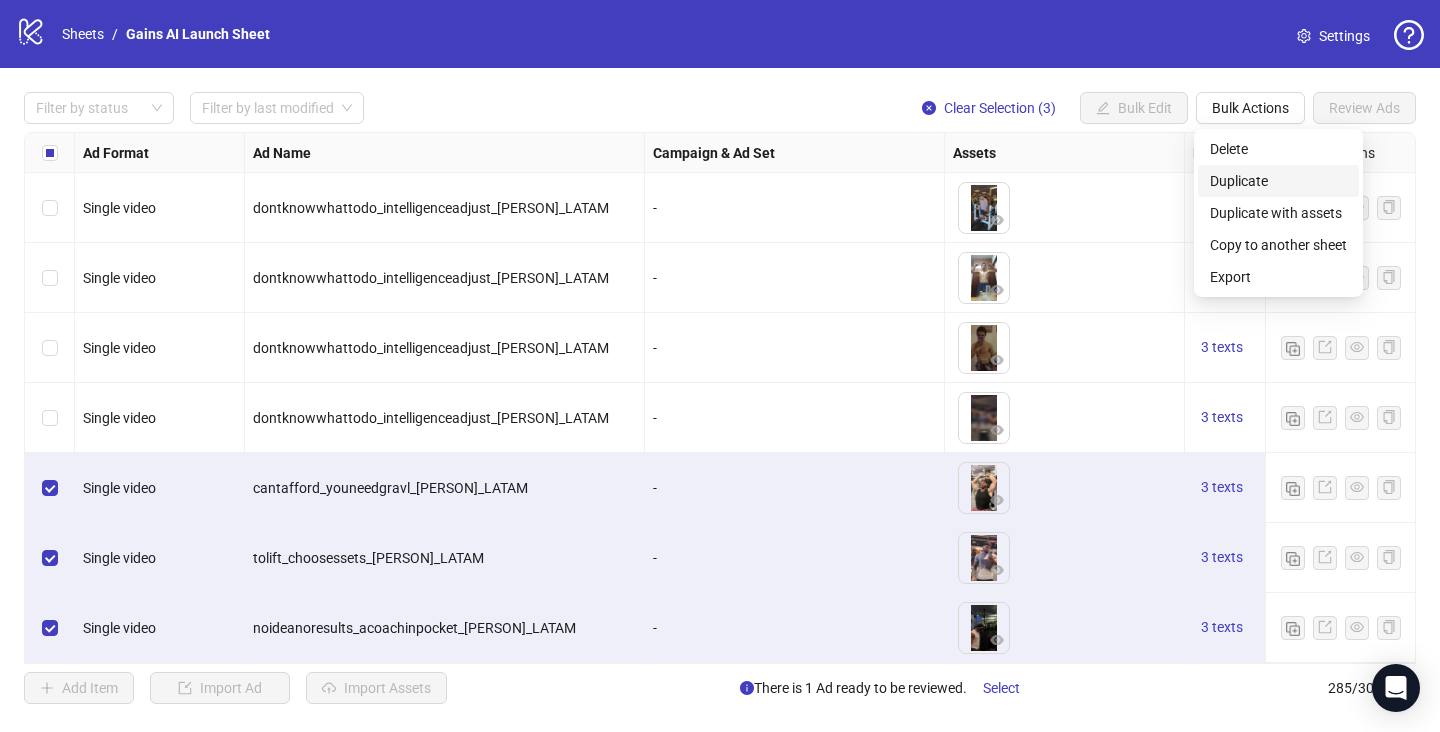 click on "Duplicate" at bounding box center [1278, 181] 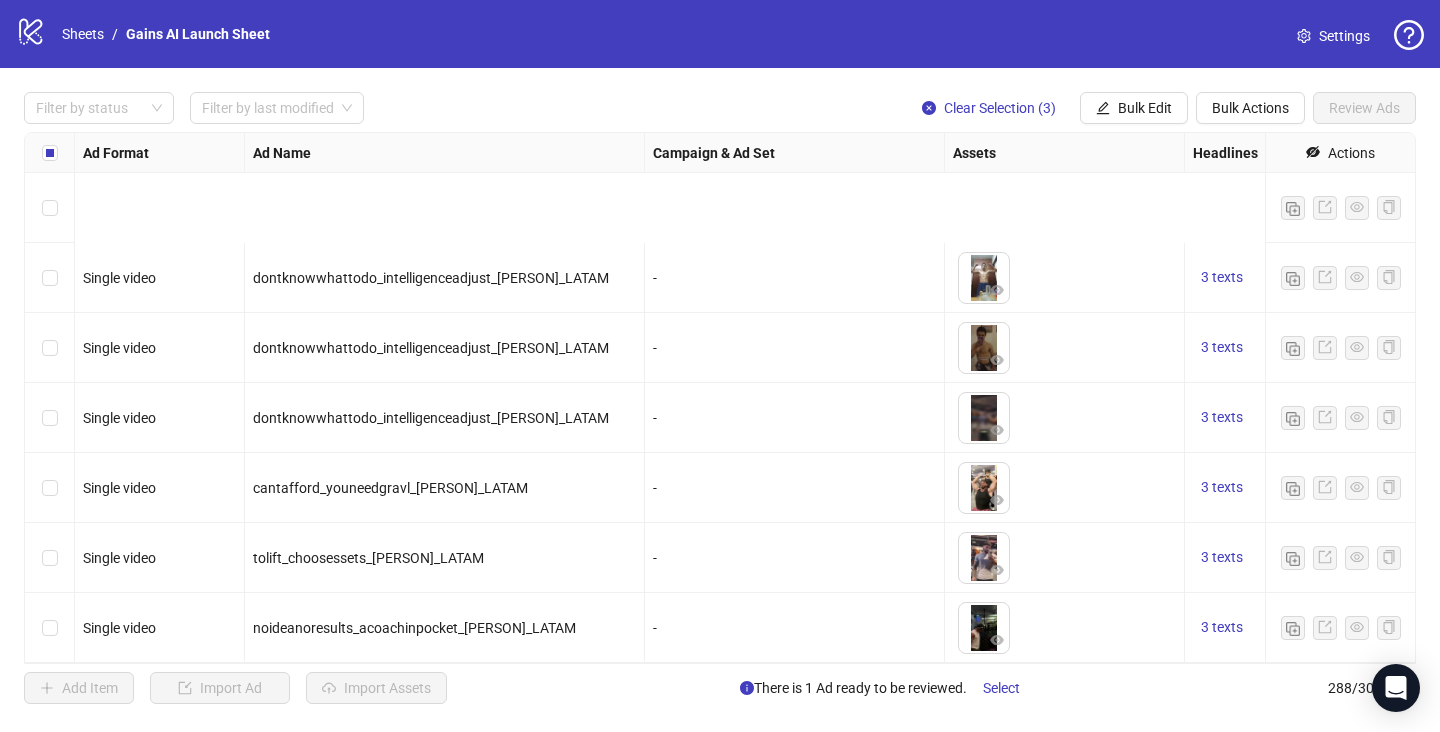 scroll, scrollTop: 19670, scrollLeft: 0, axis: vertical 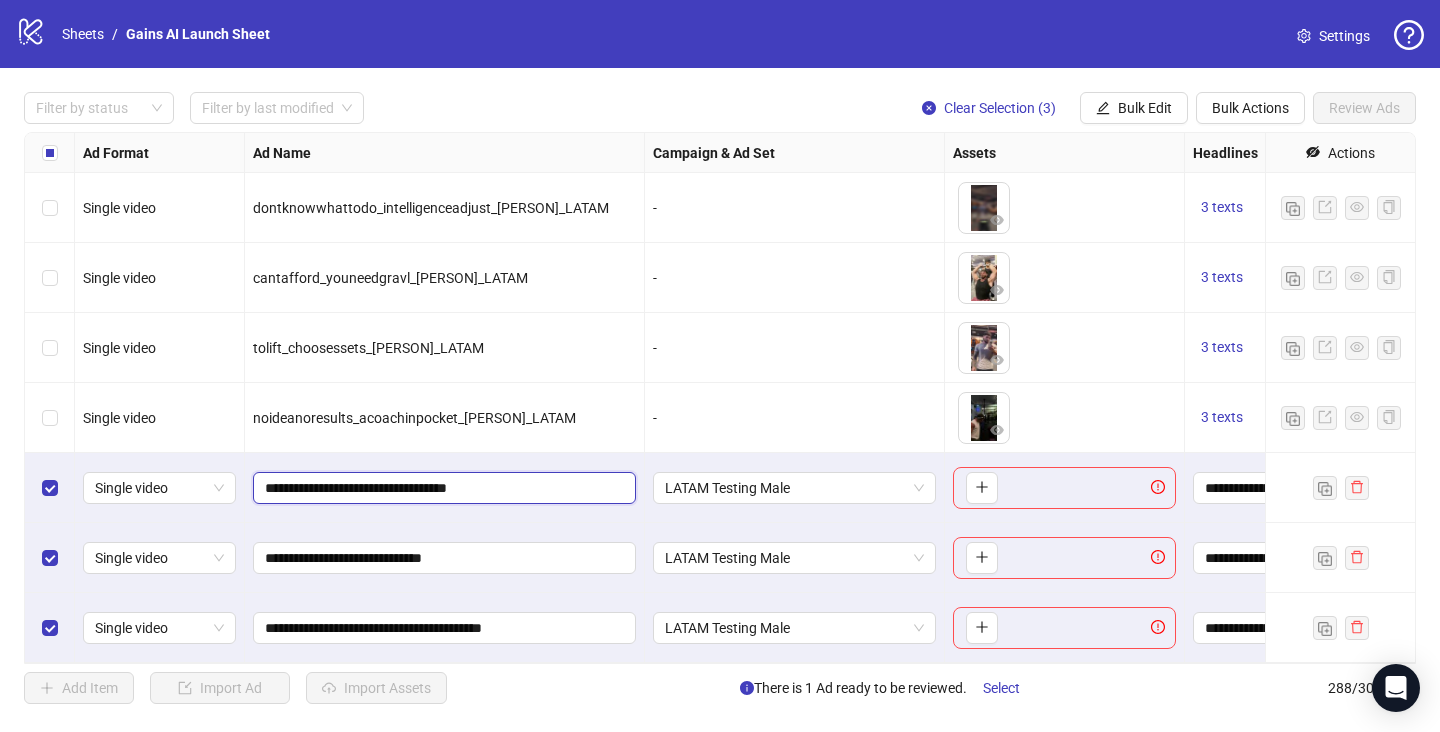 click on "**********" at bounding box center [442, 488] 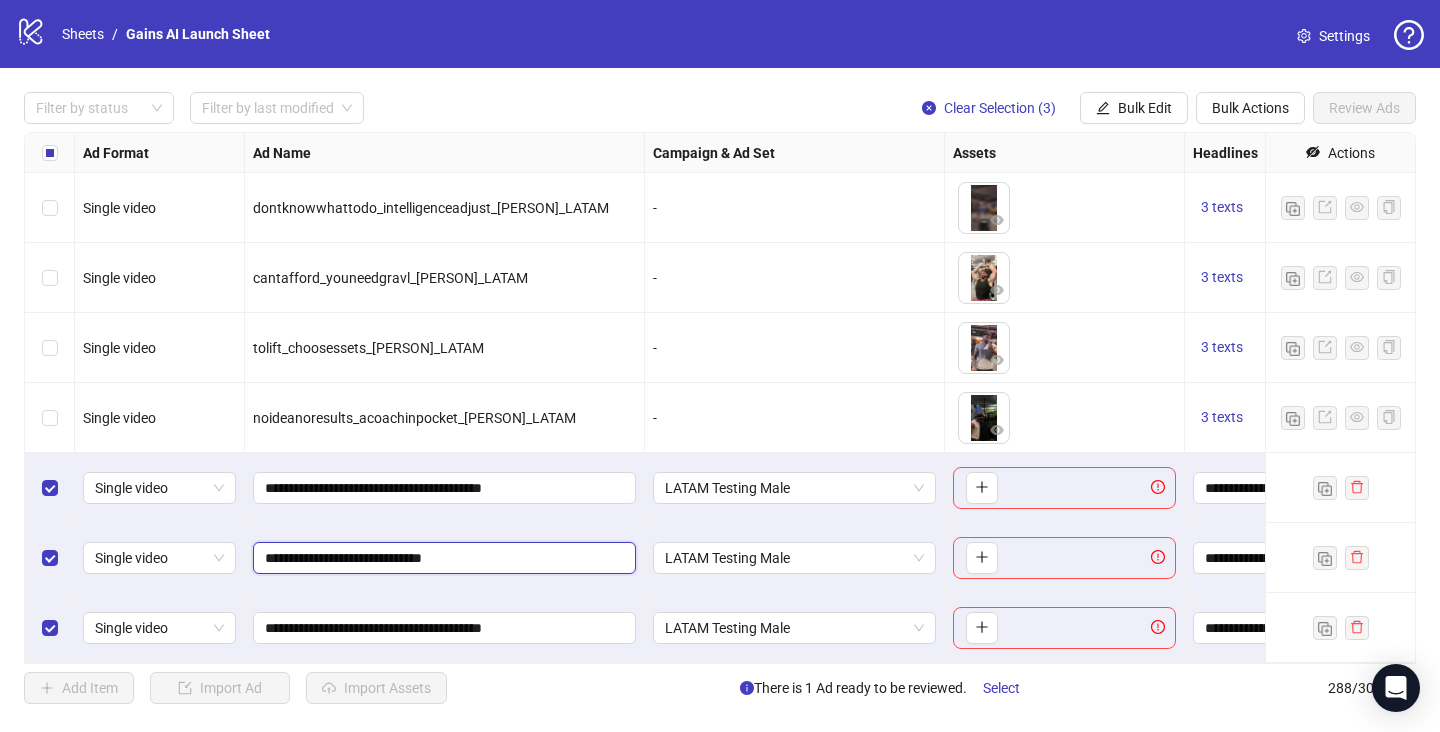 click on "**********" at bounding box center (442, 558) 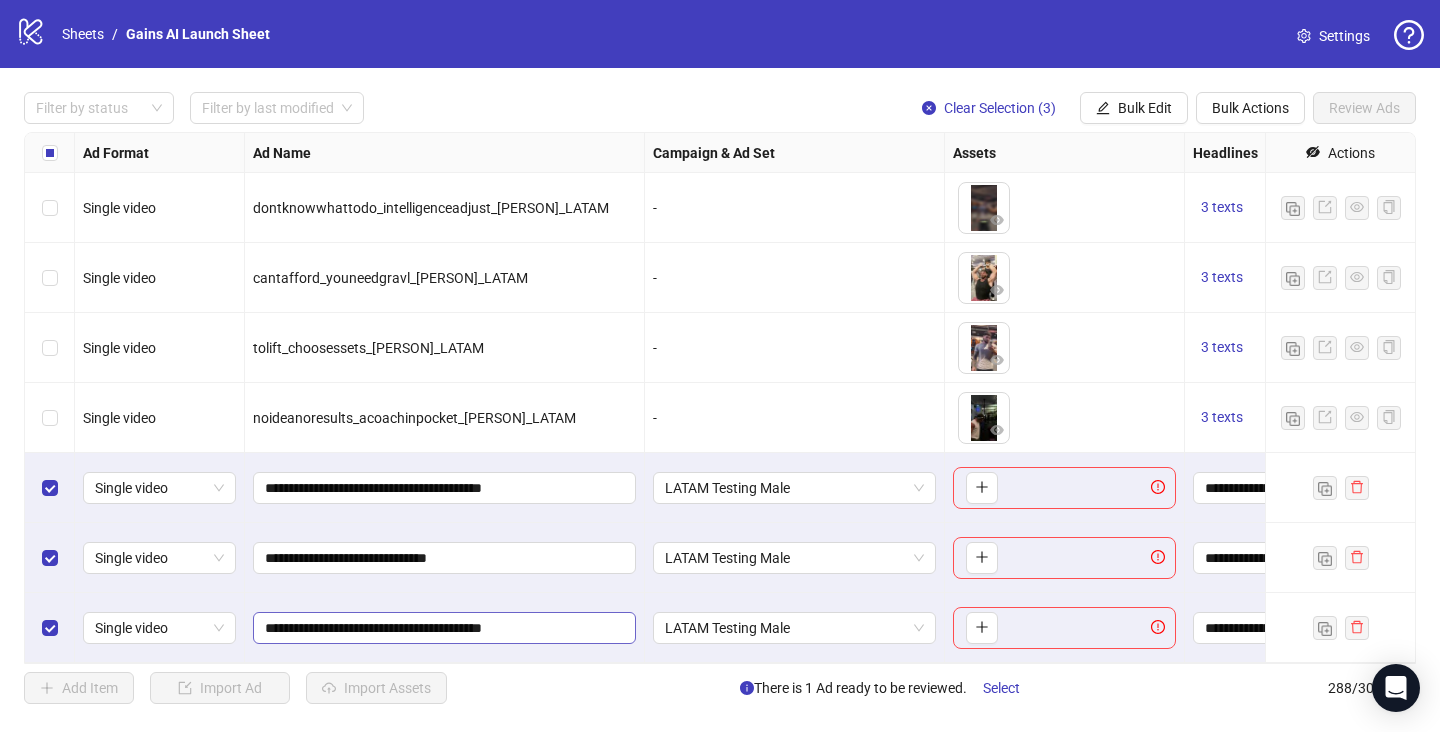 click on "**********" at bounding box center [444, 628] 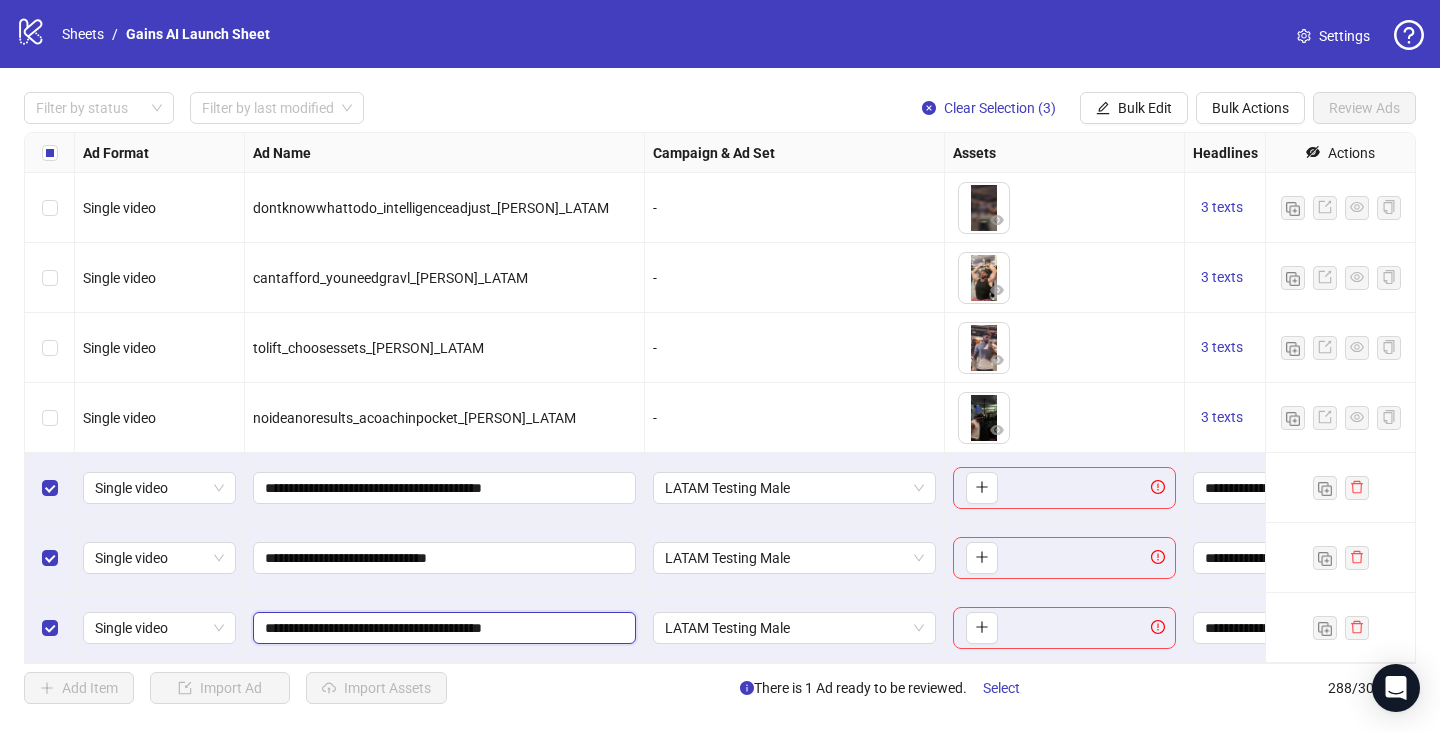 click on "**********" at bounding box center (442, 628) 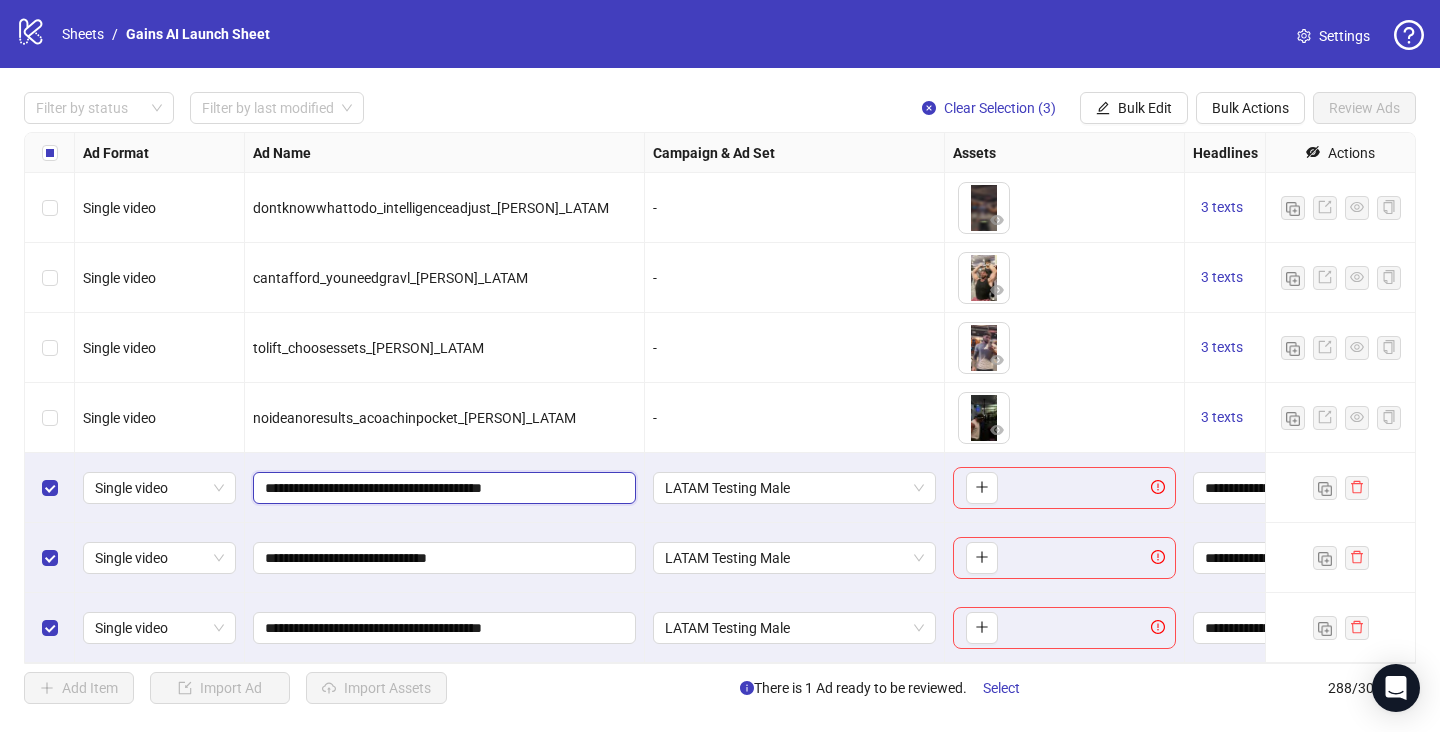 click on "**********" at bounding box center (442, 488) 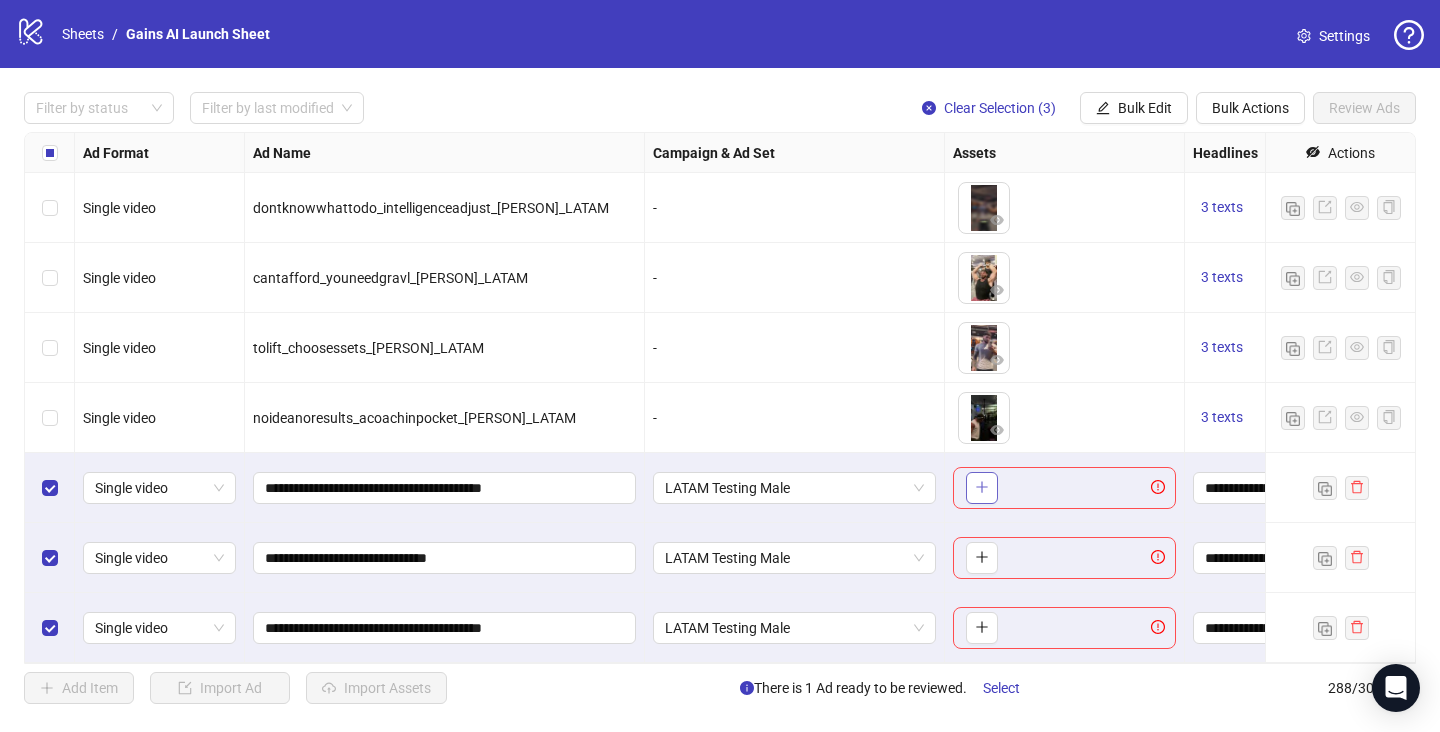 click at bounding box center [982, 488] 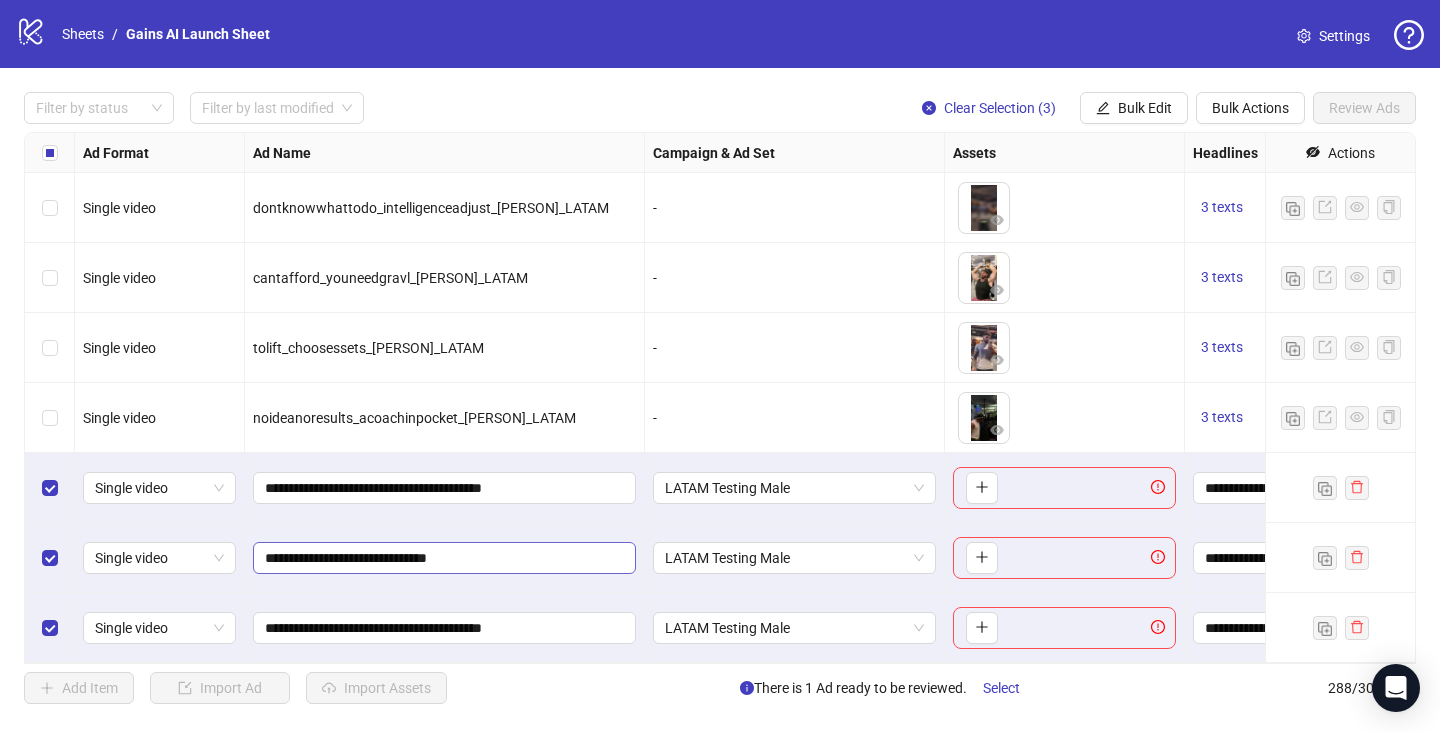click on "**********" at bounding box center [444, 558] 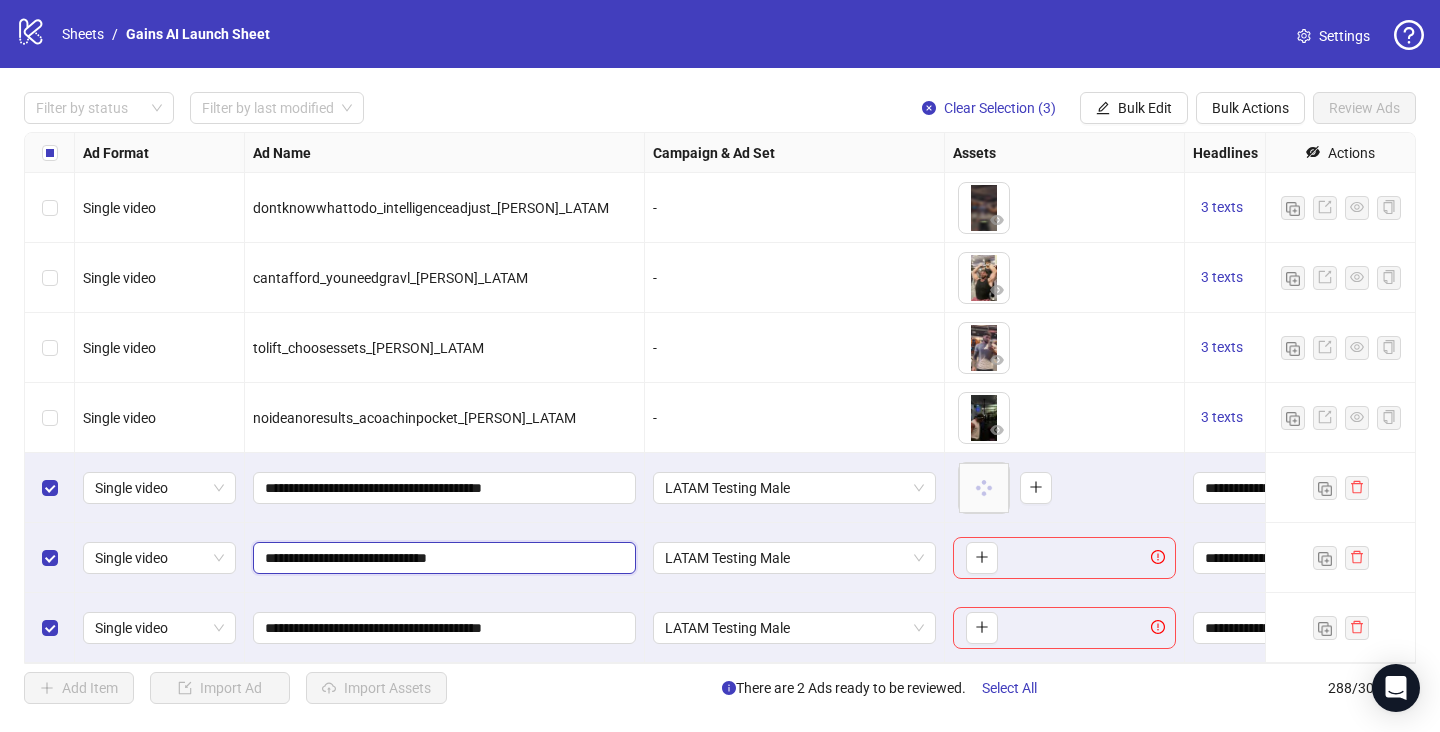 click on "**********" at bounding box center [442, 558] 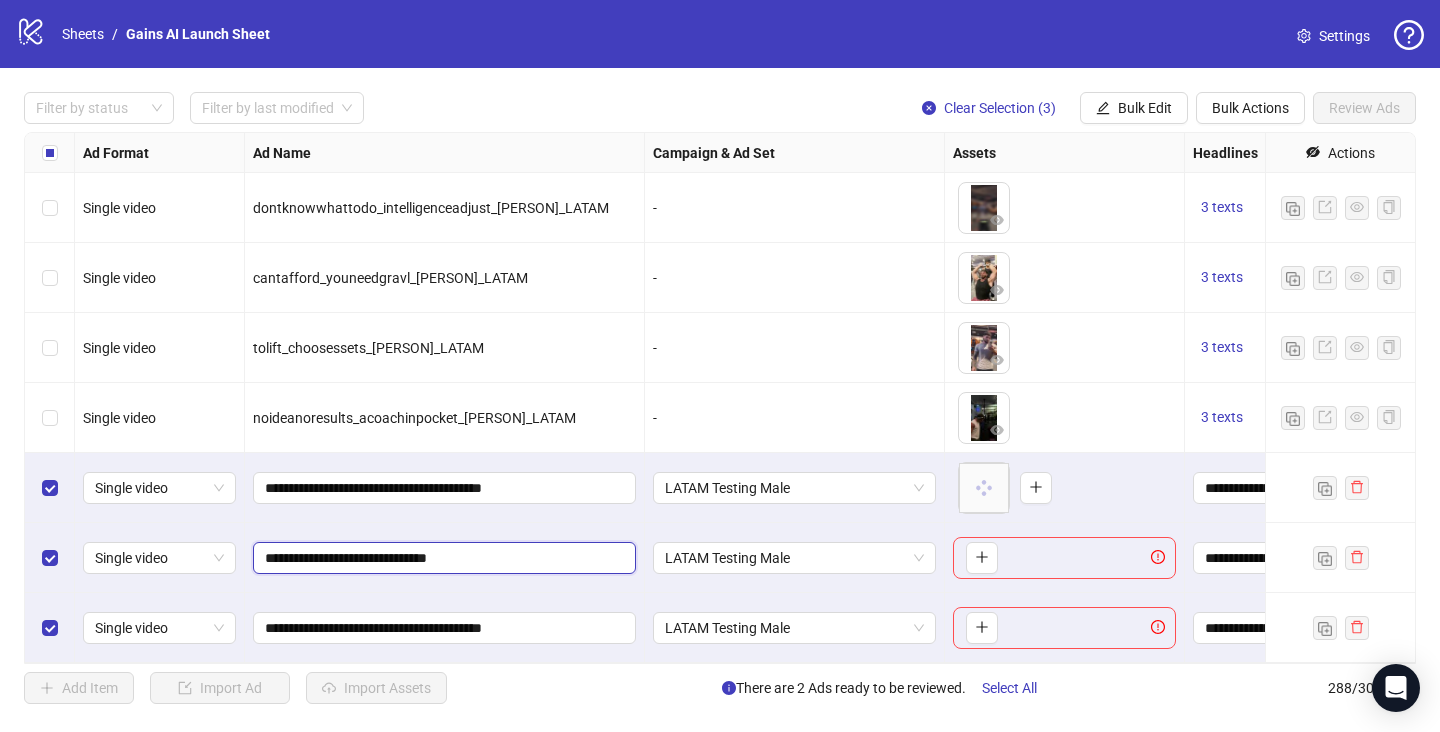 click on "**********" at bounding box center (442, 558) 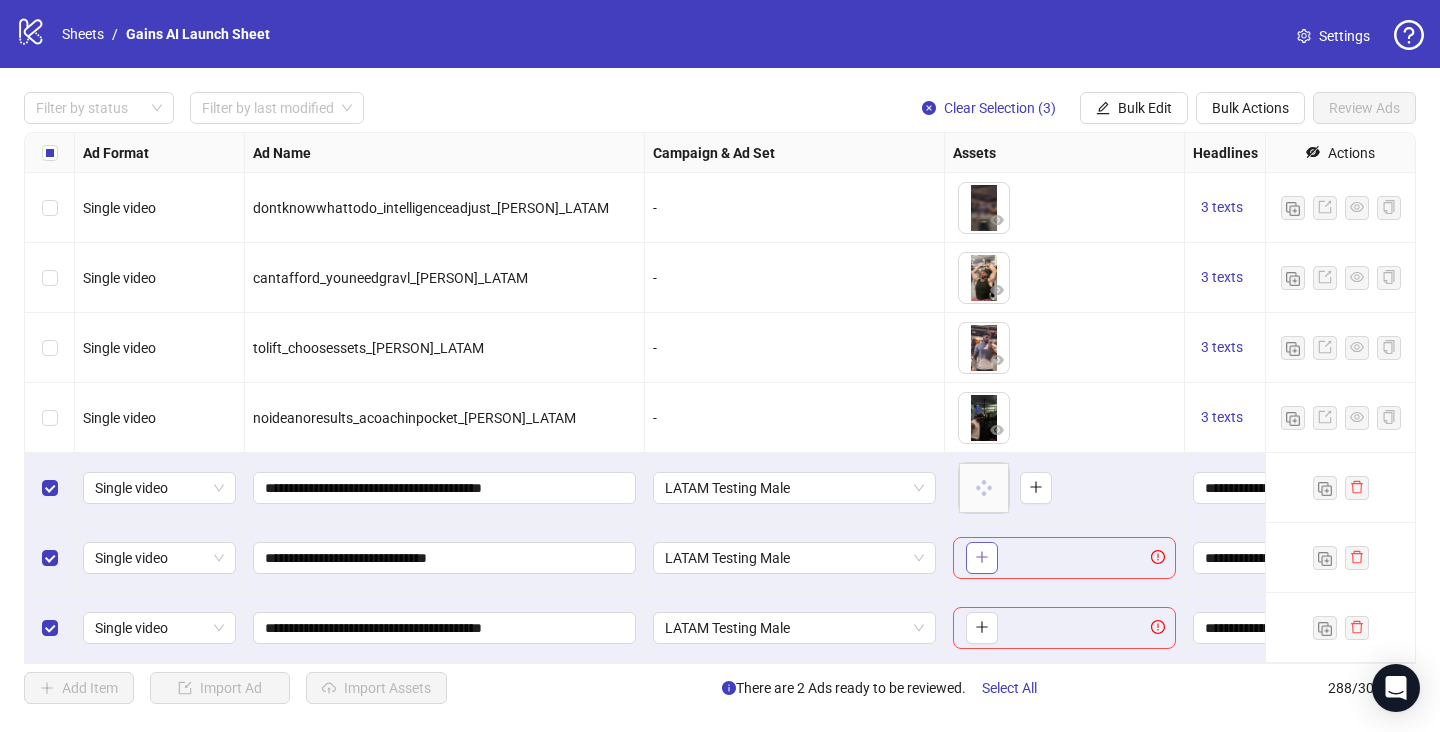click 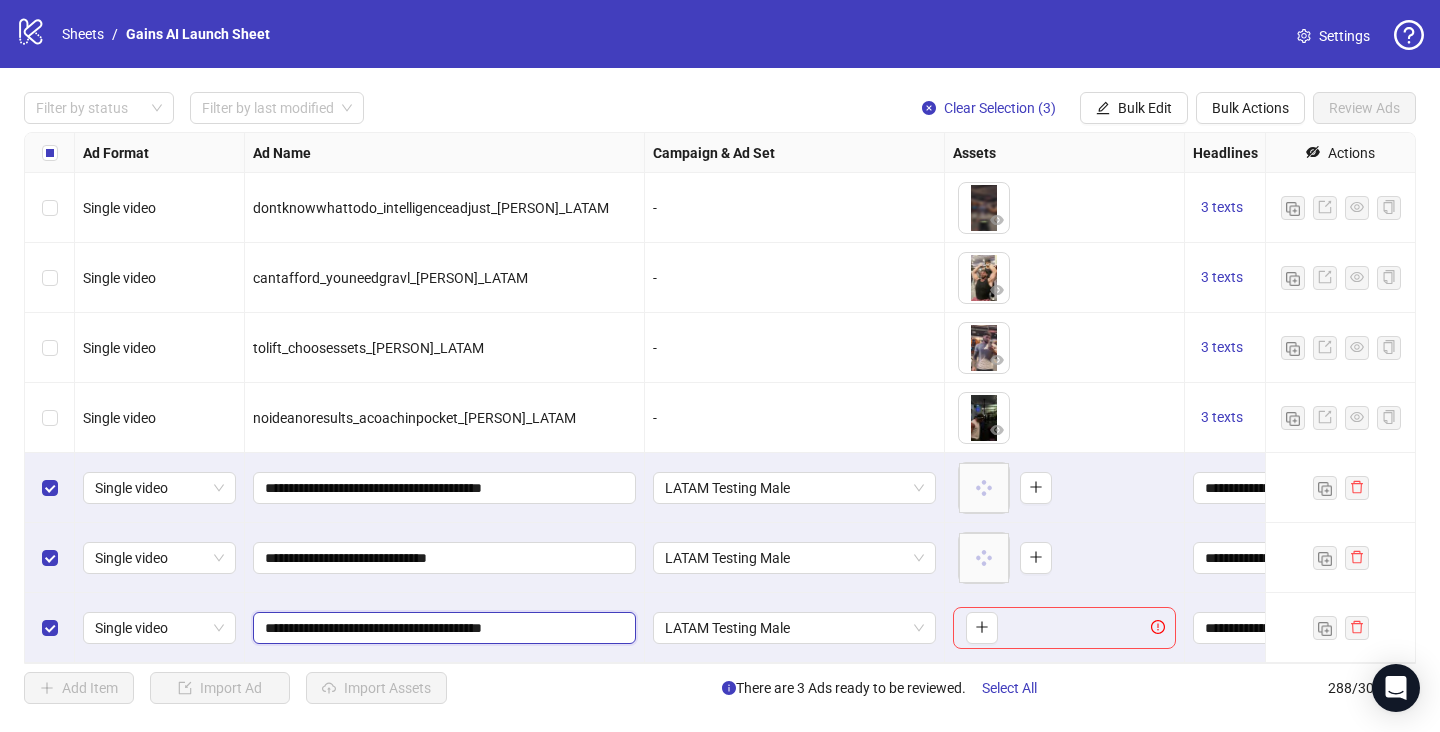 click on "**********" at bounding box center (442, 628) 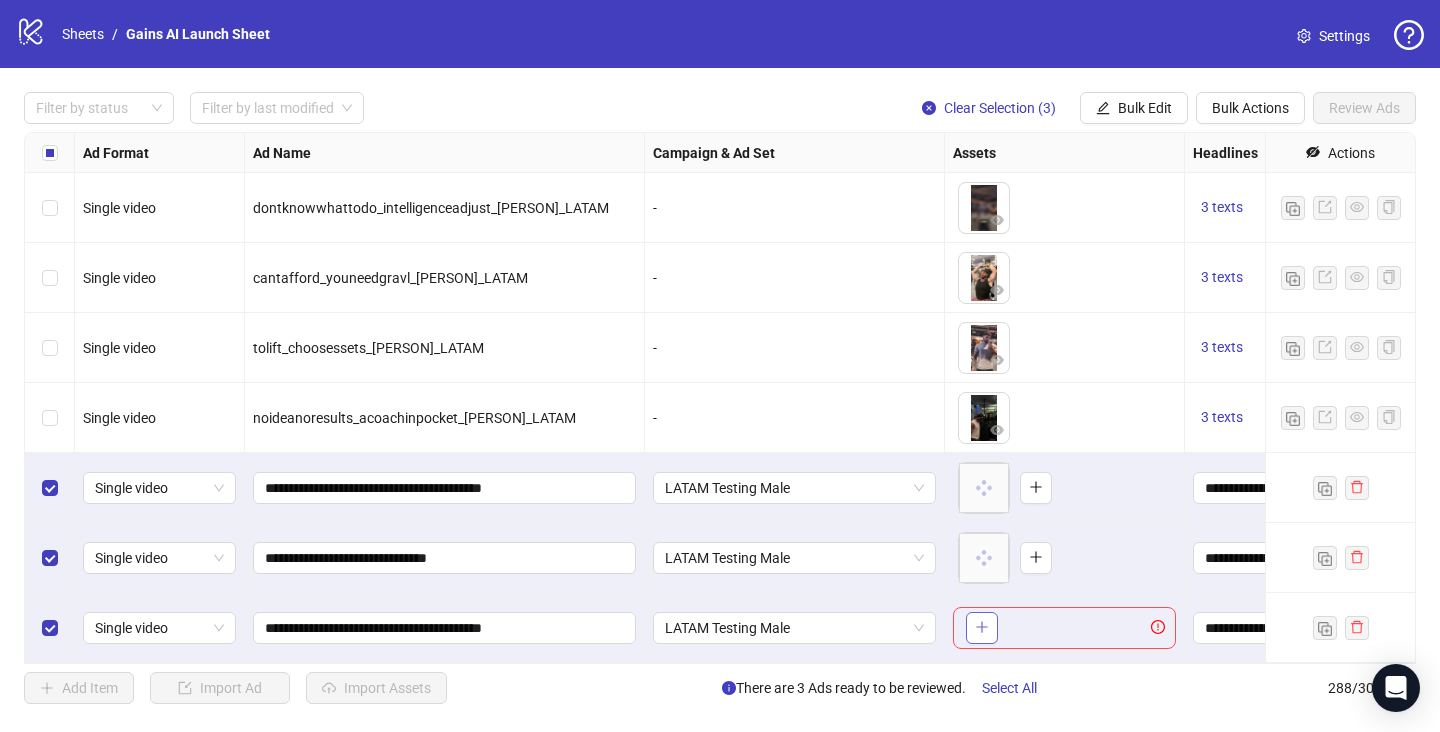 click at bounding box center [982, 628] 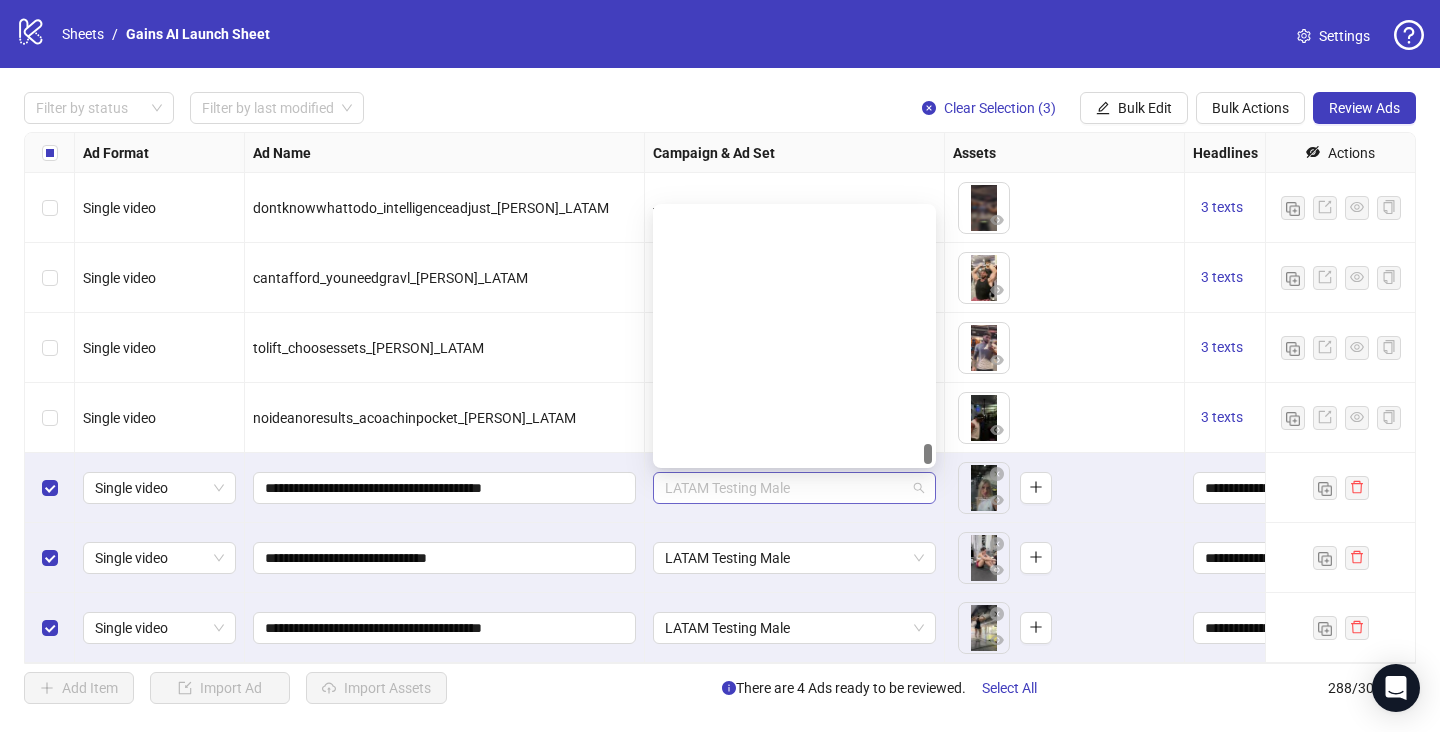 click on "LATAM Testing Male" at bounding box center (794, 488) 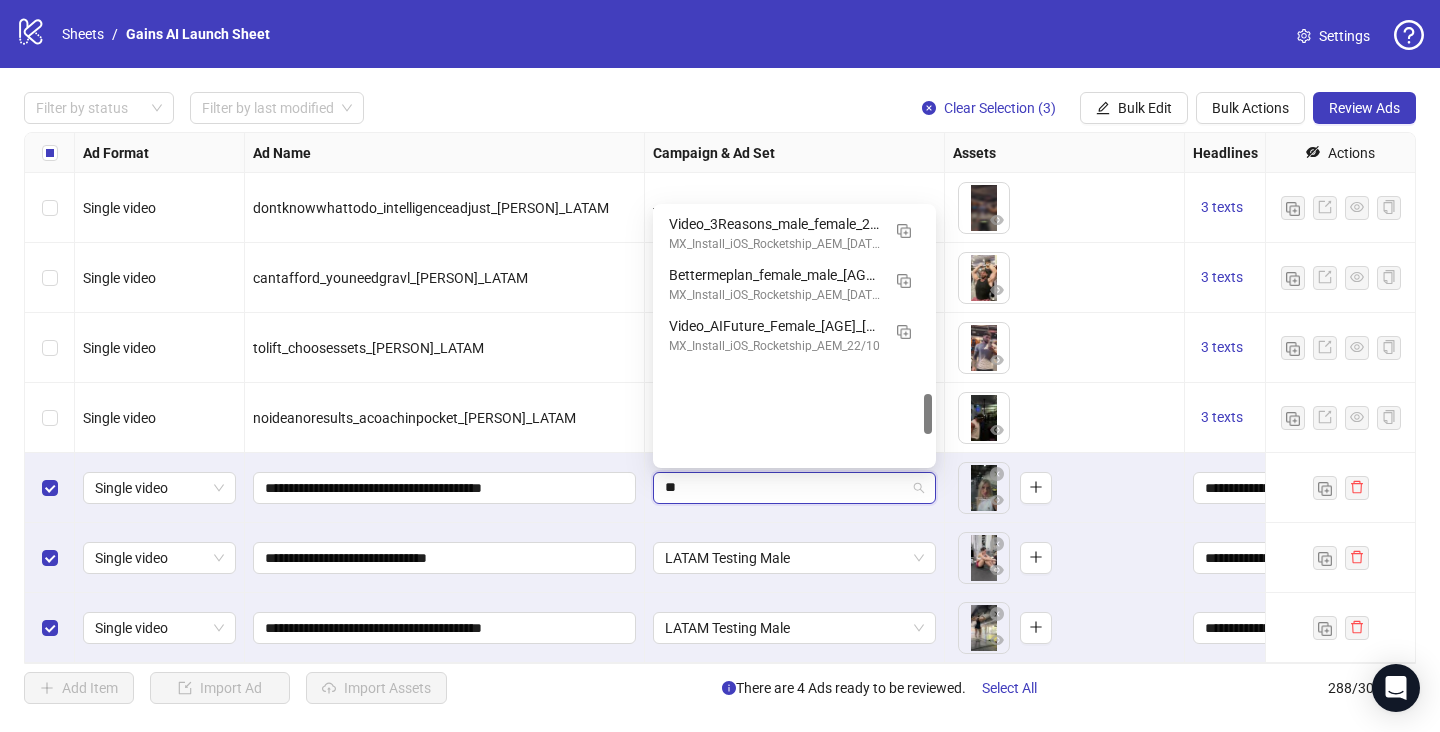 scroll, scrollTop: 1163, scrollLeft: 0, axis: vertical 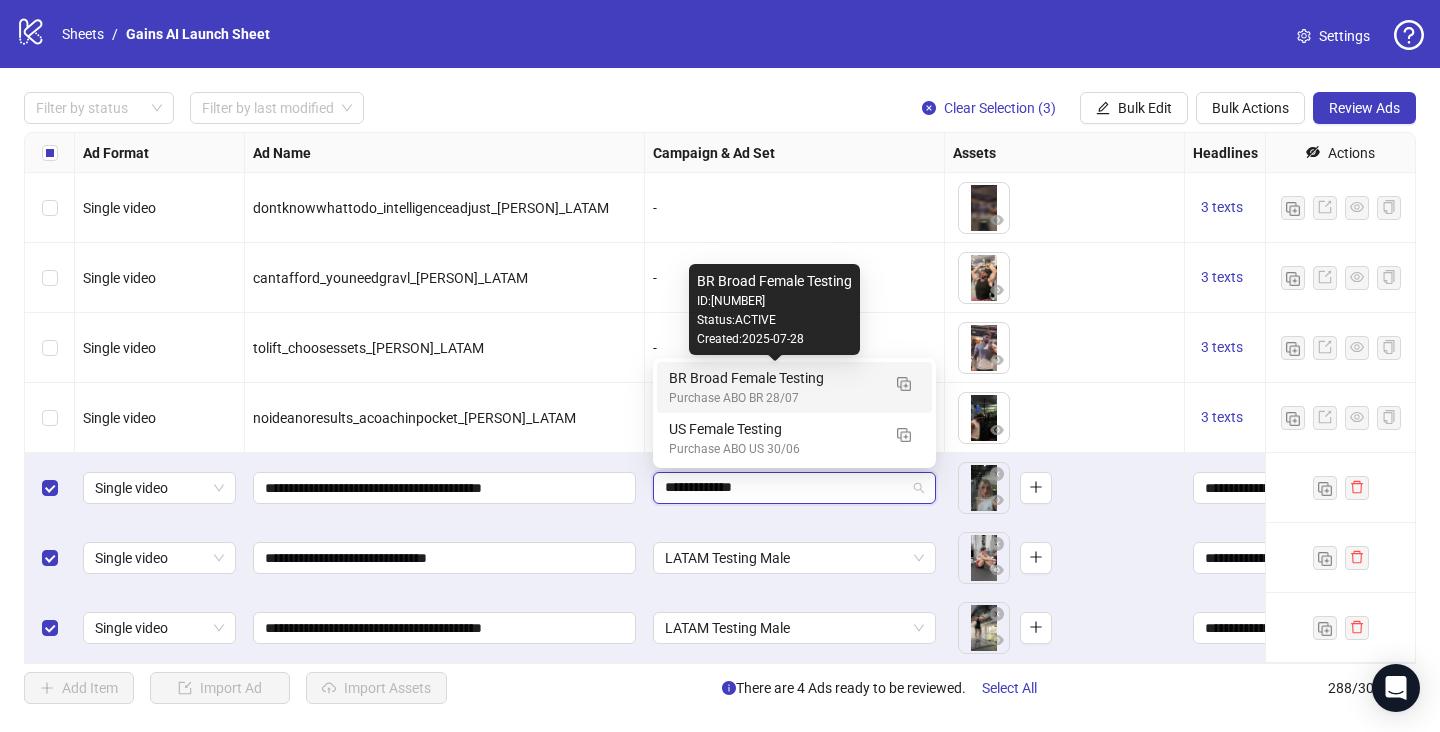 type on "**********" 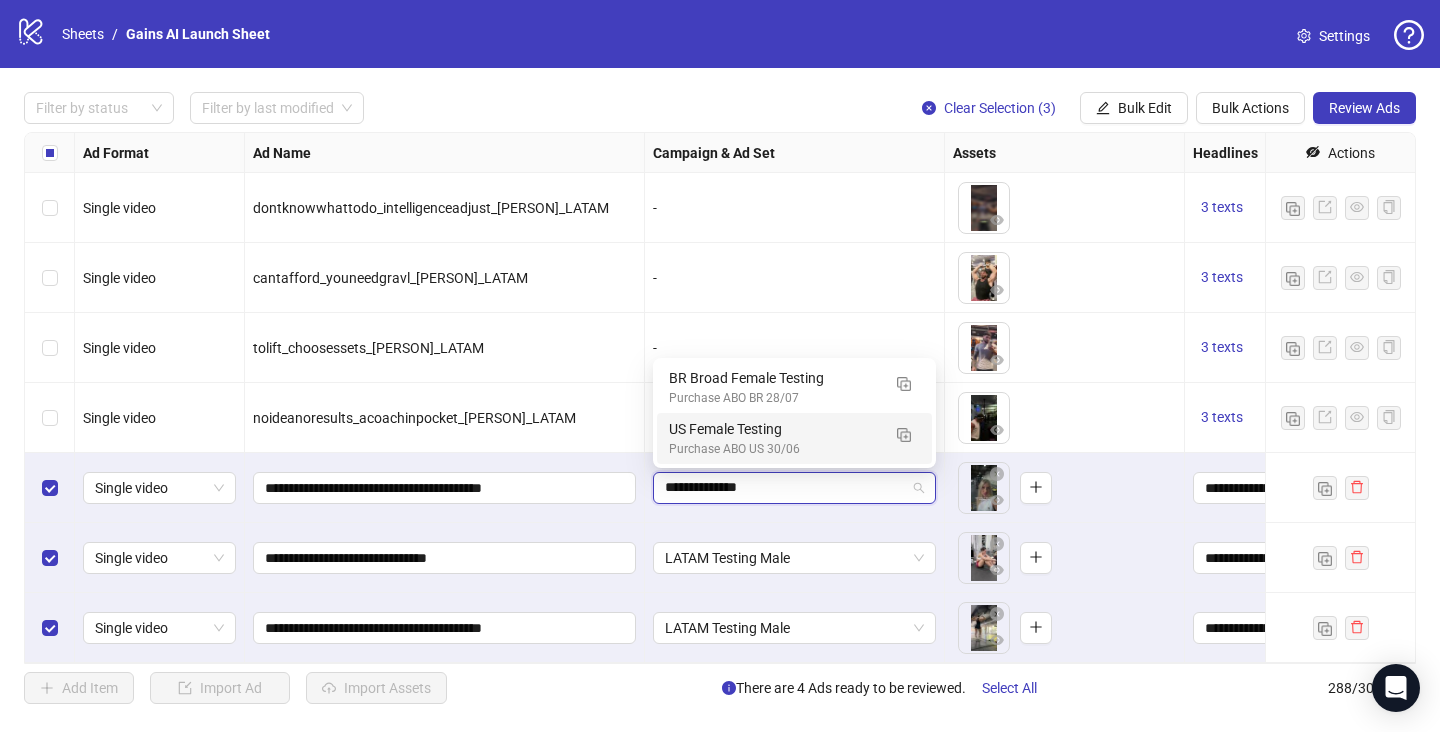 click on "**********" at bounding box center (785, 488) 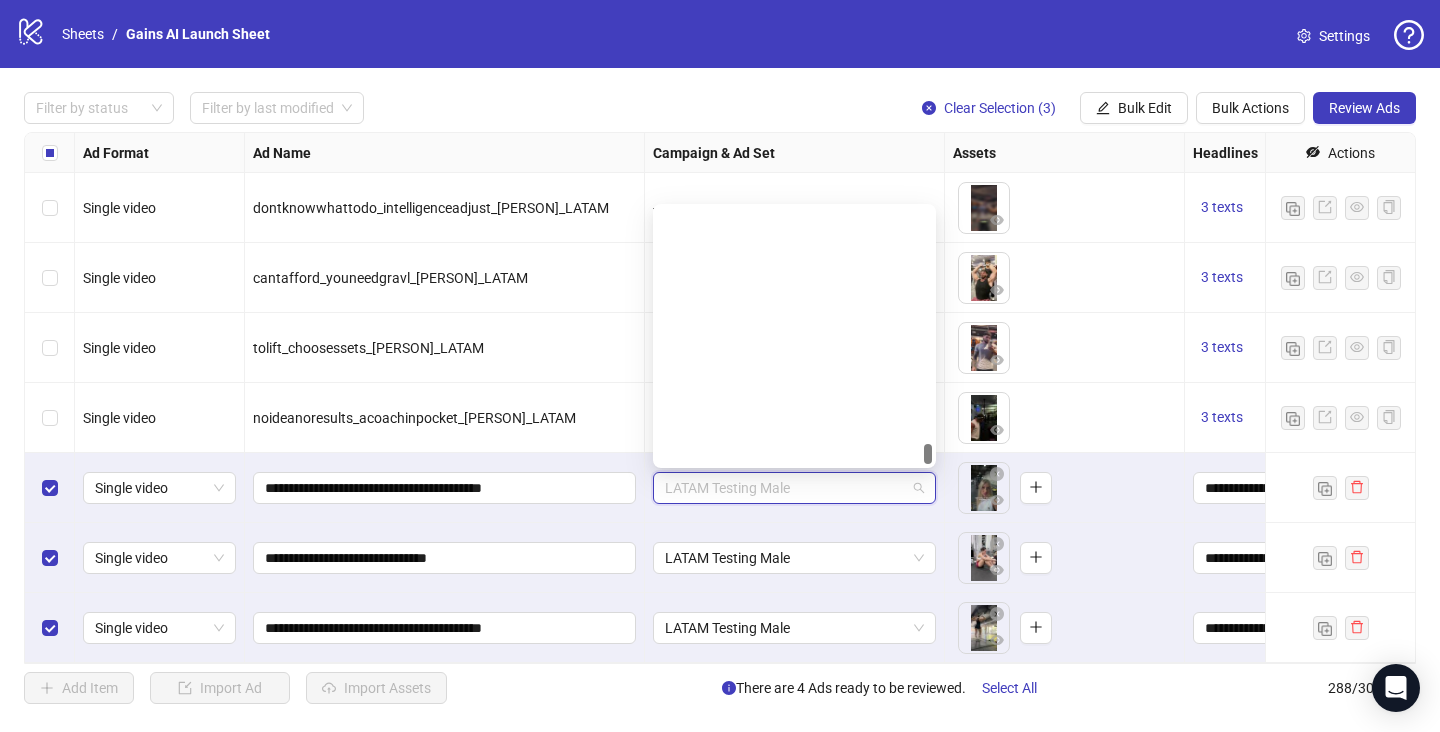 scroll, scrollTop: 24710, scrollLeft: 0, axis: vertical 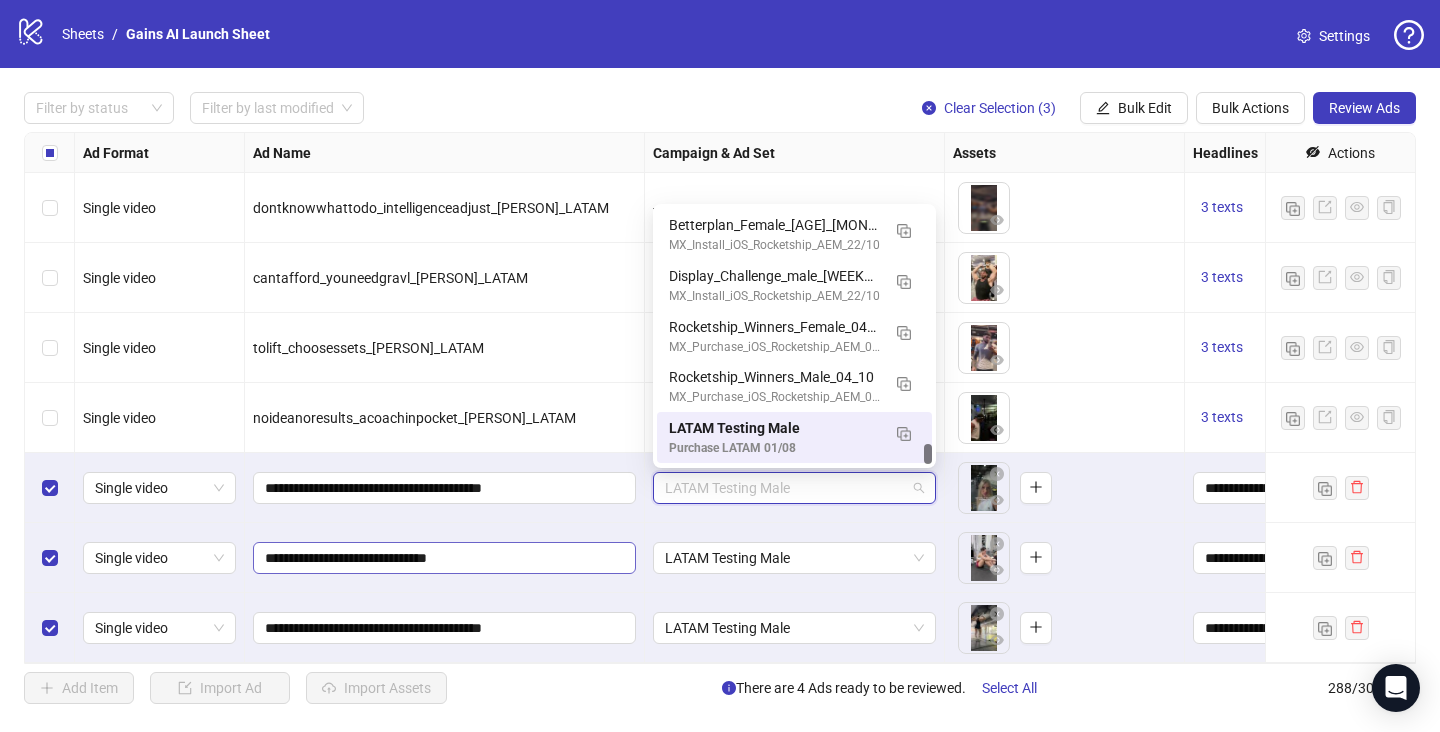 click on "**********" at bounding box center (444, 558) 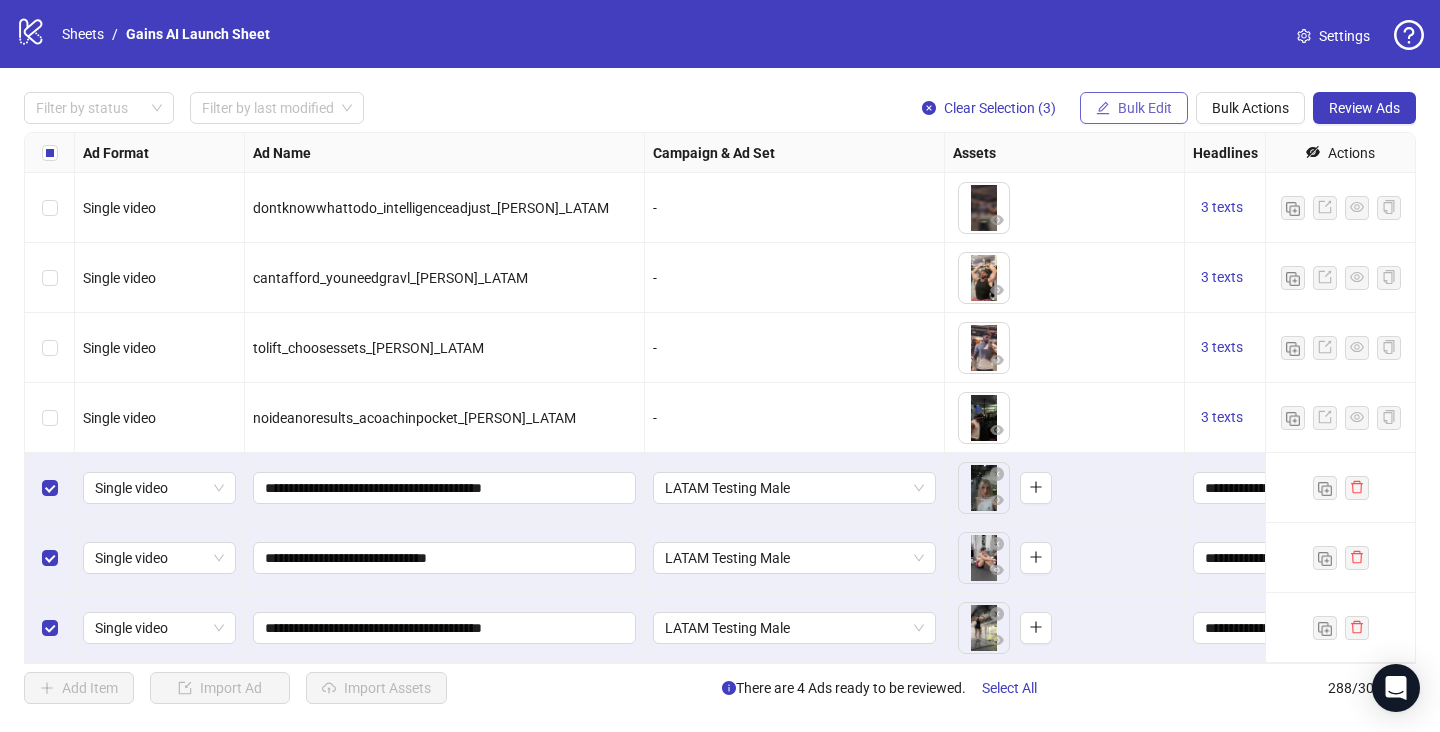 click on "Bulk Edit" at bounding box center [1145, 108] 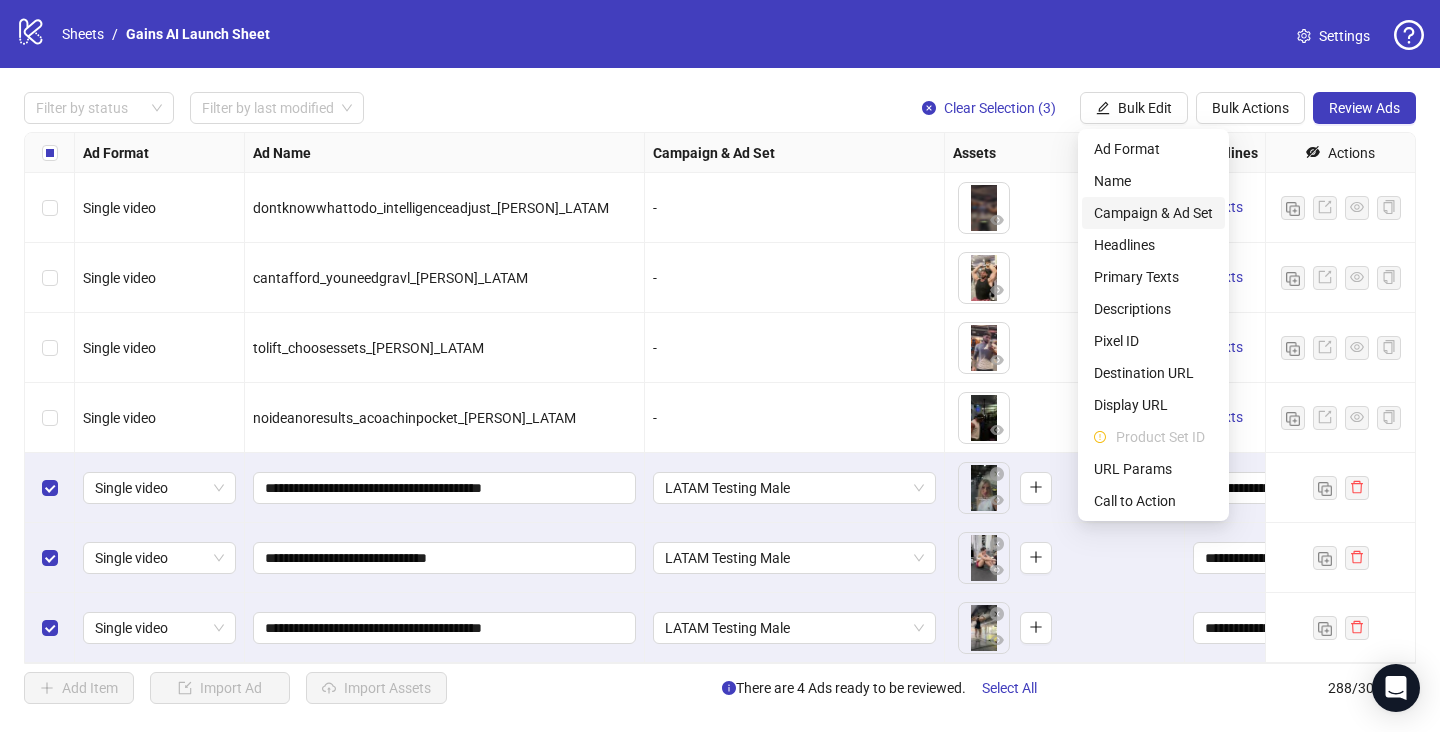 click on "Campaign & Ad Set" at bounding box center (1153, 213) 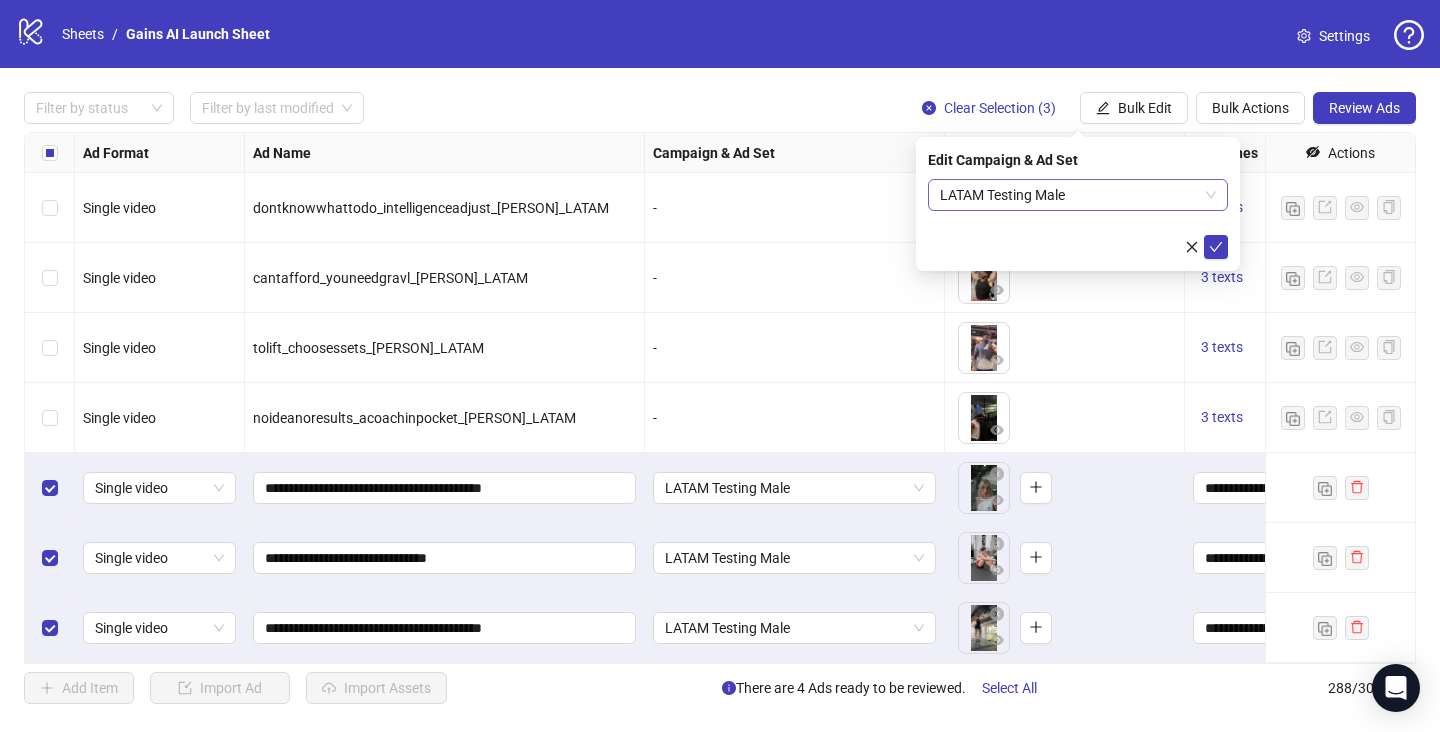 click on "LATAM Testing Male" at bounding box center [1078, 195] 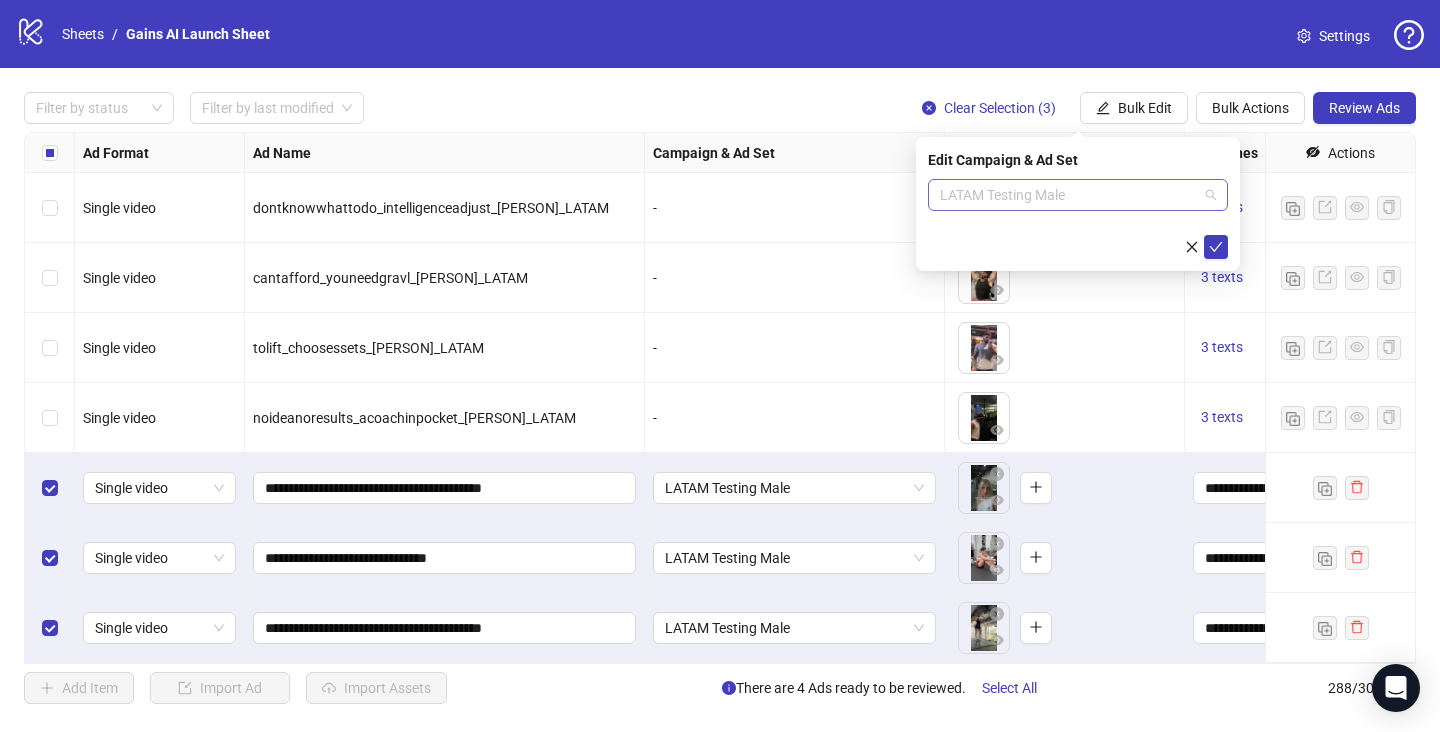 scroll, scrollTop: 24425, scrollLeft: 0, axis: vertical 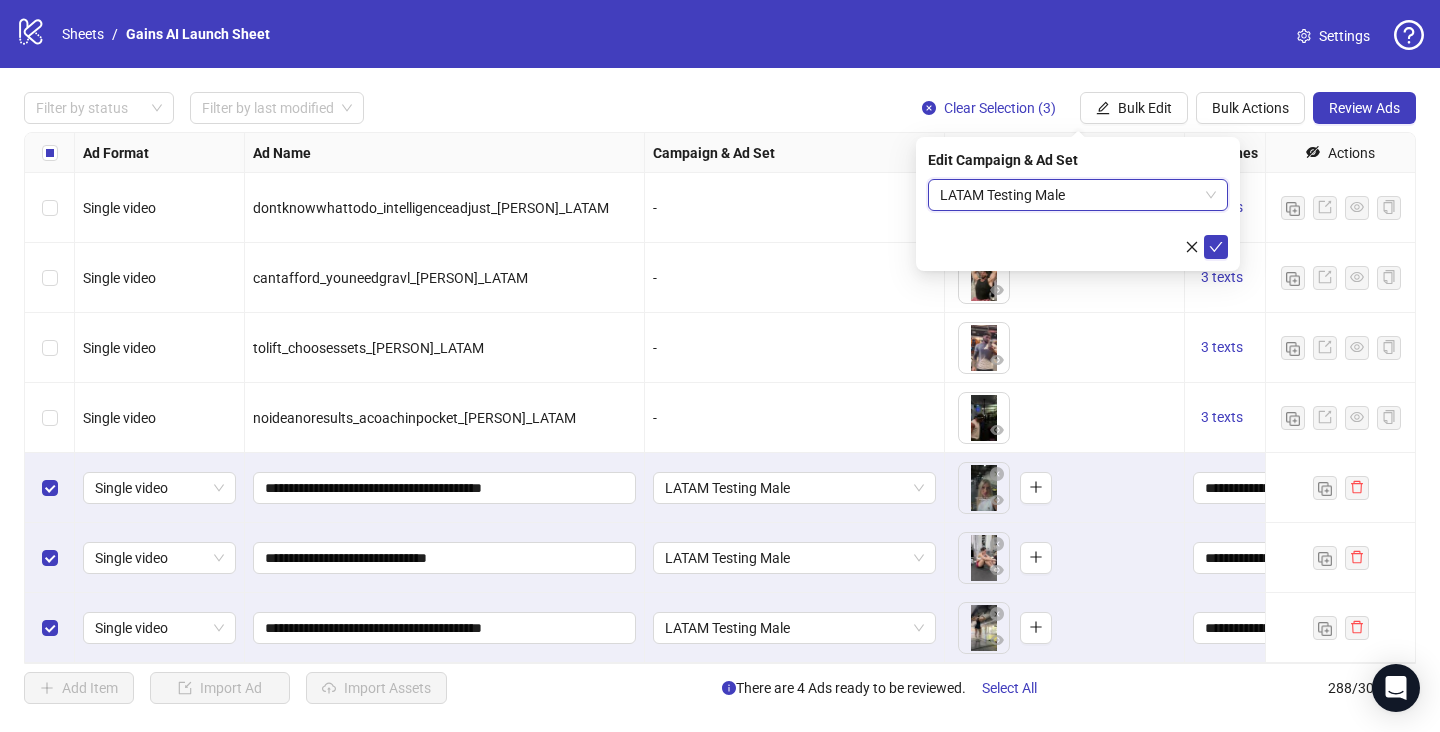 click on "LATAM Testing Male" at bounding box center [1078, 195] 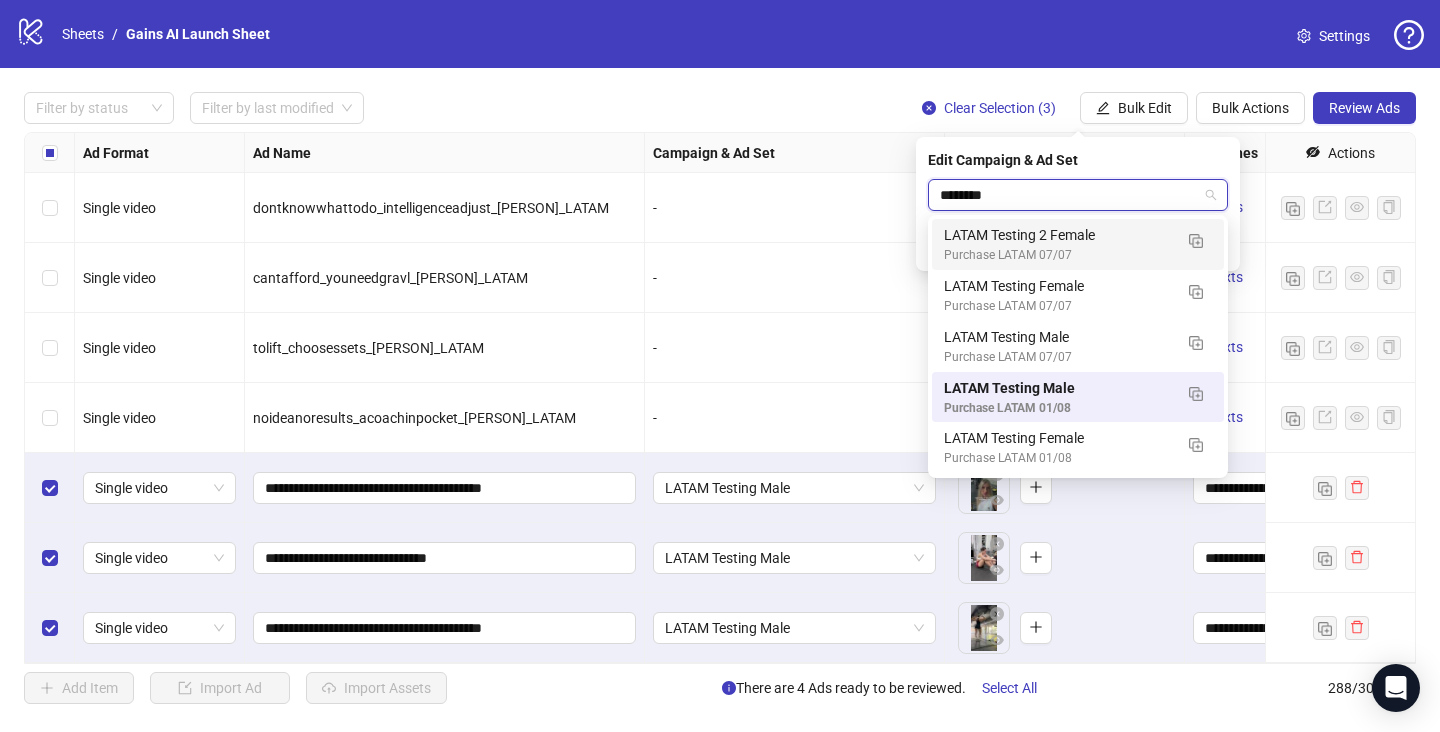scroll, scrollTop: 0, scrollLeft: 0, axis: both 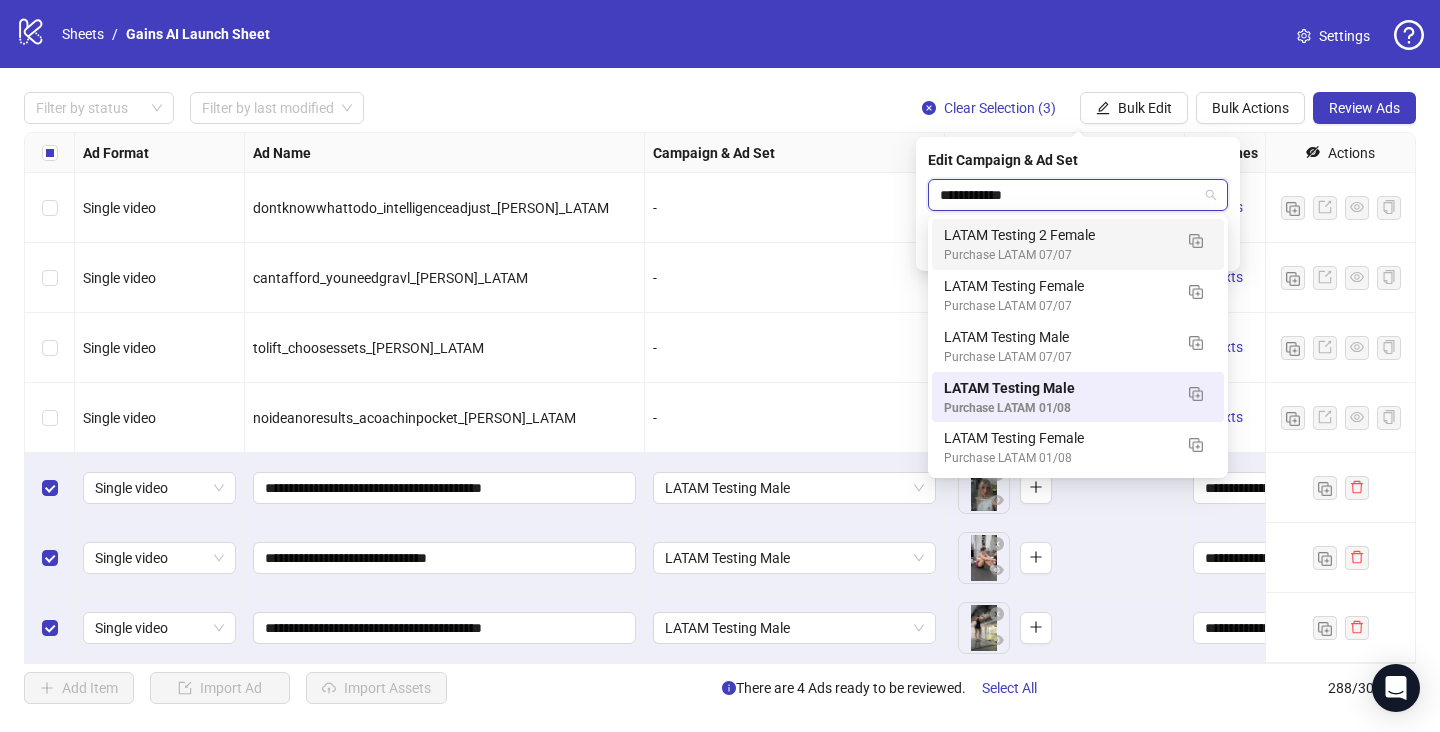 type on "**********" 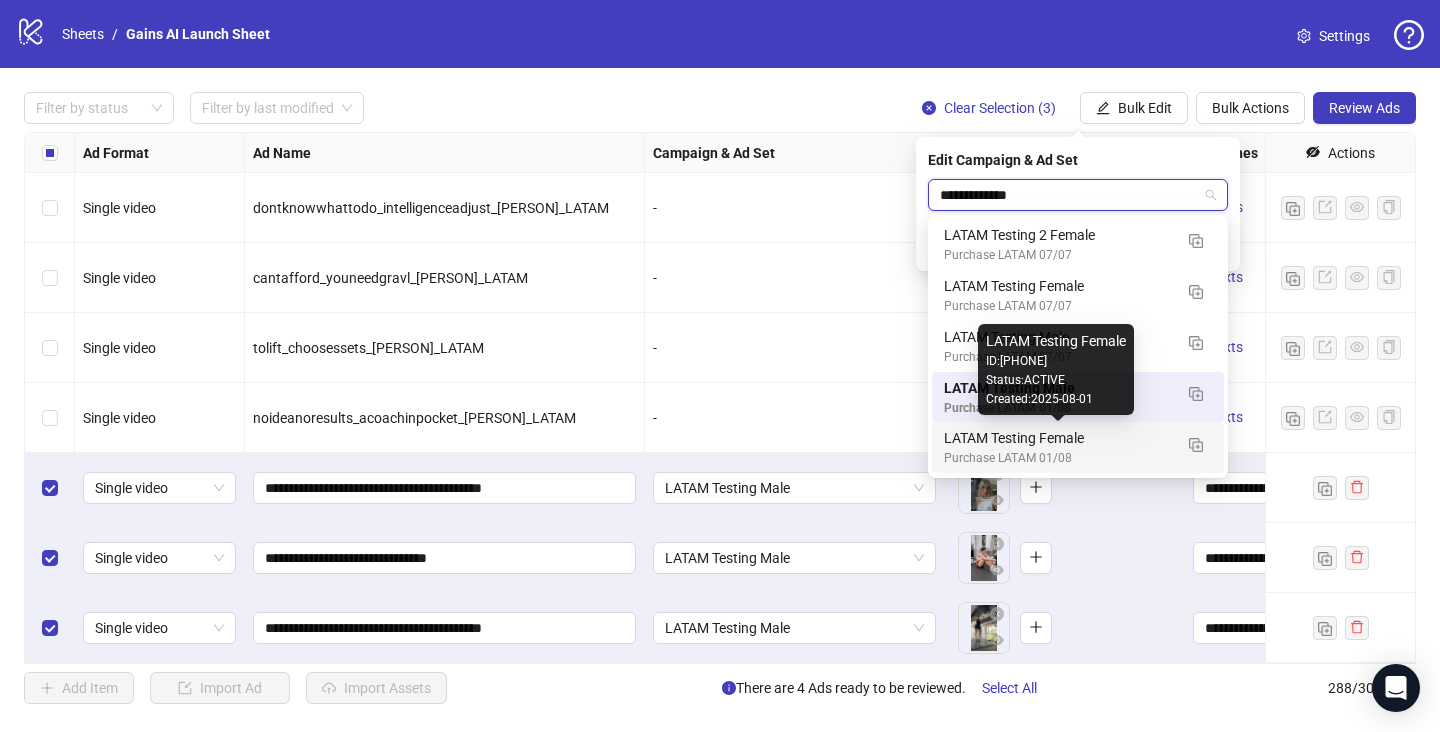 click on "LATAM Testing Female" at bounding box center [1058, 438] 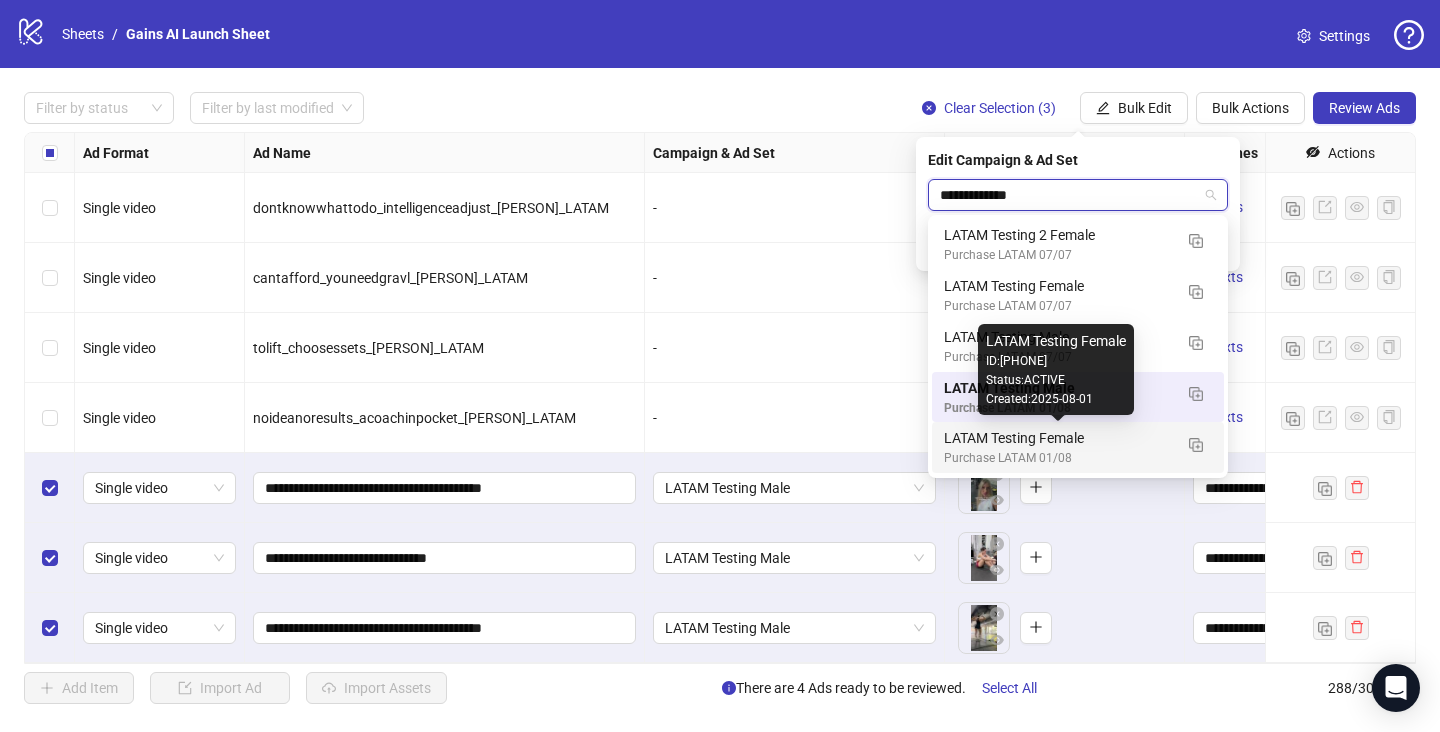 type 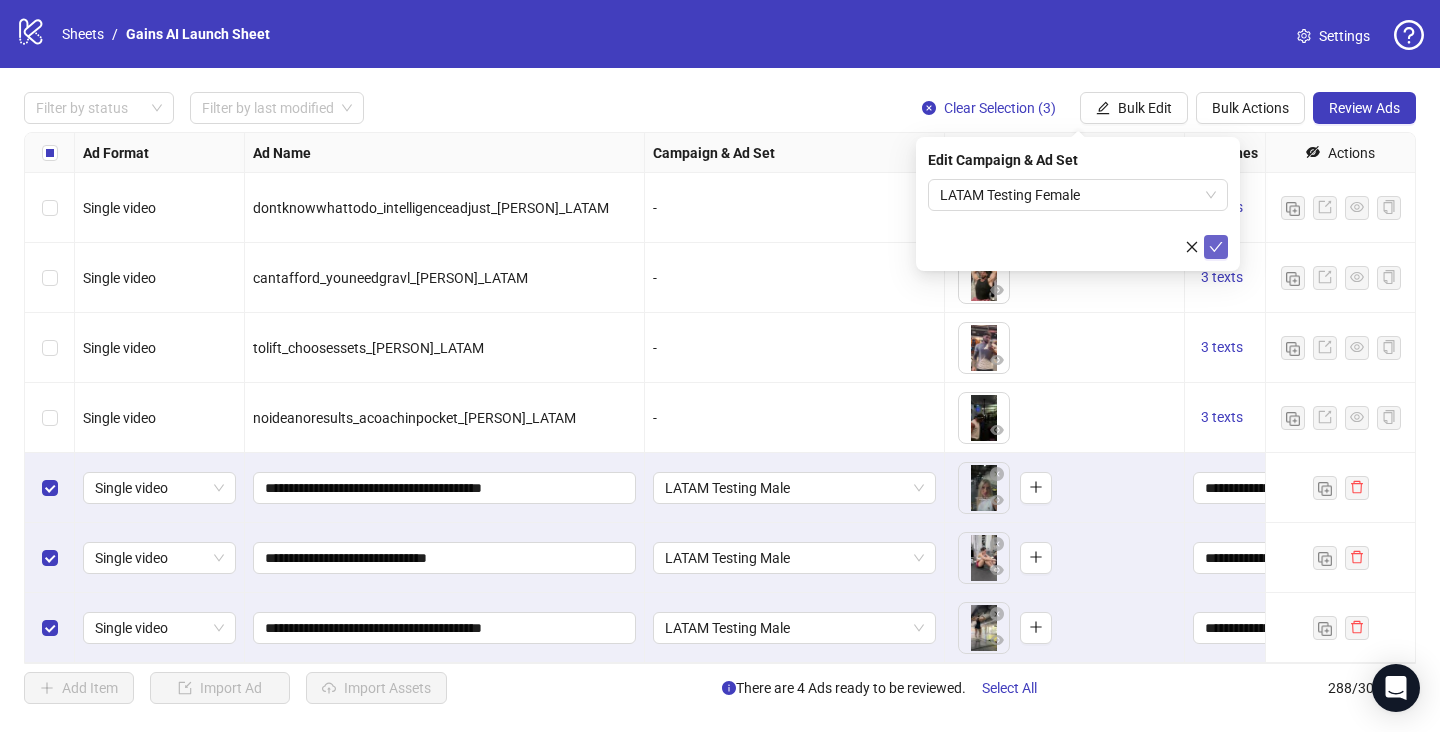 click 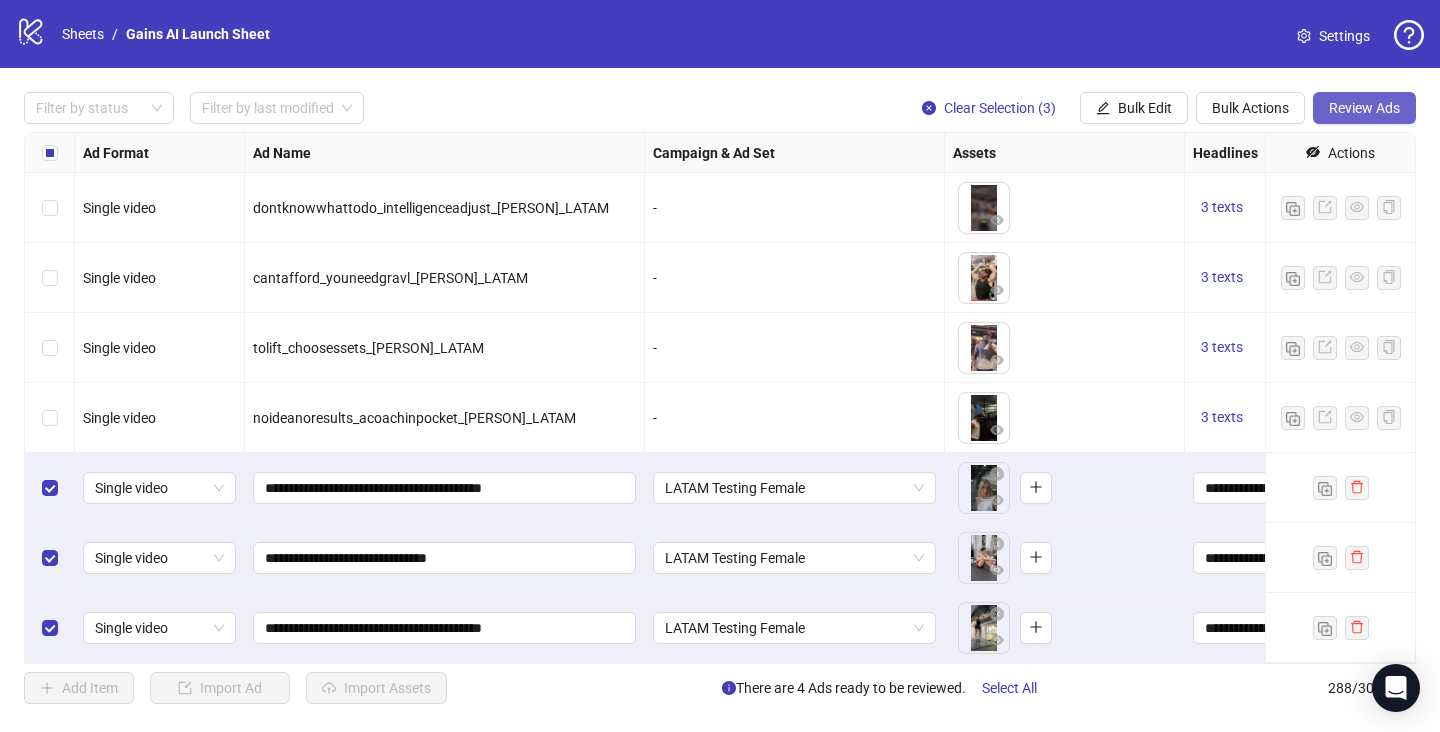 click on "Review Ads" at bounding box center (1364, 108) 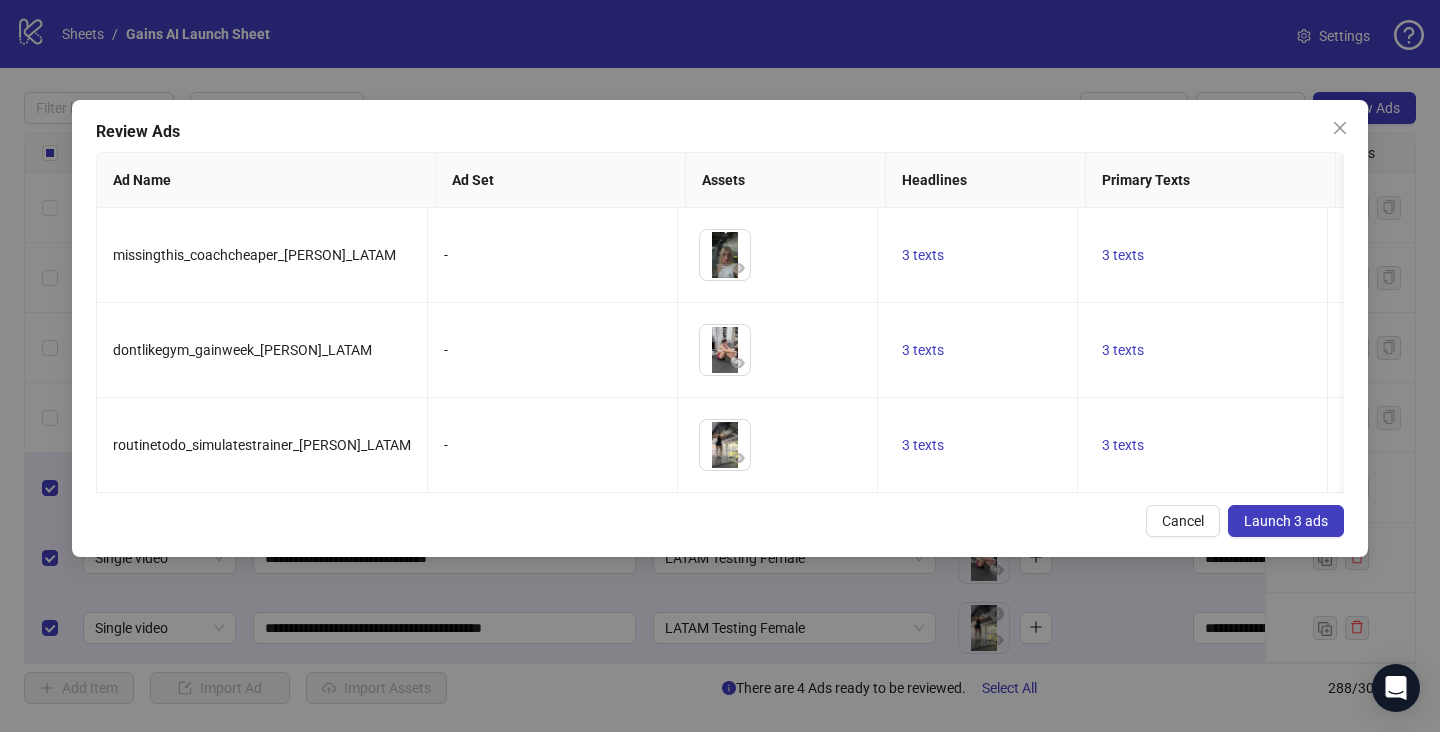 click on "Launch 3 ads" at bounding box center (1286, 521) 